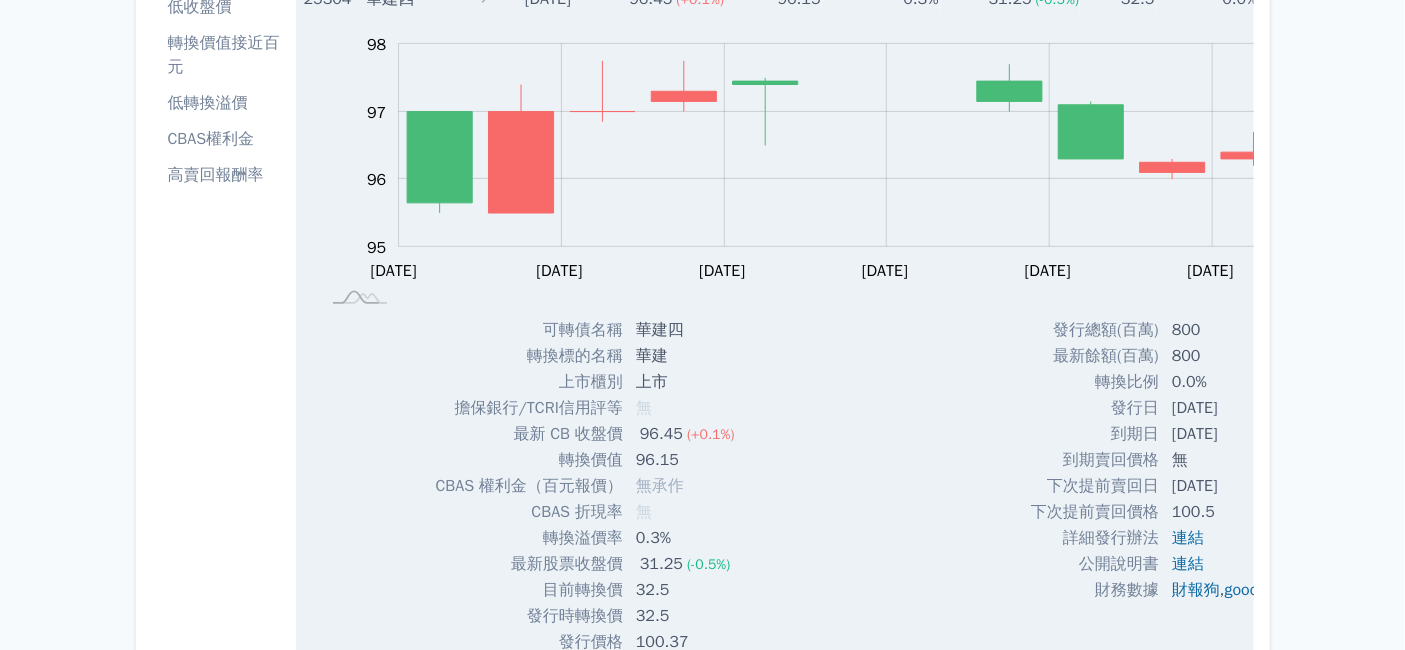 scroll, scrollTop: 239, scrollLeft: 0, axis: vertical 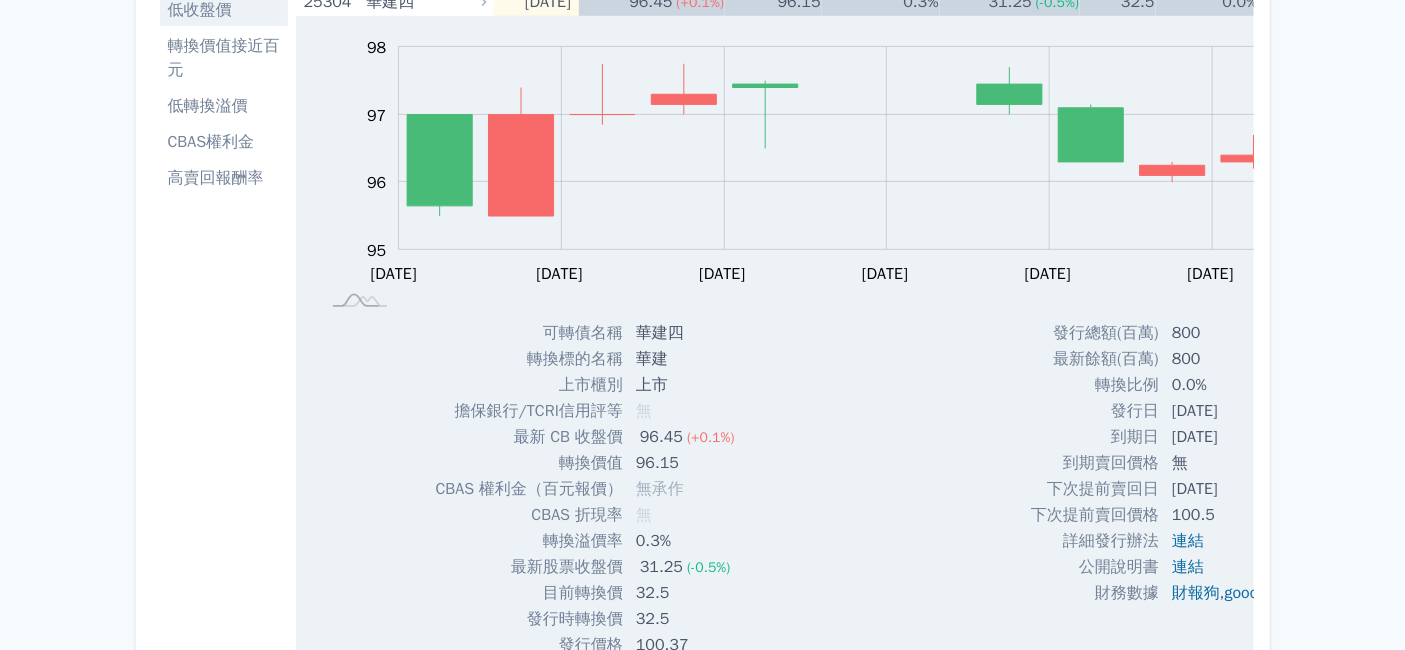 click on "低收盤價" at bounding box center (224, 10) 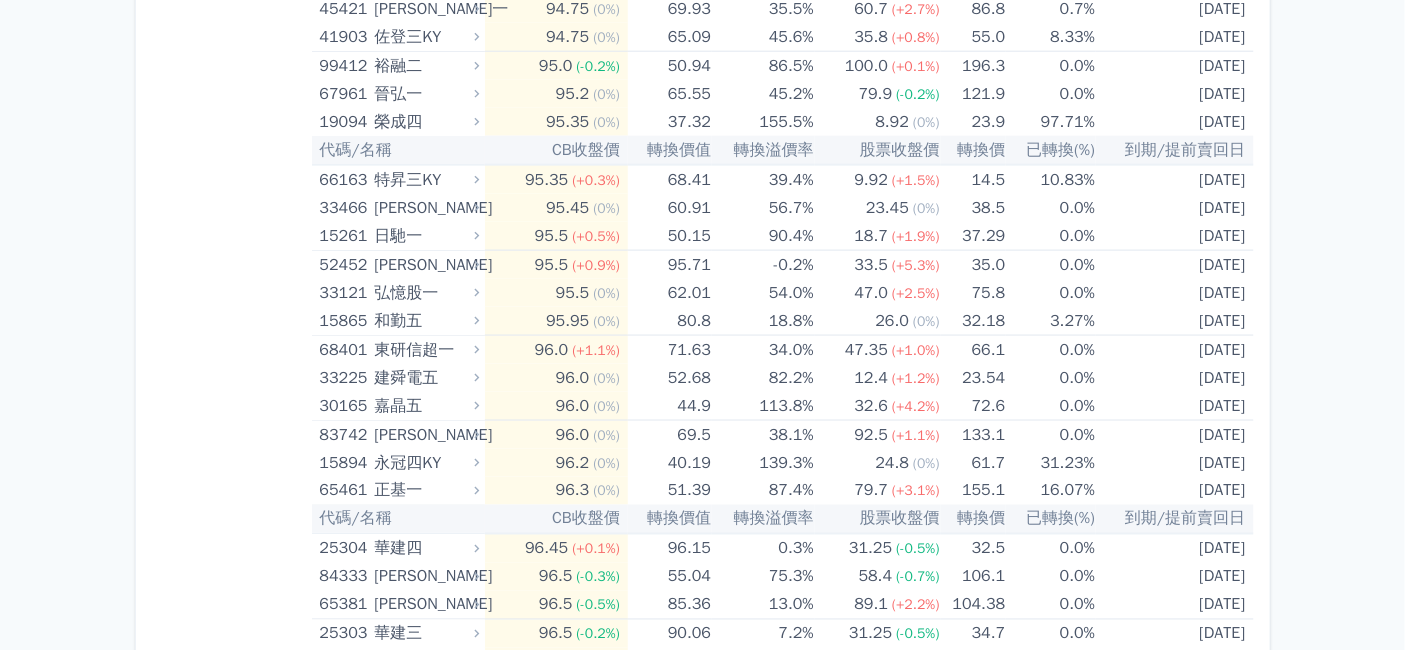 scroll, scrollTop: 888, scrollLeft: 0, axis: vertical 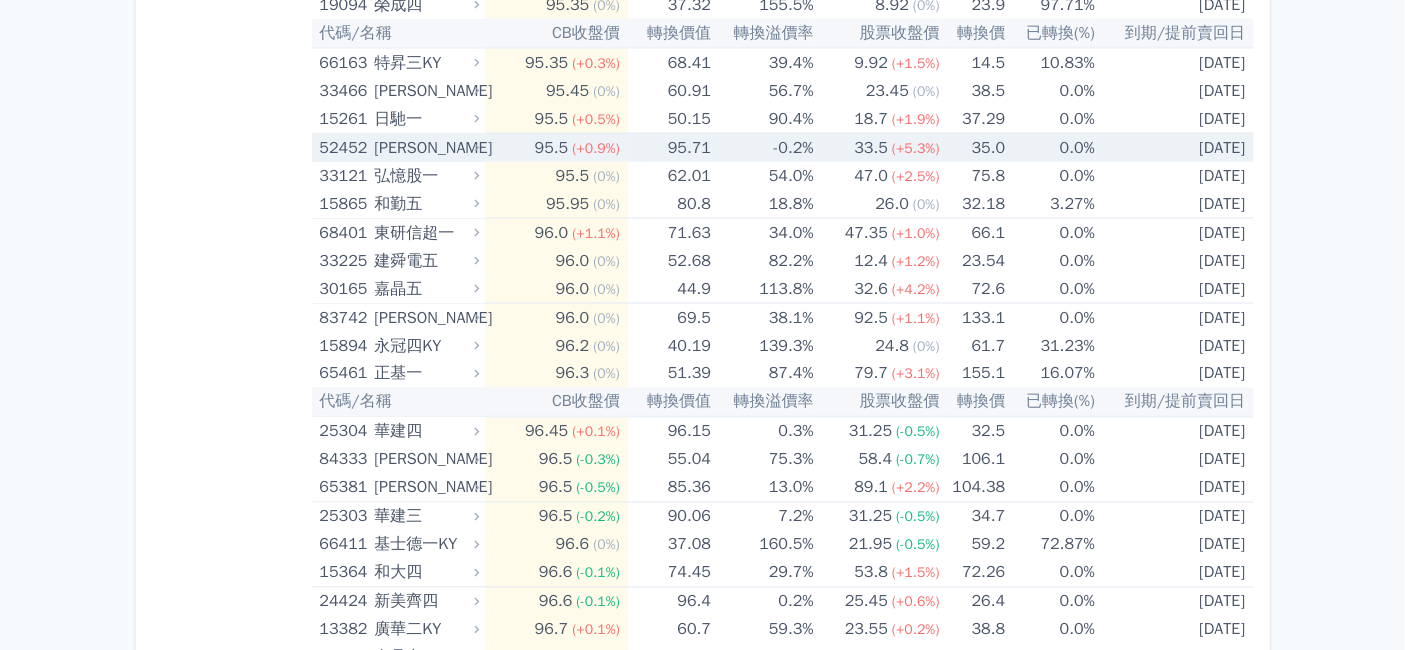click on "[PERSON_NAME]" at bounding box center [424, 148] 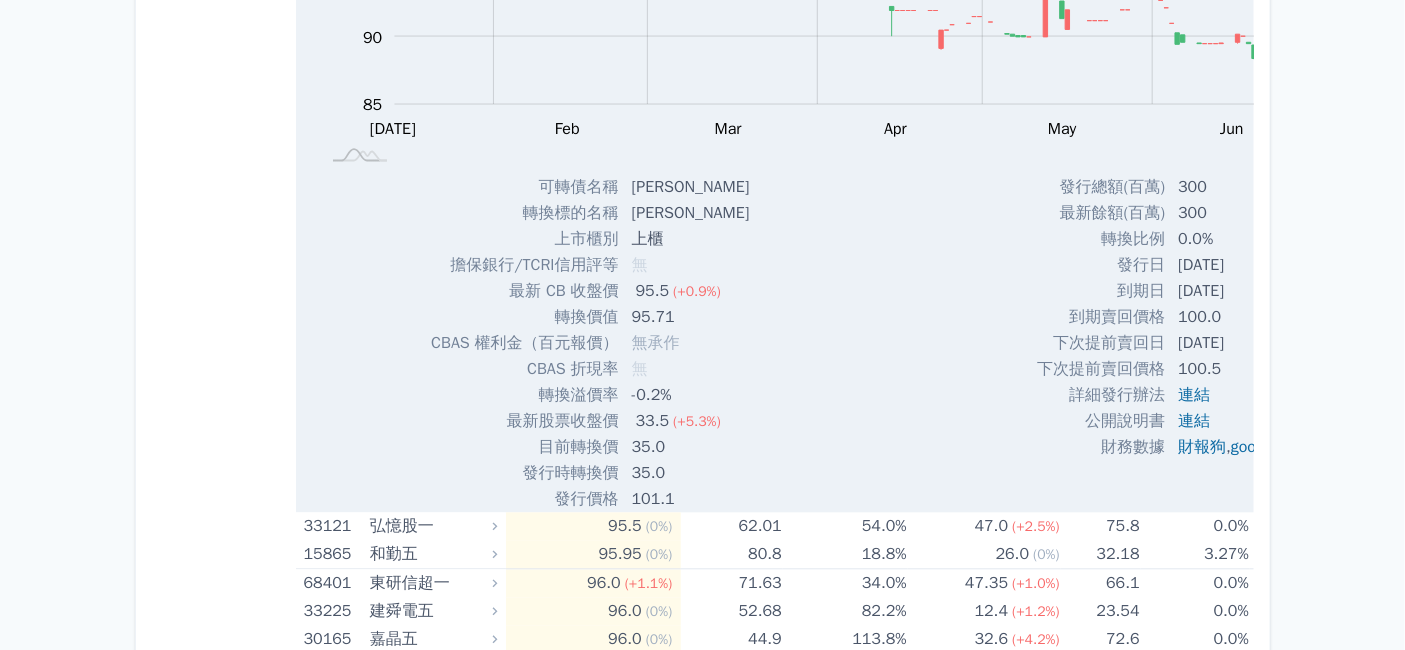 scroll, scrollTop: 1222, scrollLeft: 0, axis: vertical 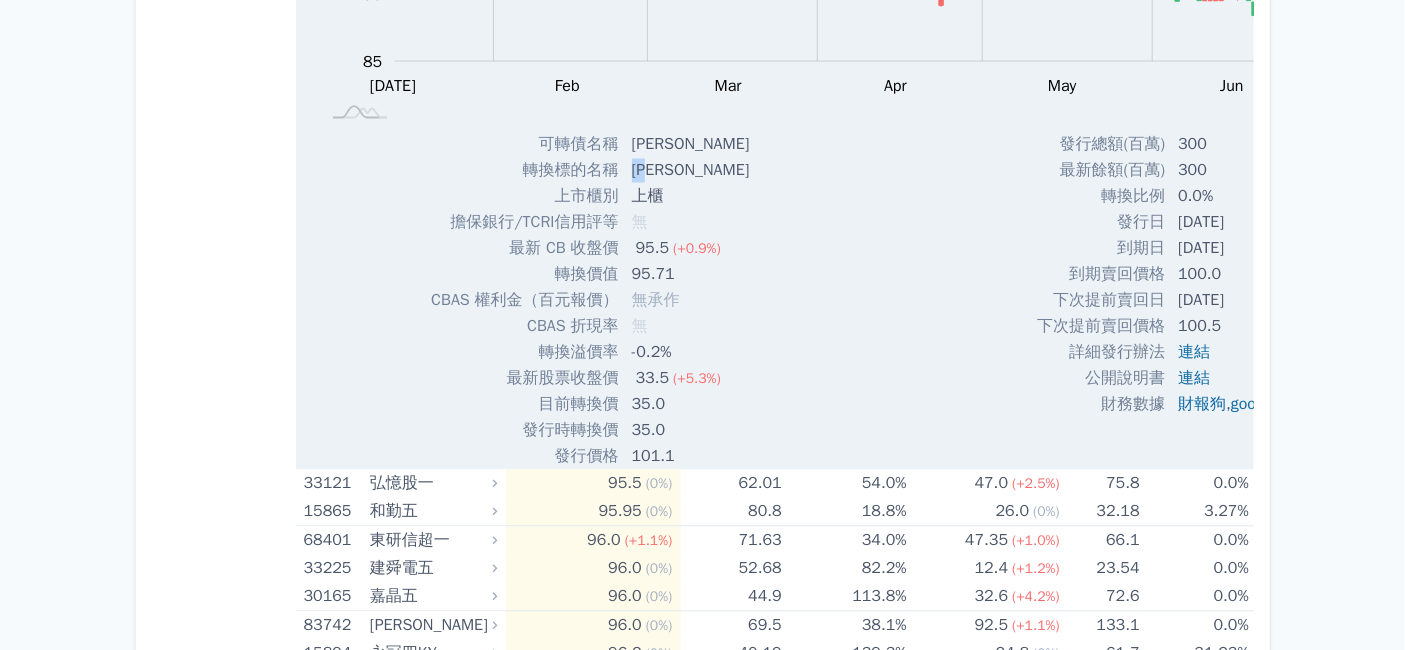 drag, startPoint x: 586, startPoint y: 424, endPoint x: 614, endPoint y: 427, distance: 28.160255 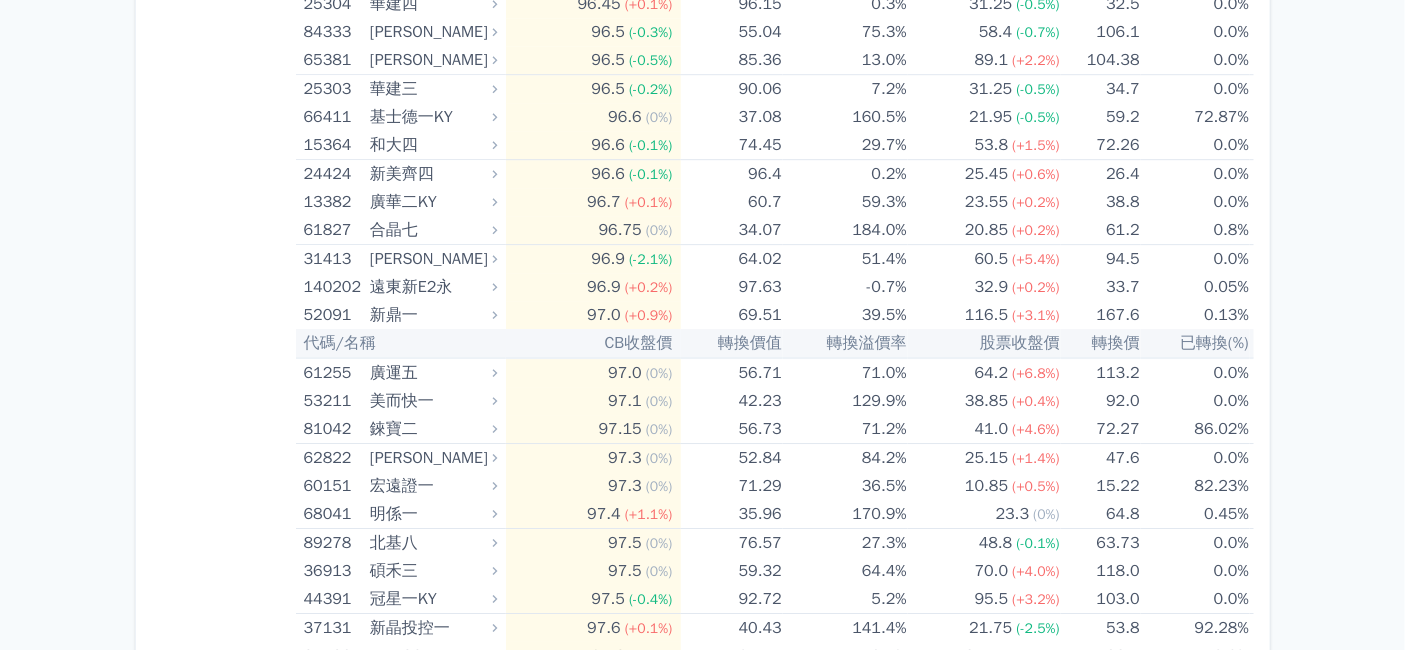 scroll, scrollTop: 2111, scrollLeft: 0, axis: vertical 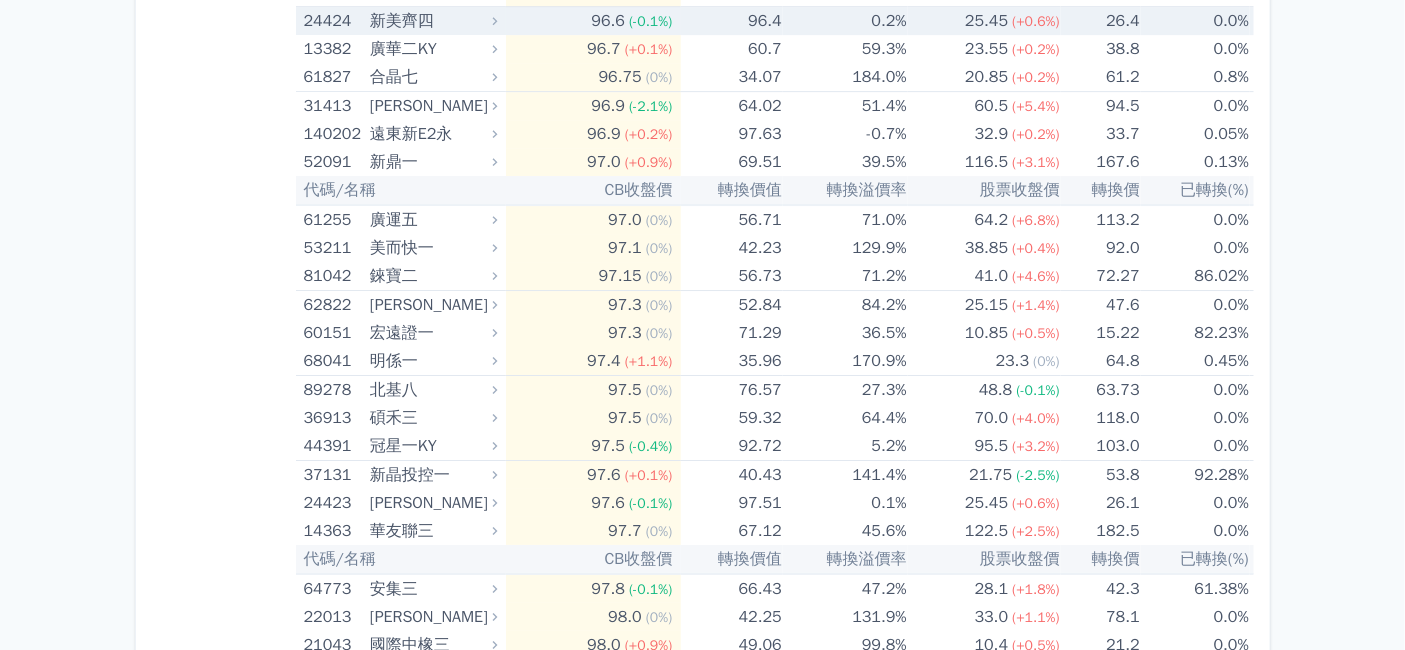 click on "新美齊四" at bounding box center (431, 21) 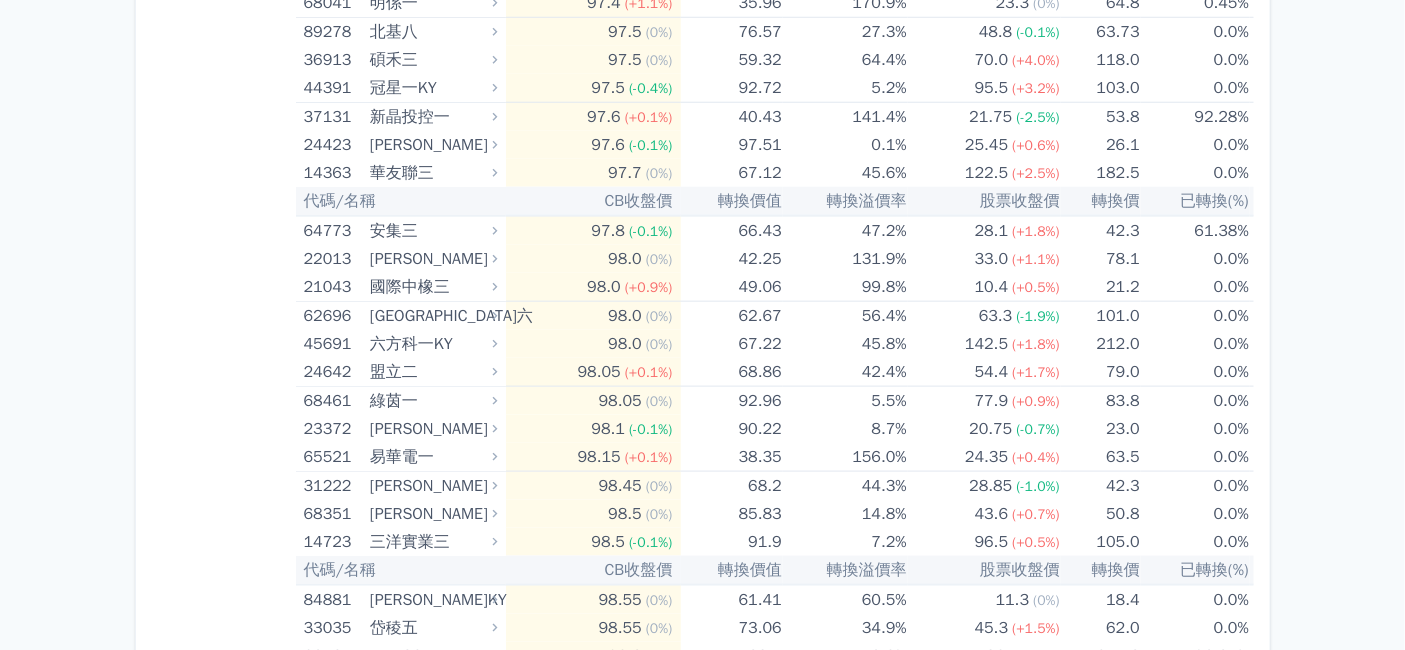 scroll, scrollTop: 3333, scrollLeft: 0, axis: vertical 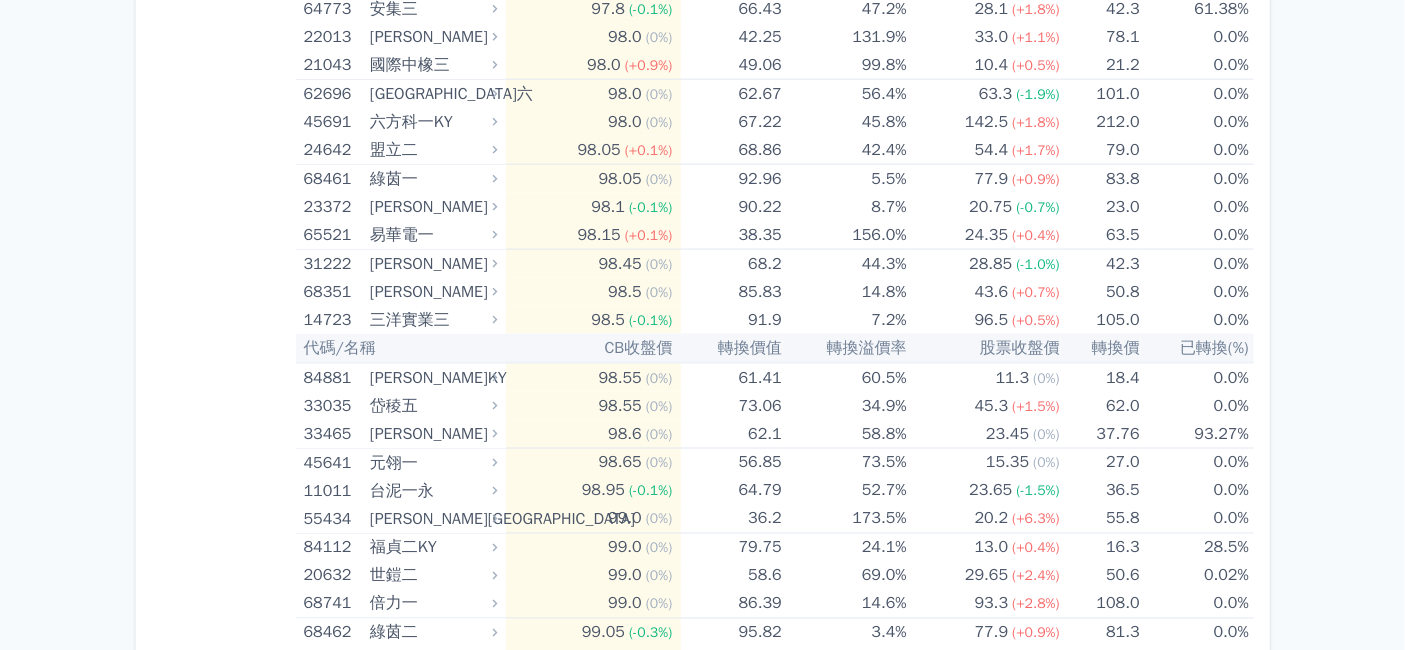 click on "冠星一KY" at bounding box center (431, -134) 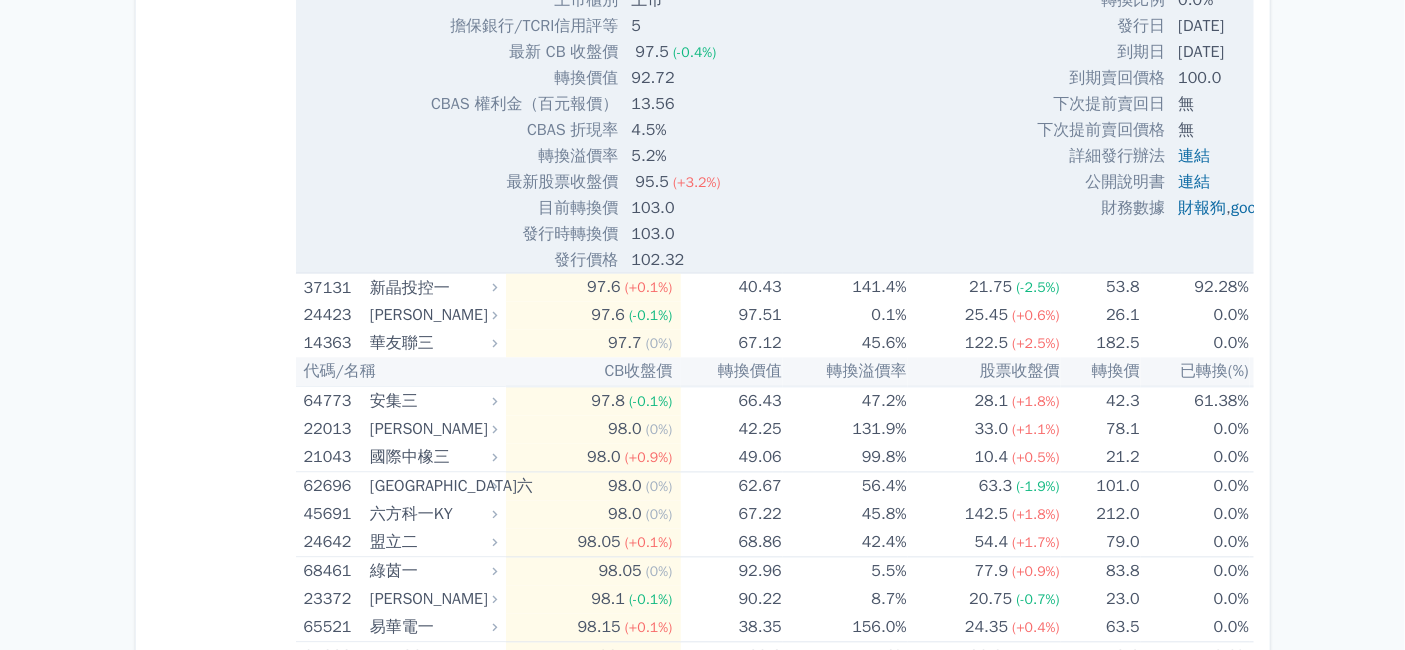 scroll, scrollTop: 3444, scrollLeft: 0, axis: vertical 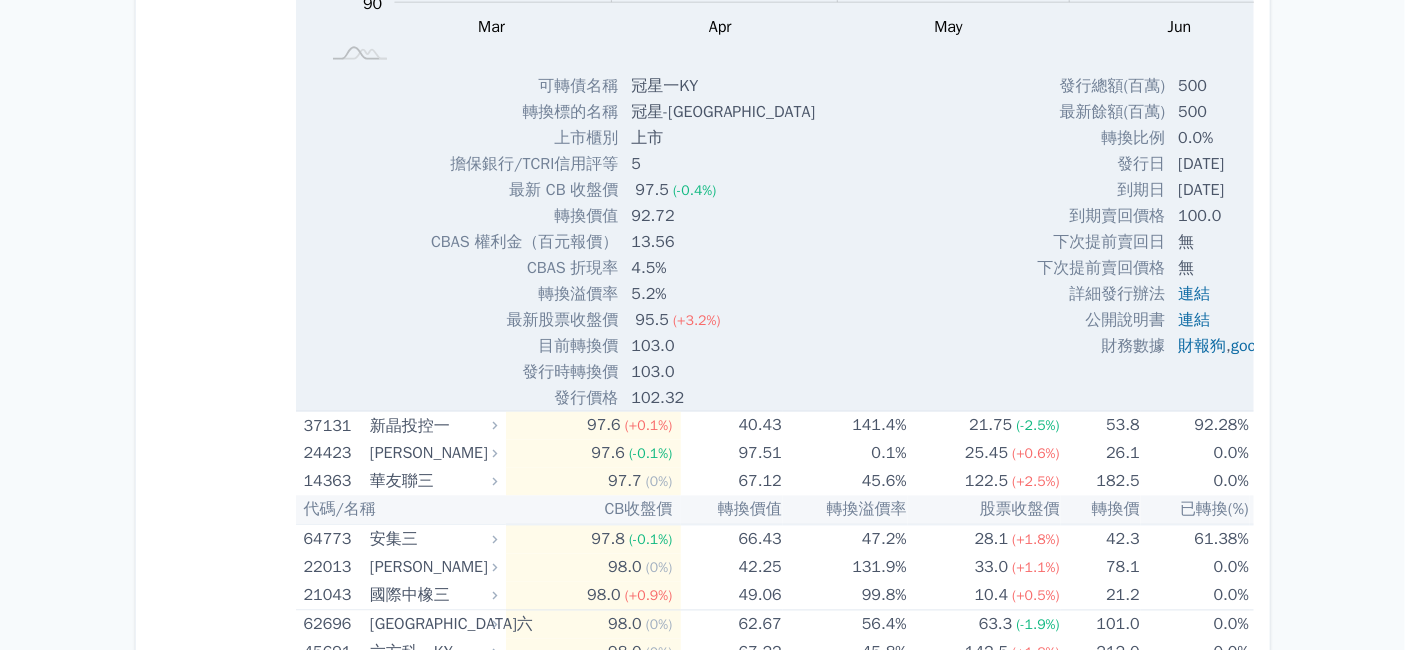 click on "冠星一KY" at bounding box center (431, -245) 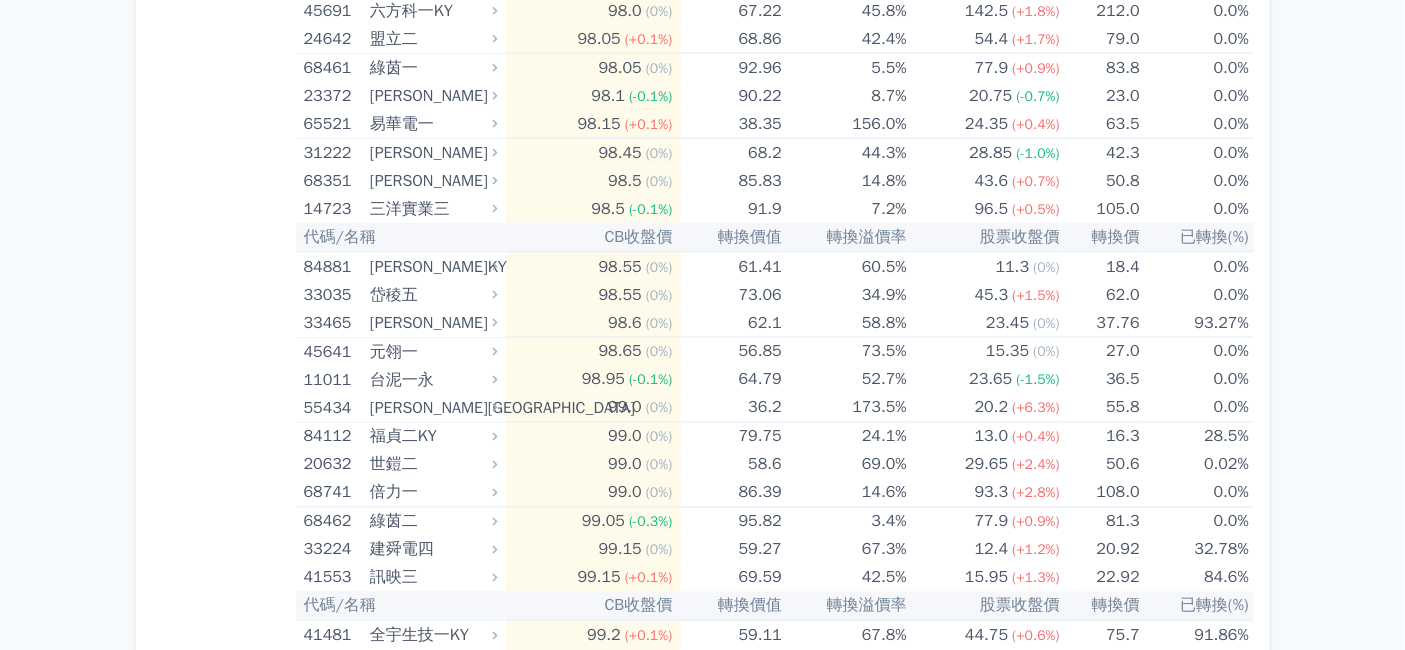 click on "[PERSON_NAME]" at bounding box center [431, -188] 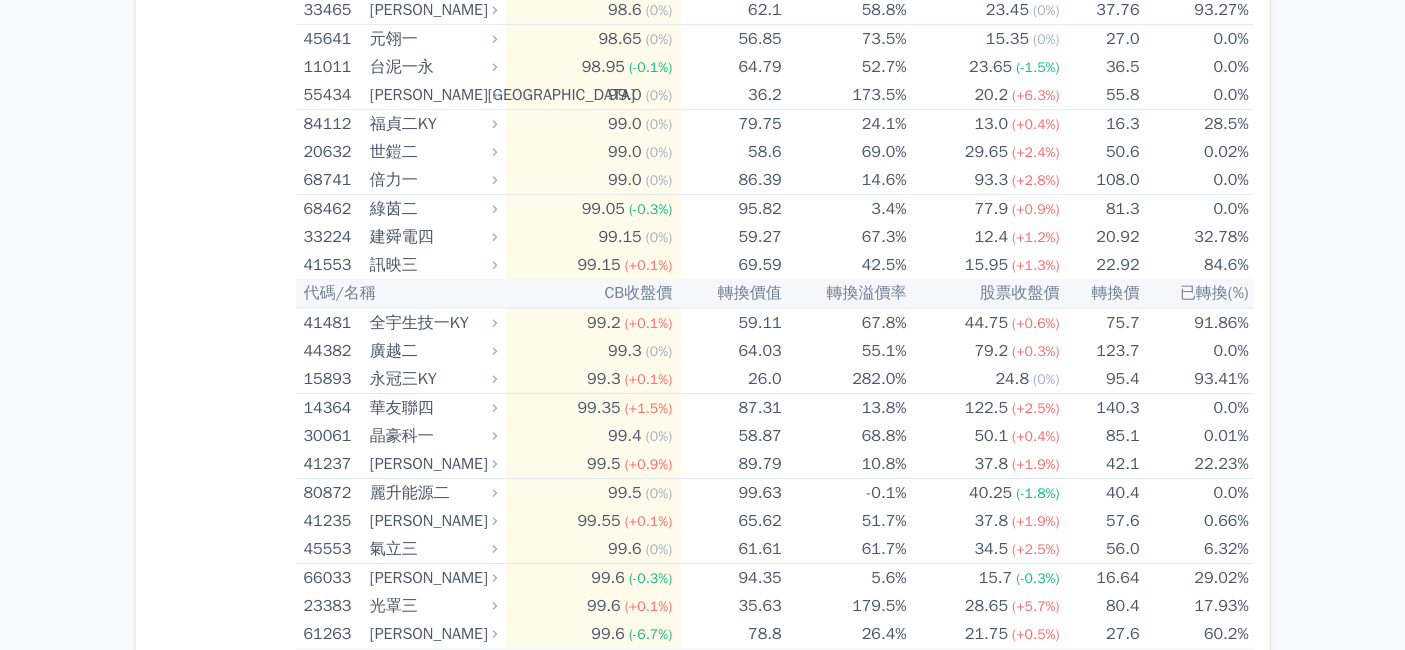 scroll, scrollTop: 4444, scrollLeft: 0, axis: vertical 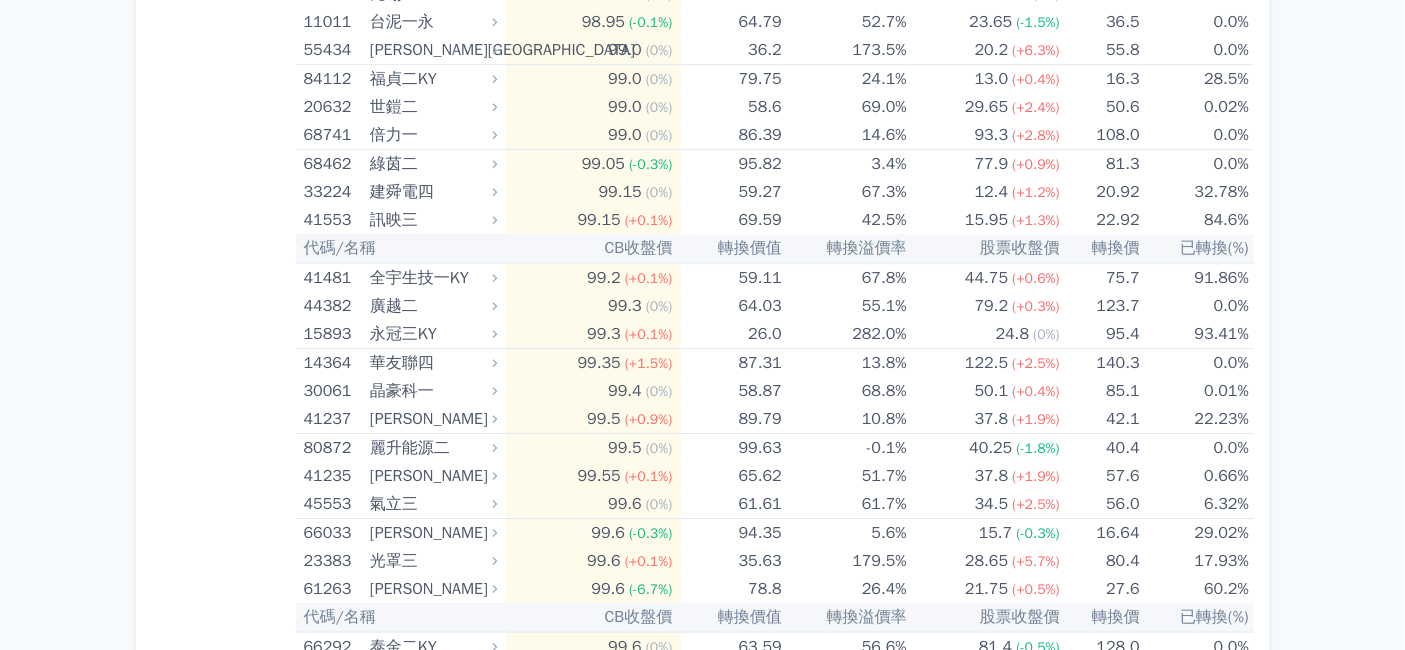 click on "[PERSON_NAME]" at bounding box center [431, -262] 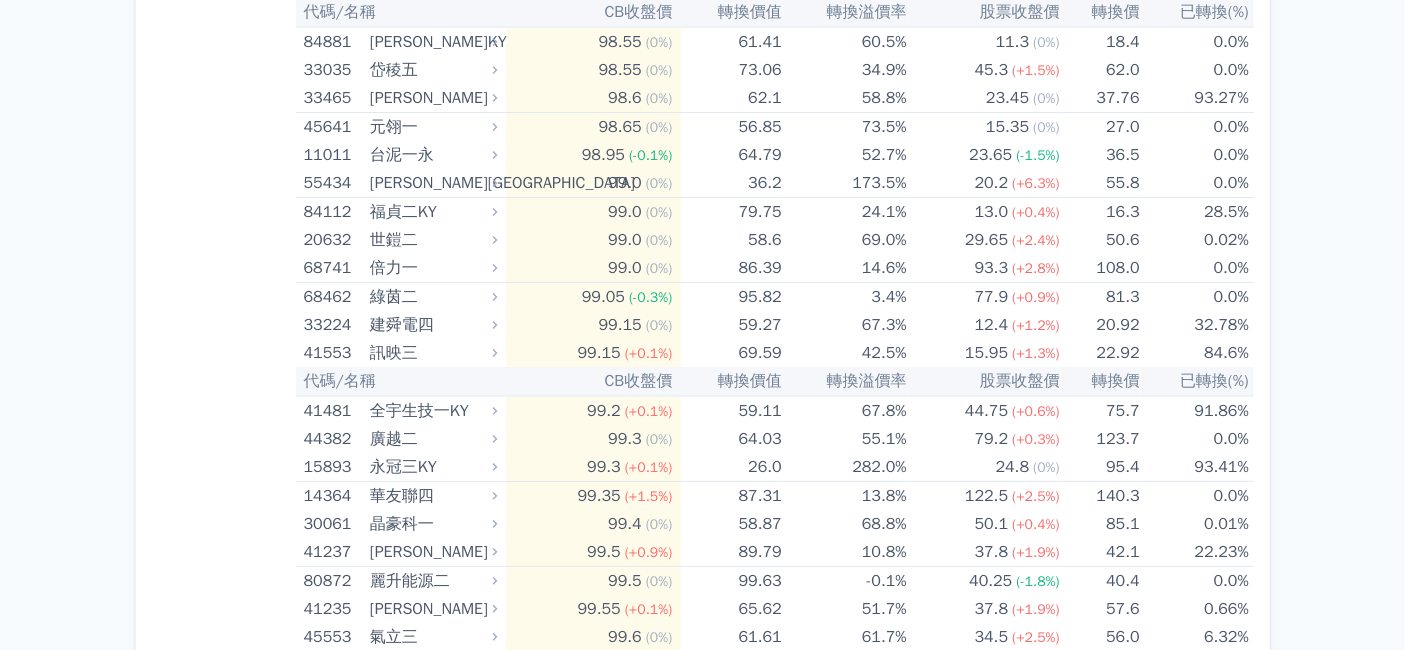 scroll, scrollTop: 4777, scrollLeft: 0, axis: vertical 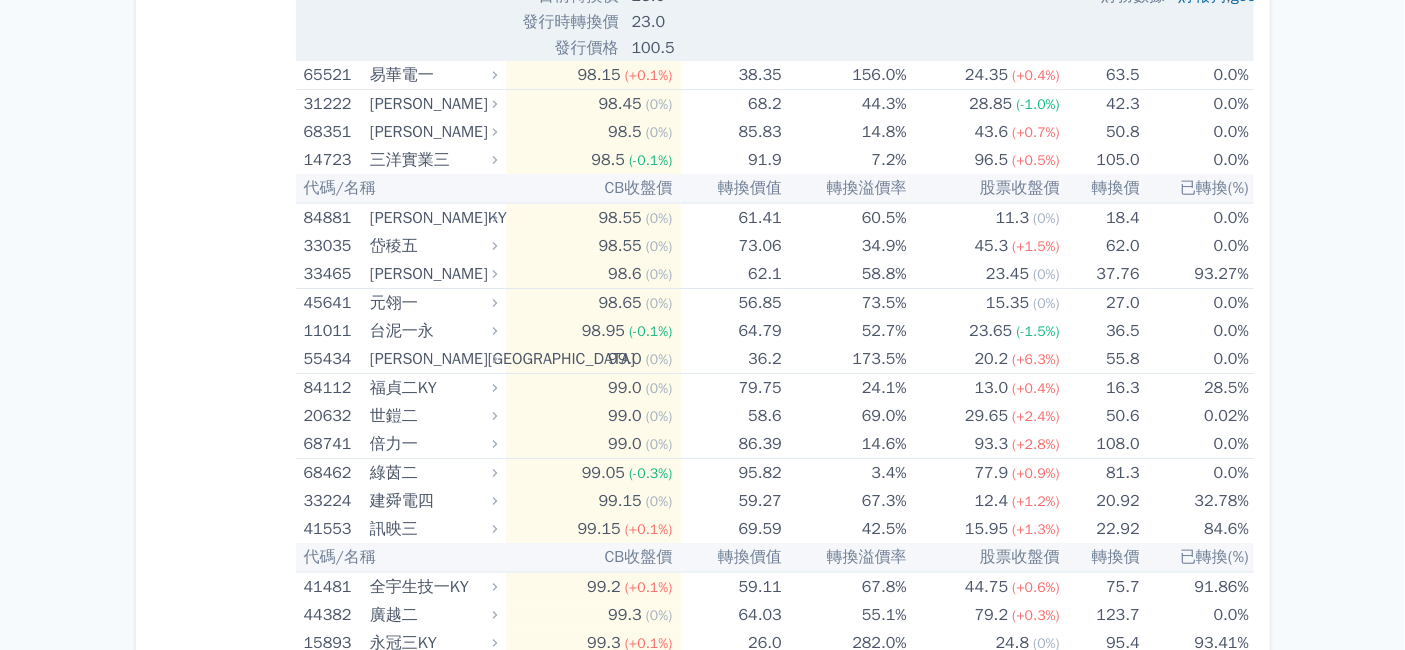 click on "綠茵一" at bounding box center [431, -623] 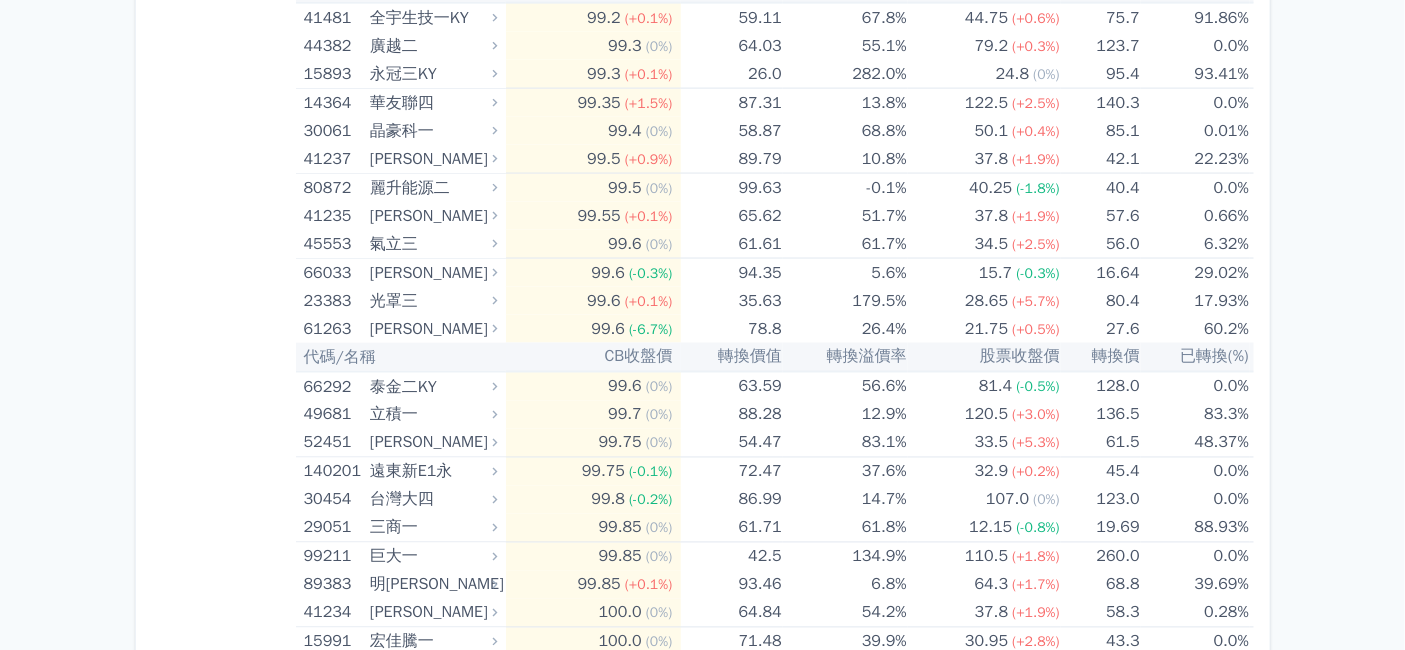 scroll, scrollTop: 6222, scrollLeft: 0, axis: vertical 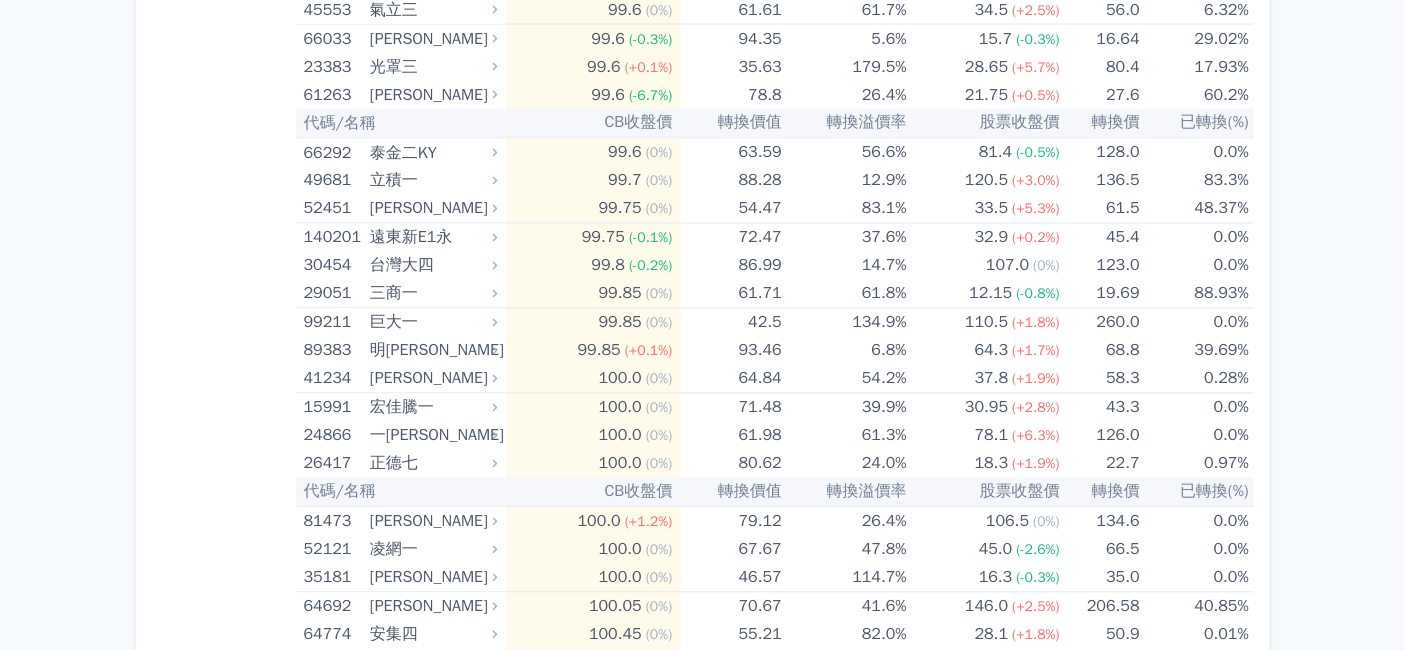 click on "[PERSON_NAME]KY" at bounding box center [431, -585] 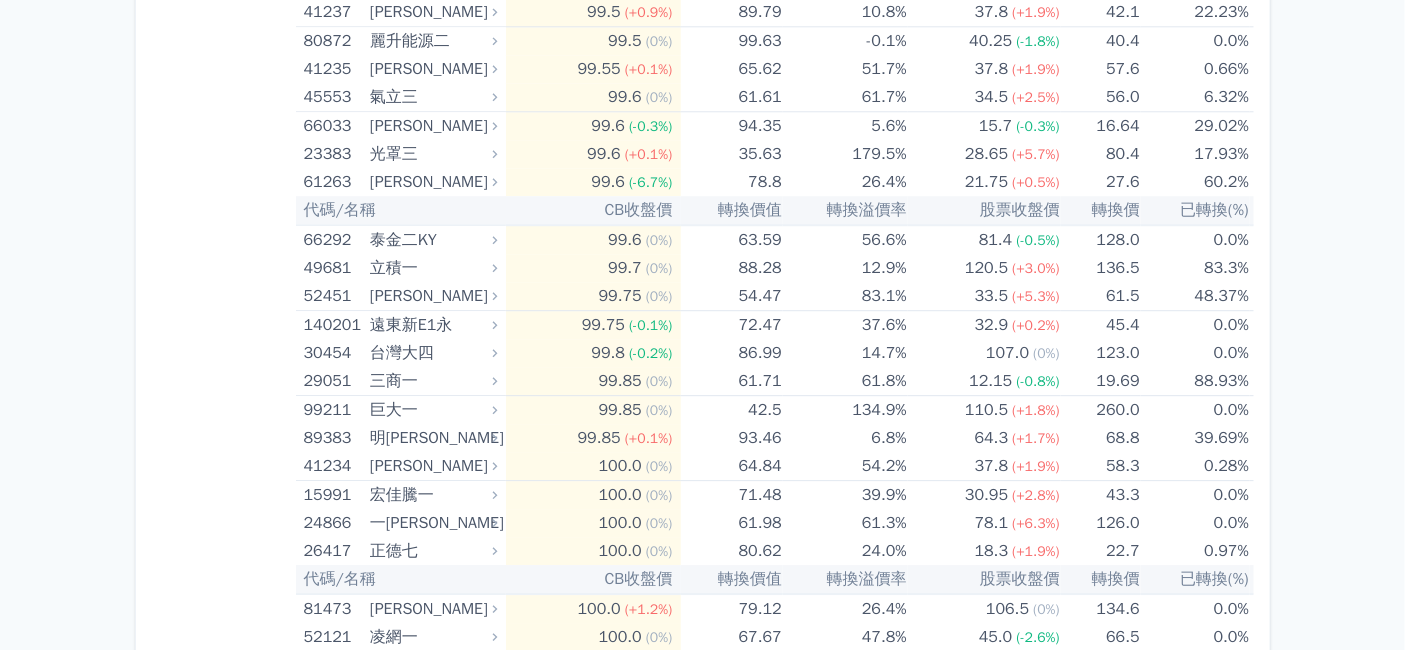scroll, scrollTop: 6444, scrollLeft: 0, axis: vertical 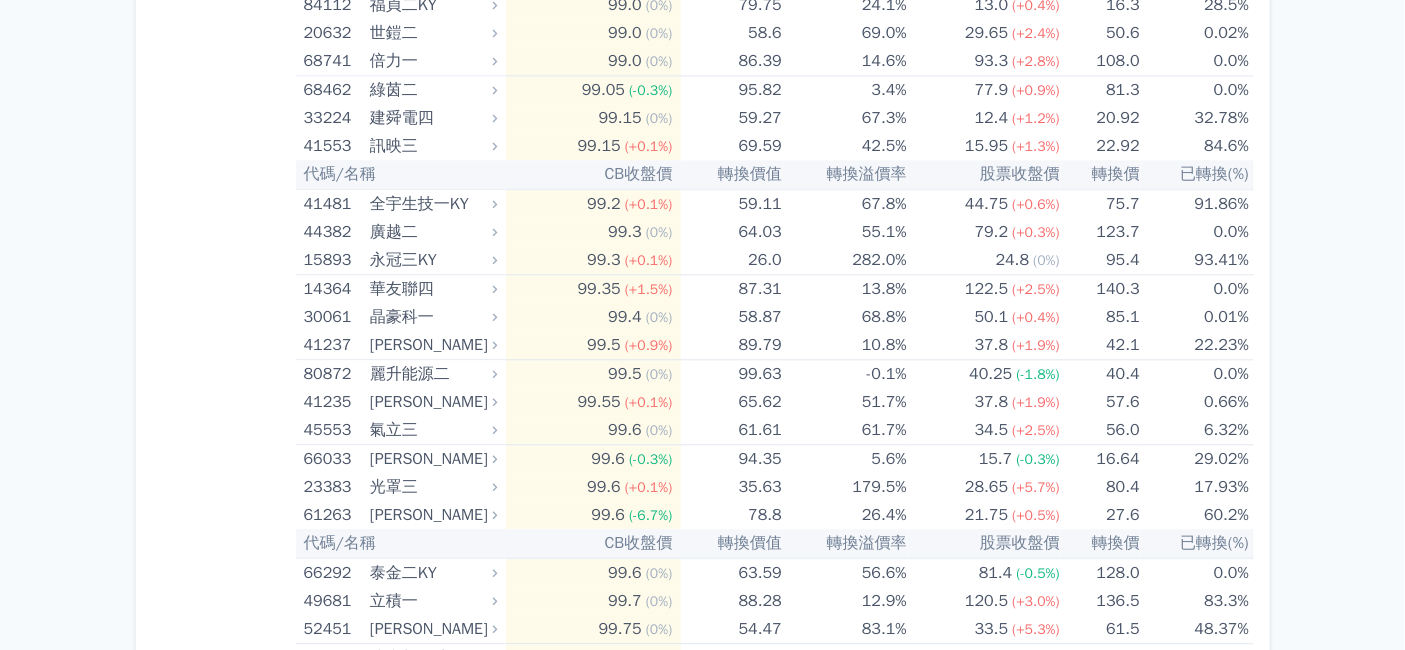 click on "[PERSON_NAME]KY" at bounding box center [431, -807] 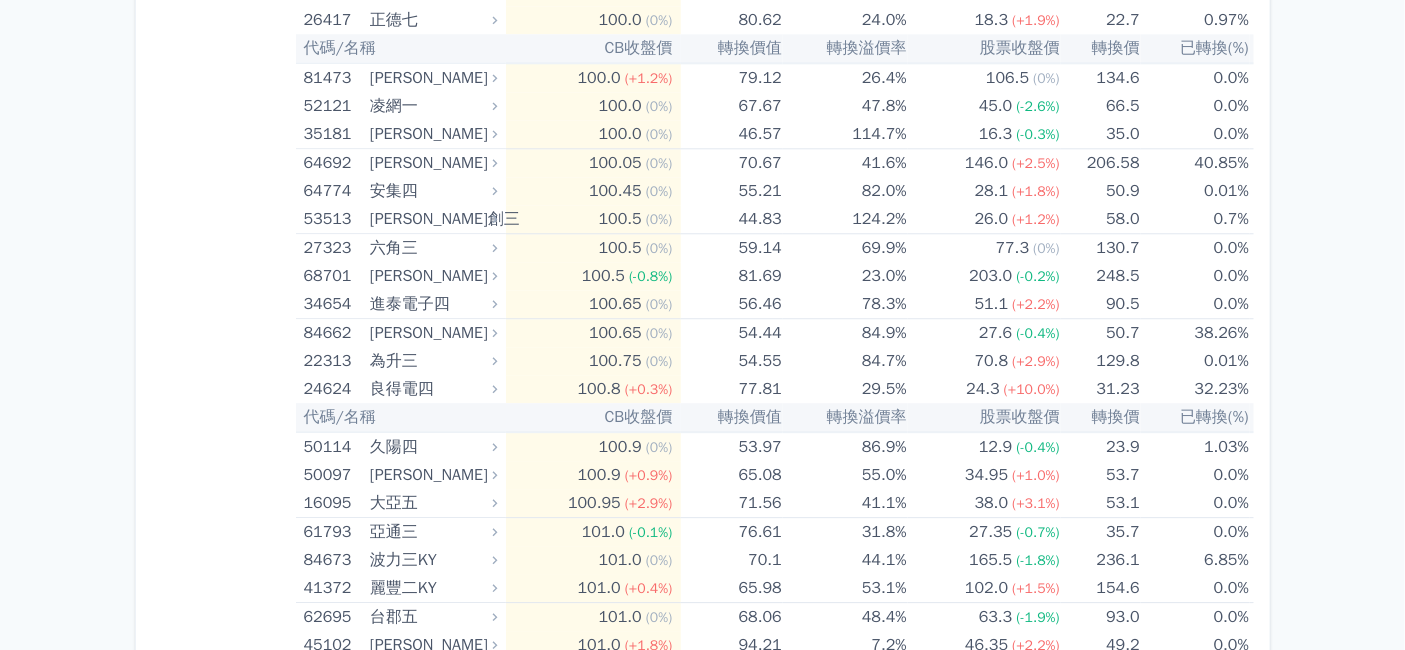 scroll, scrollTop: 6777, scrollLeft: 0, axis: vertical 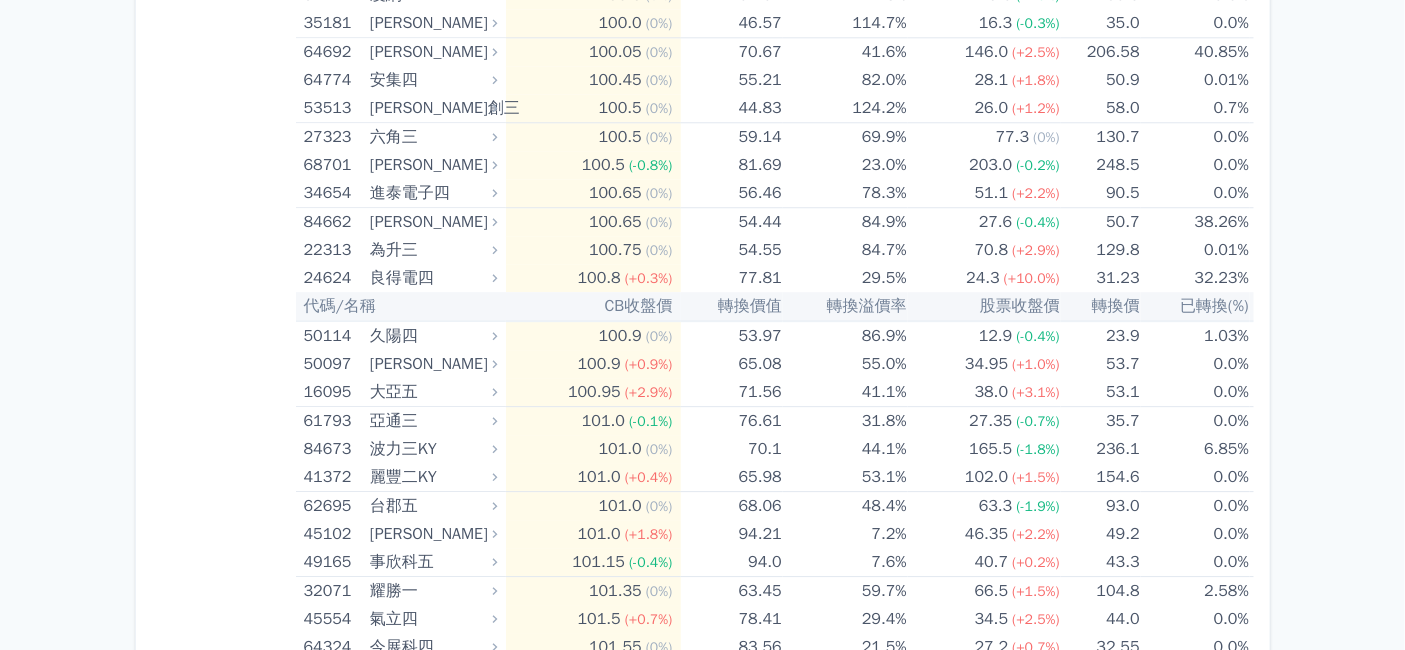 click on "麗升能源二" at bounding box center [431, -601] 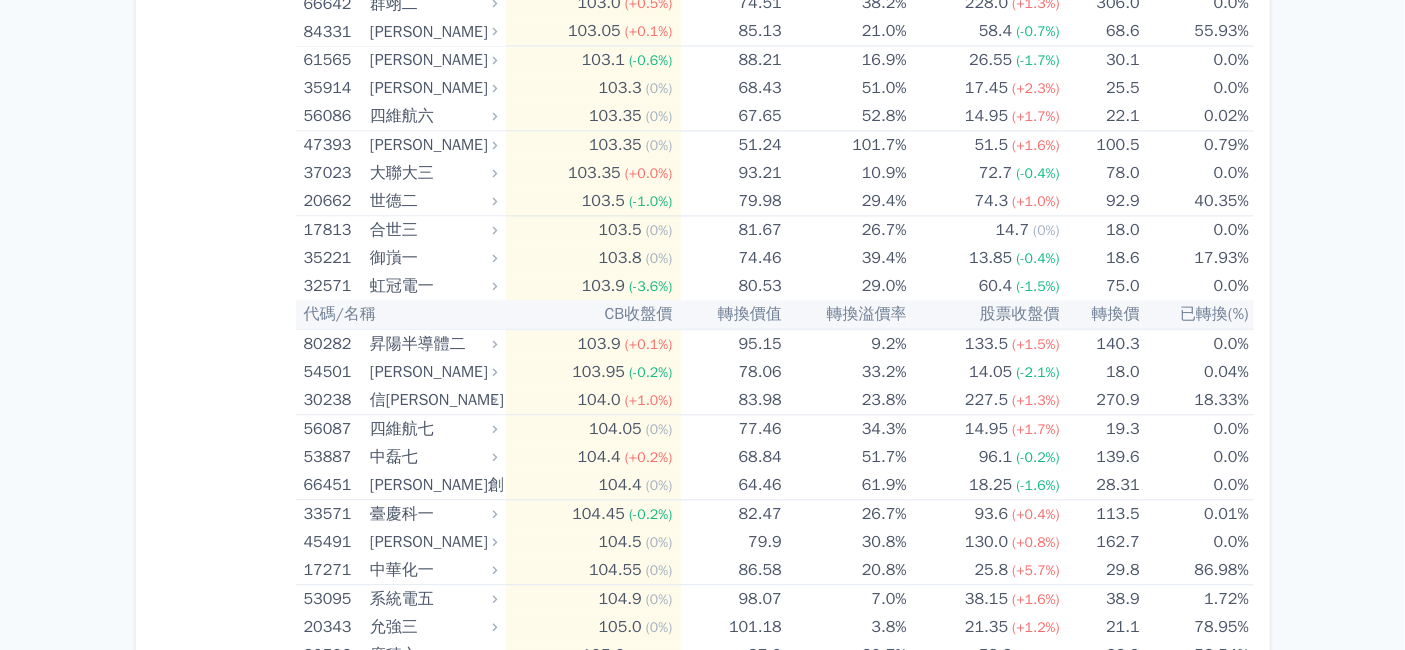 scroll, scrollTop: 8888, scrollLeft: 0, axis: vertical 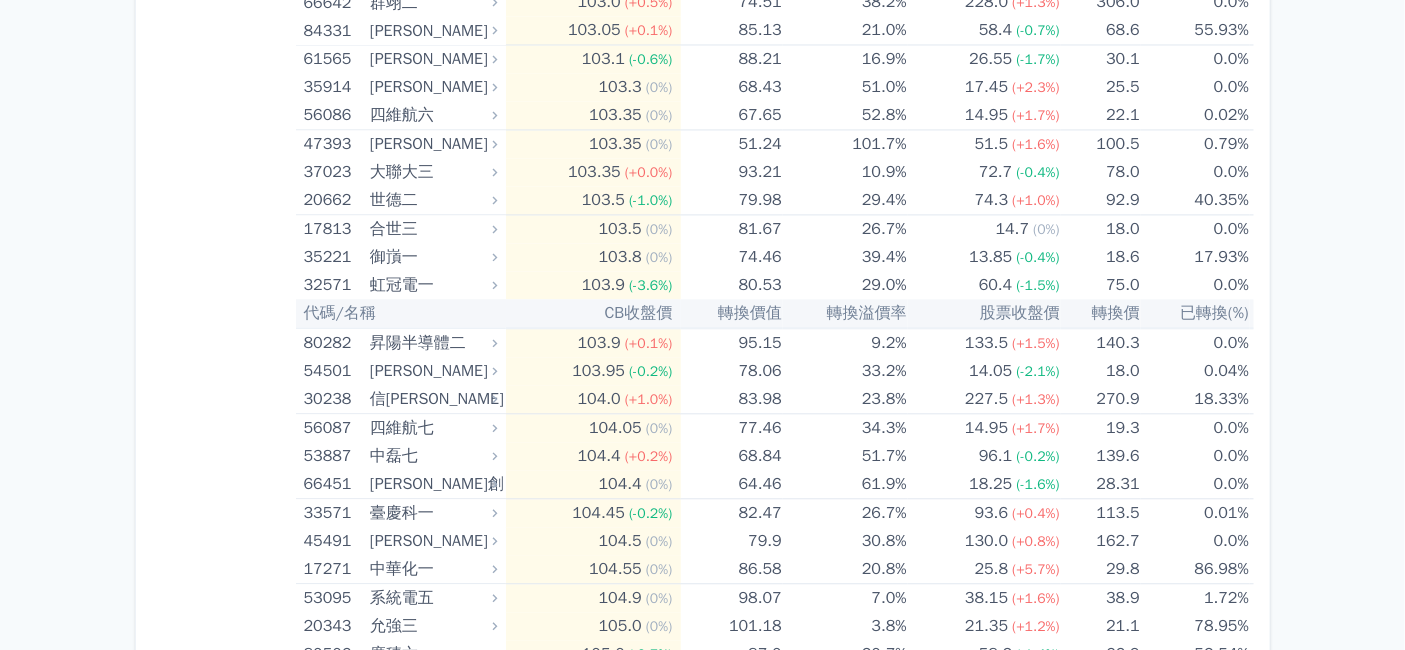 click on "[PERSON_NAME]" at bounding box center (431, -935) 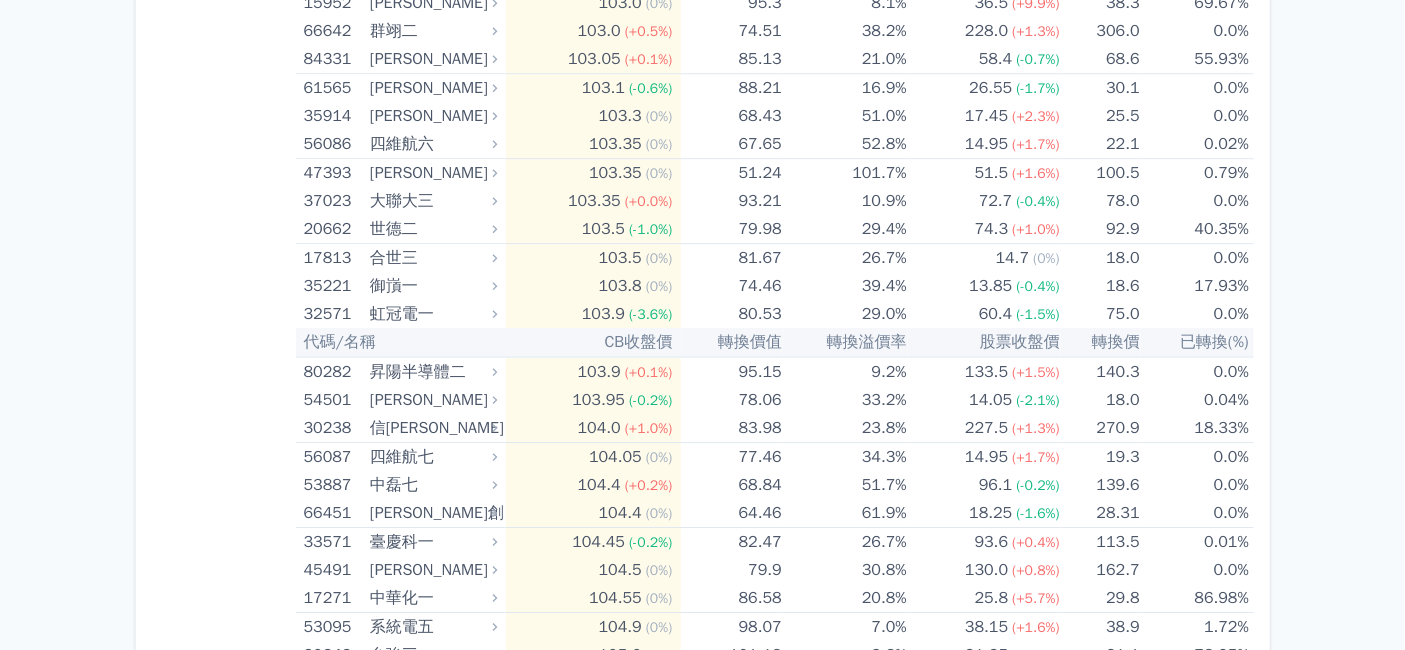 scroll, scrollTop: 9555, scrollLeft: 0, axis: vertical 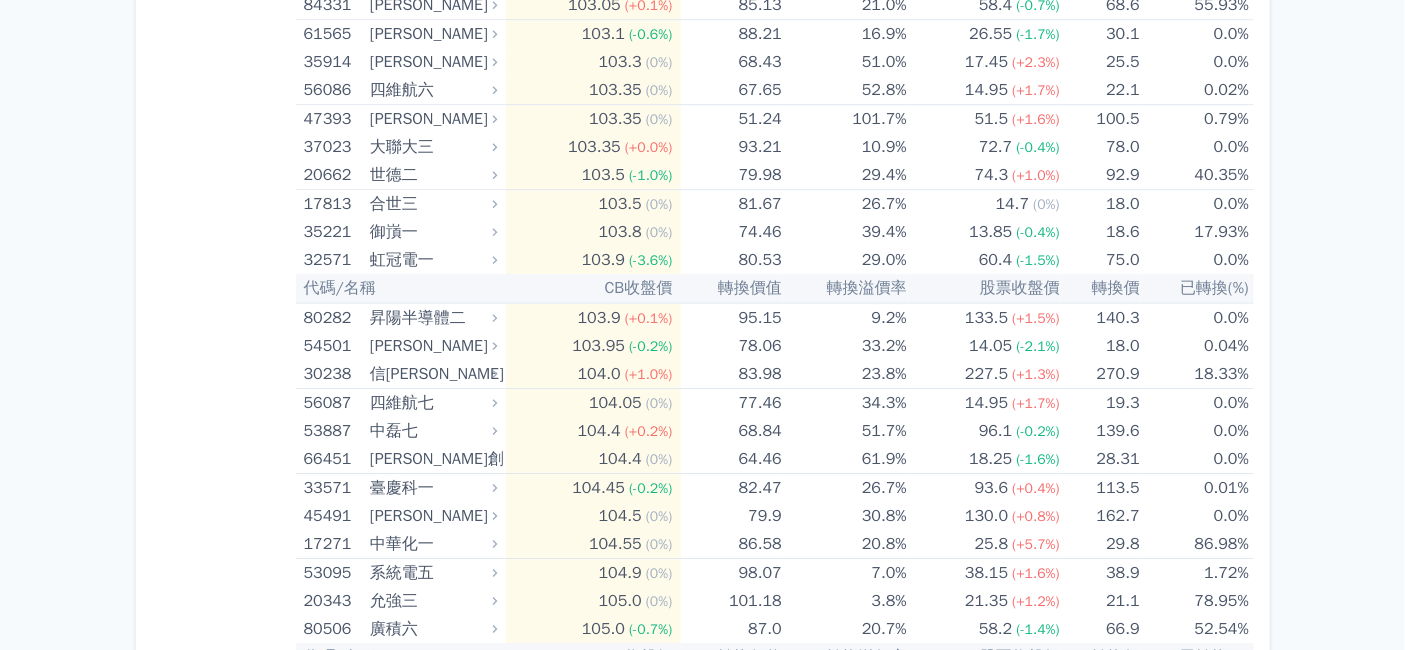 drag, startPoint x: 589, startPoint y: 174, endPoint x: 648, endPoint y: 161, distance: 60.41523 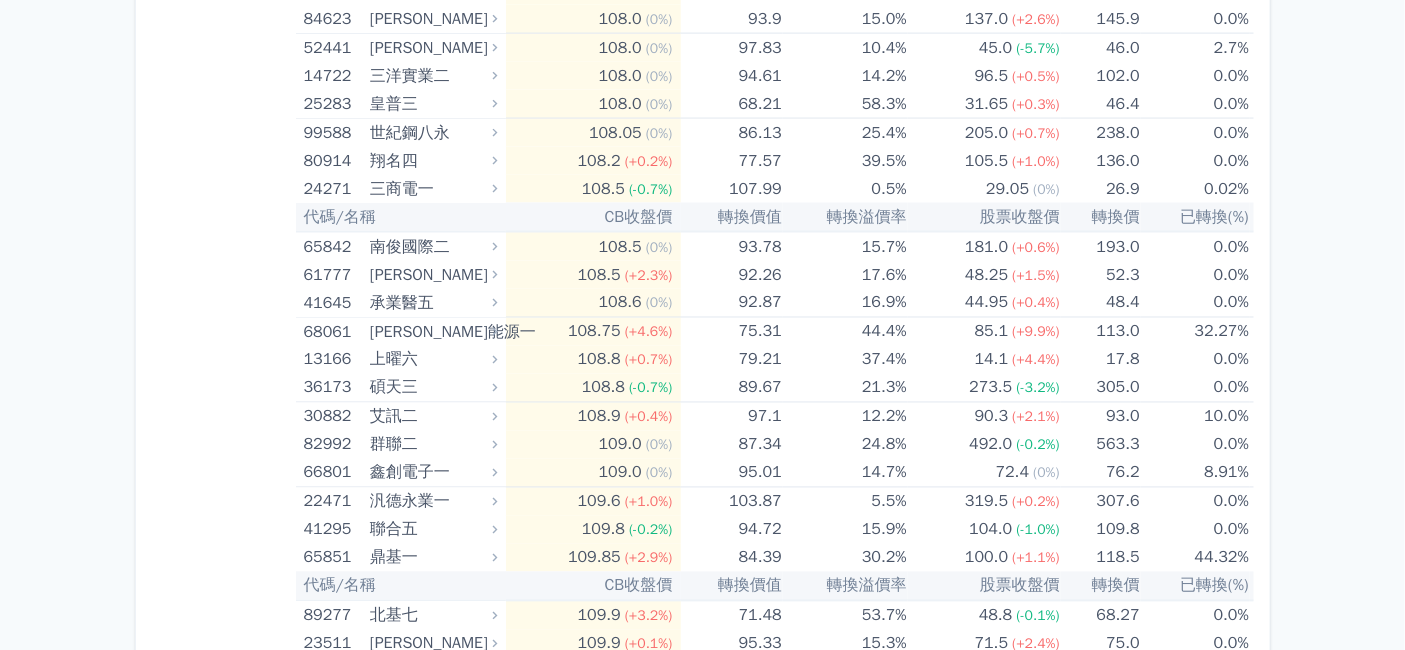 scroll, scrollTop: 11111, scrollLeft: 0, axis: vertical 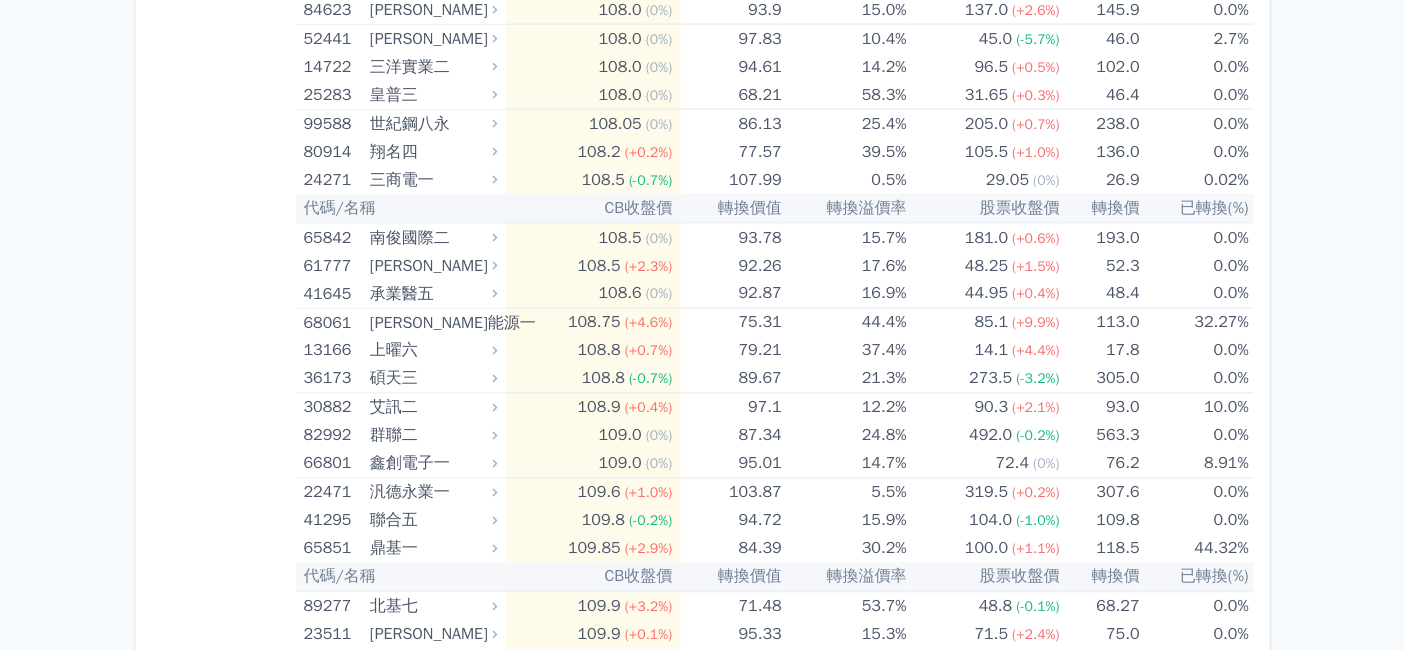 click on "合世三" at bounding box center [431, -1352] 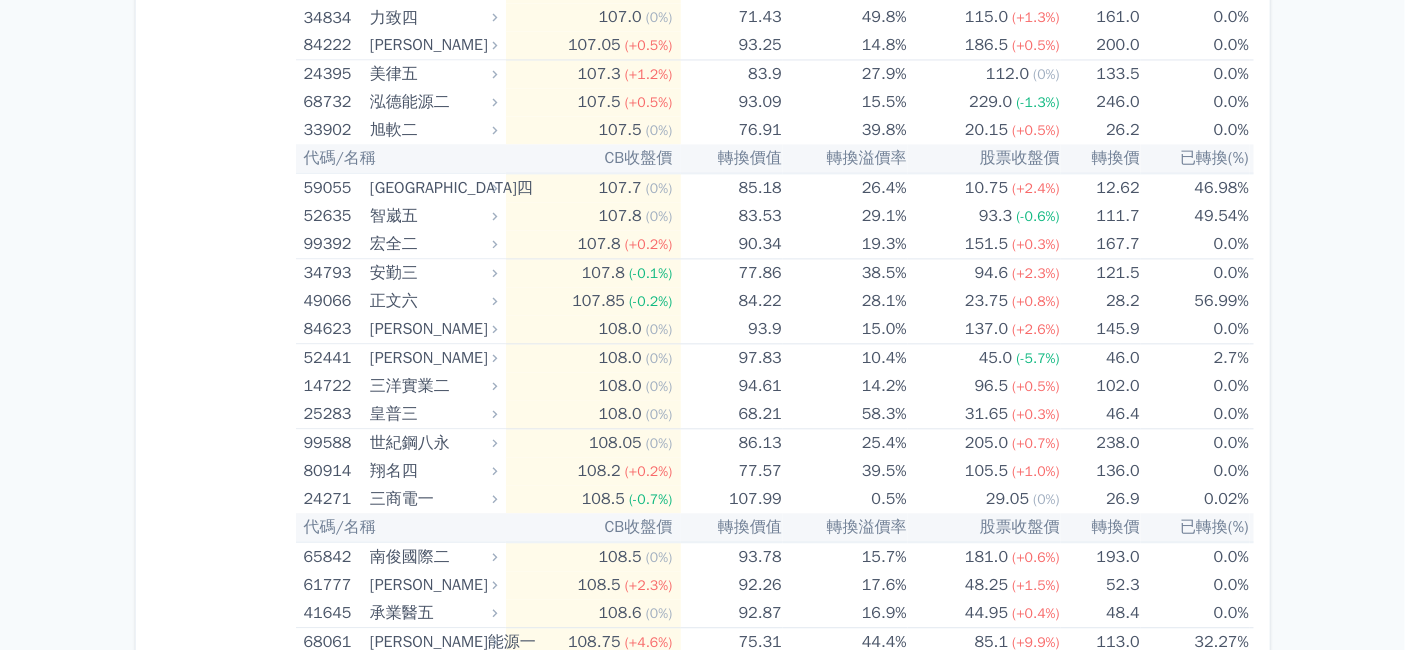 scroll, scrollTop: 11444, scrollLeft: 0, axis: vertical 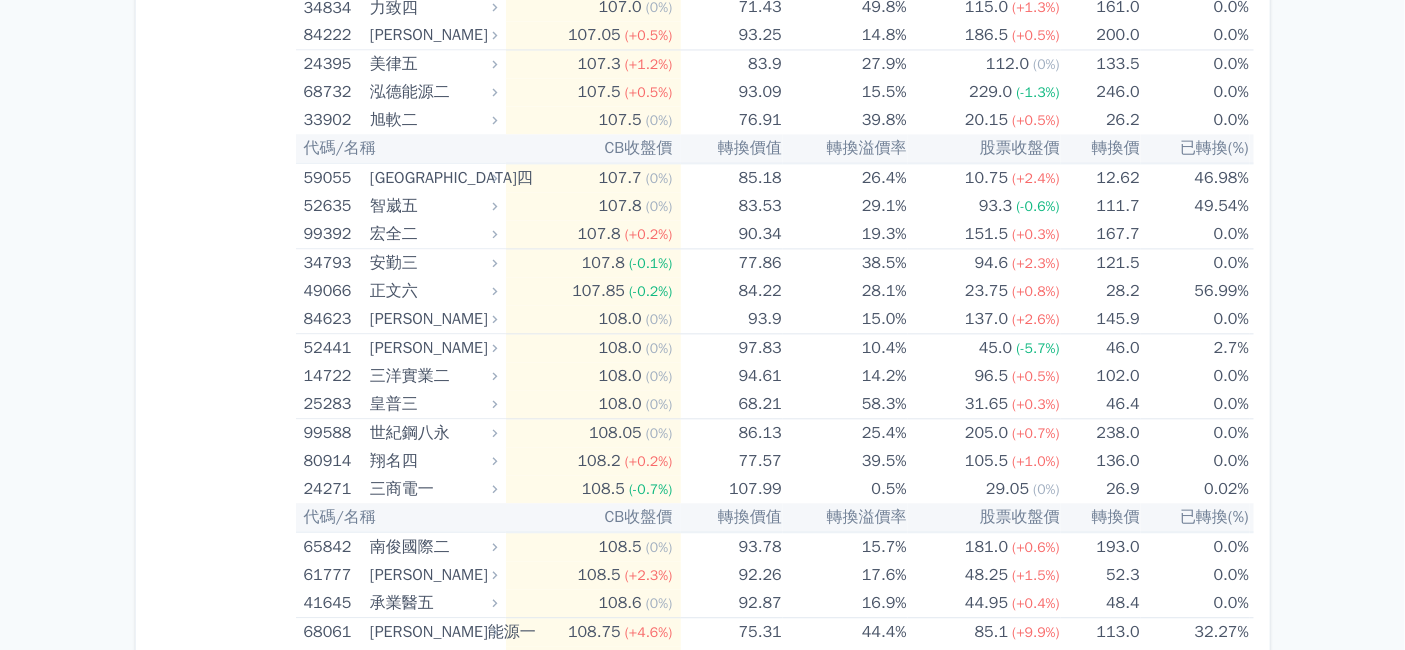 drag, startPoint x: 594, startPoint y: 470, endPoint x: 620, endPoint y: 470, distance: 26 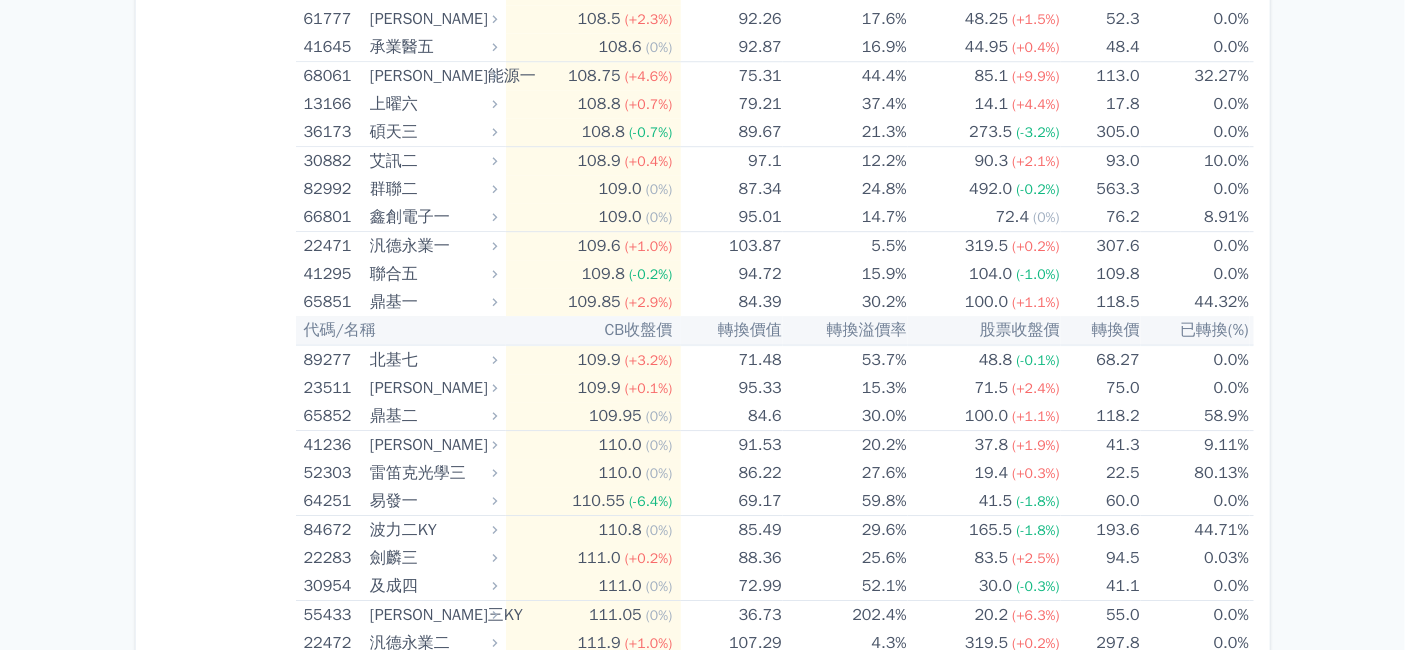 scroll, scrollTop: 12111, scrollLeft: 0, axis: vertical 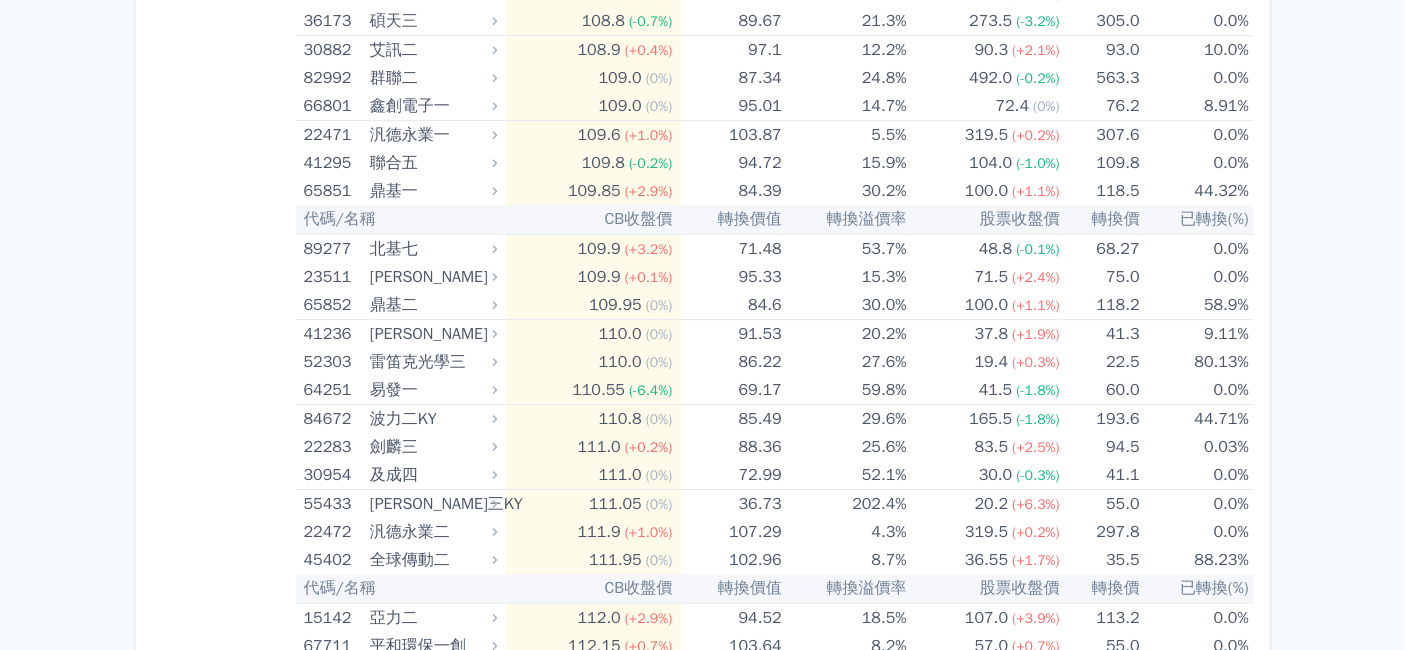 click on "臺慶科一" at bounding box center [431, -1426] 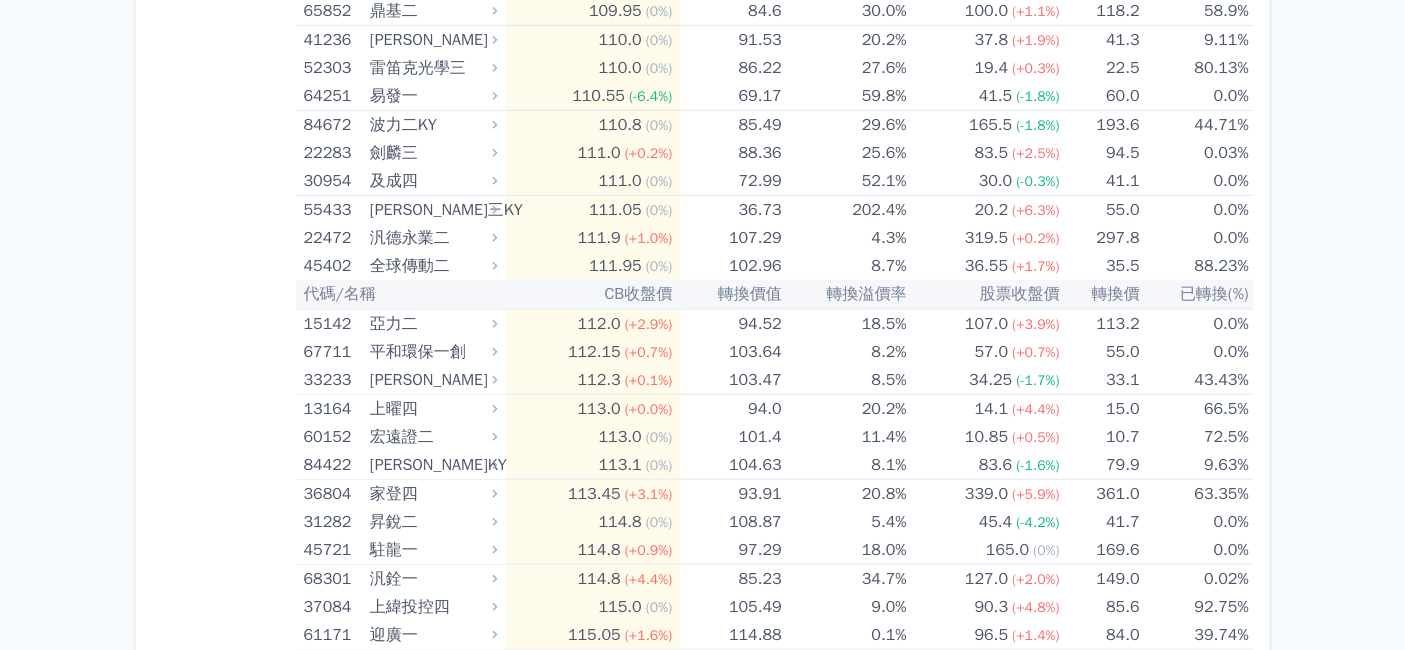 scroll, scrollTop: 13111, scrollLeft: 0, axis: vertical 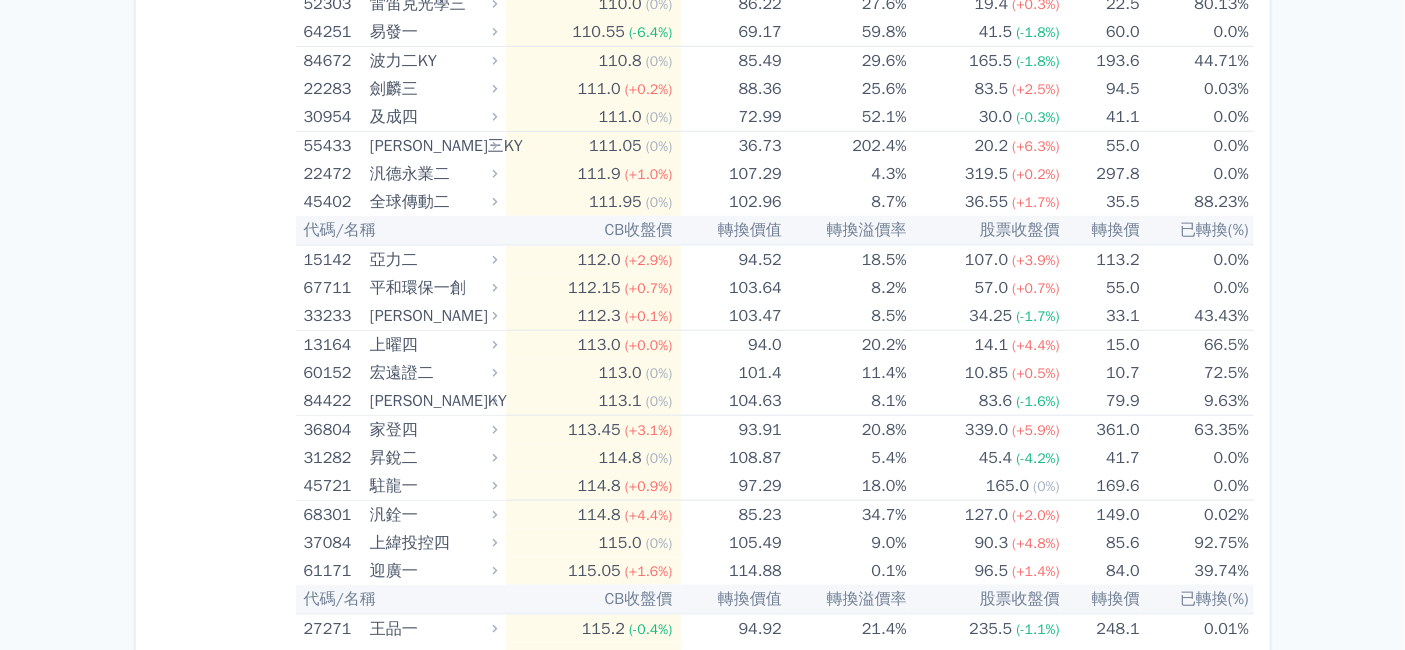 click on "廣積六" at bounding box center [431, -1643] 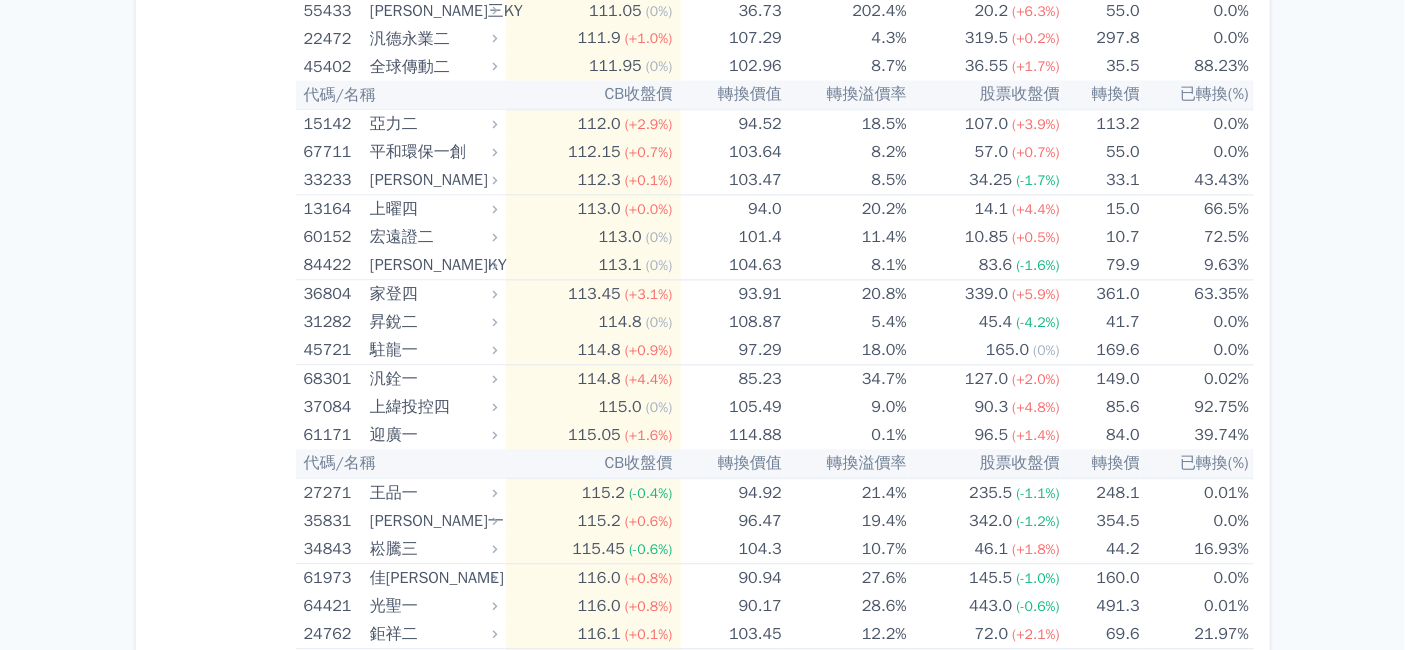 scroll, scrollTop: 14000, scrollLeft: 0, axis: vertical 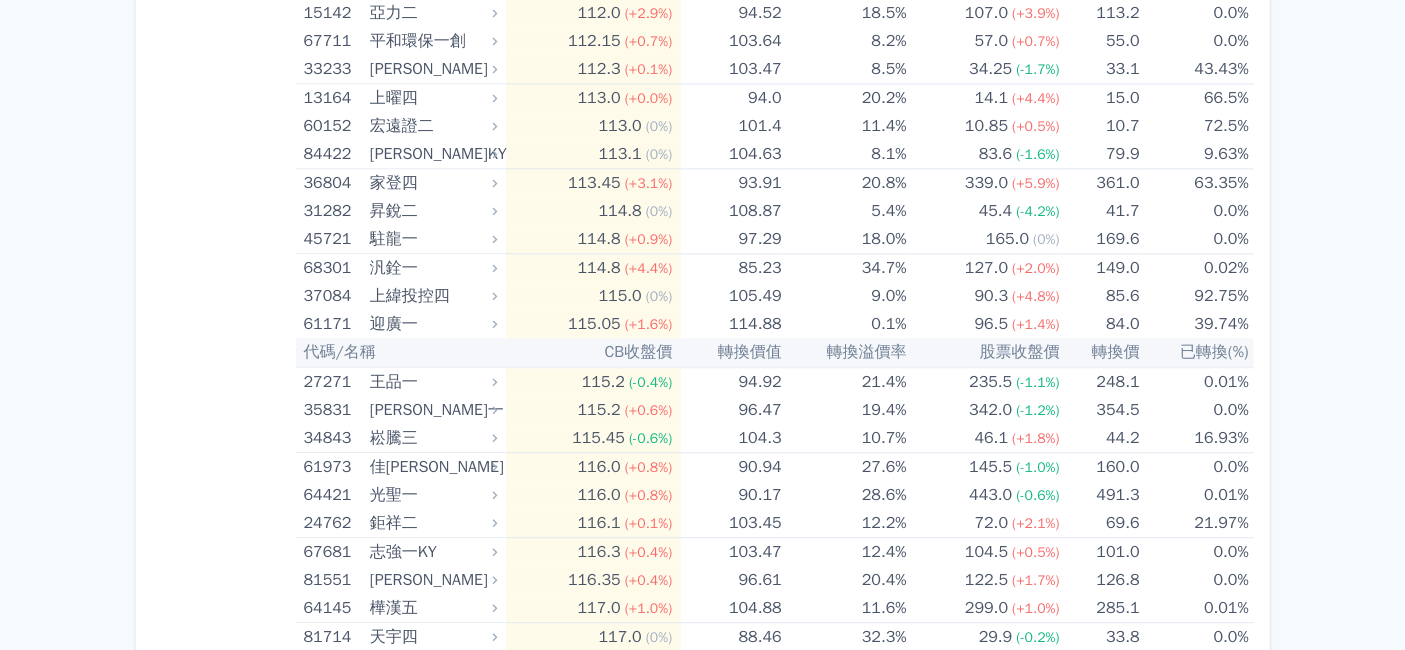 click on "20344
允強四" at bounding box center (401, -1662) 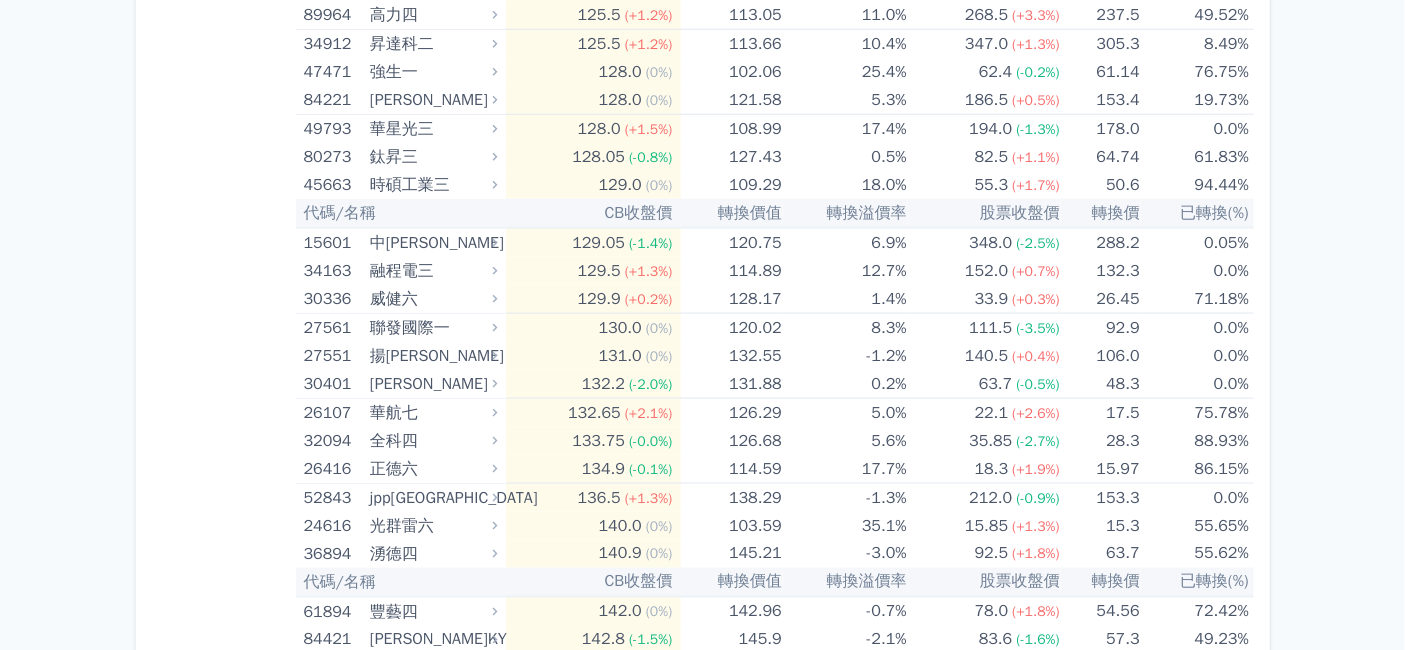 scroll, scrollTop: 16000, scrollLeft: 0, axis: vertical 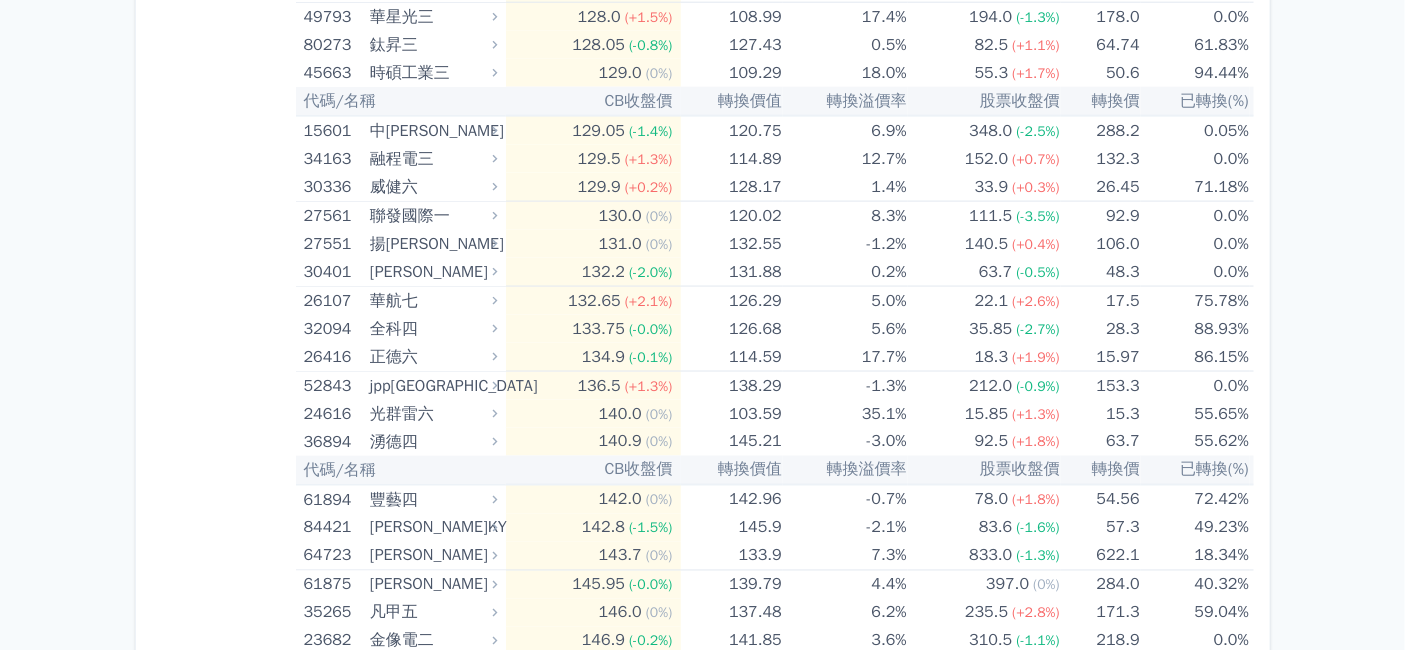 click on "承業醫五" at bounding box center [431, -2027] 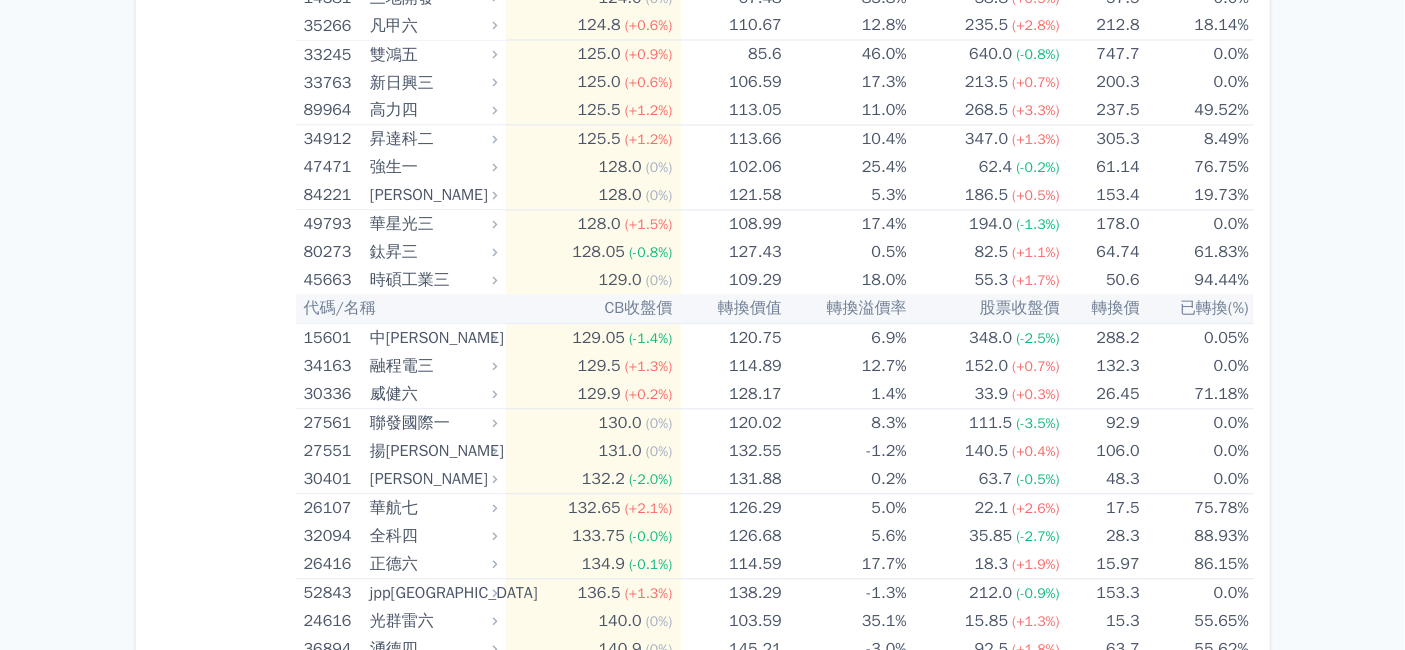 scroll, scrollTop: 16444, scrollLeft: 0, axis: vertical 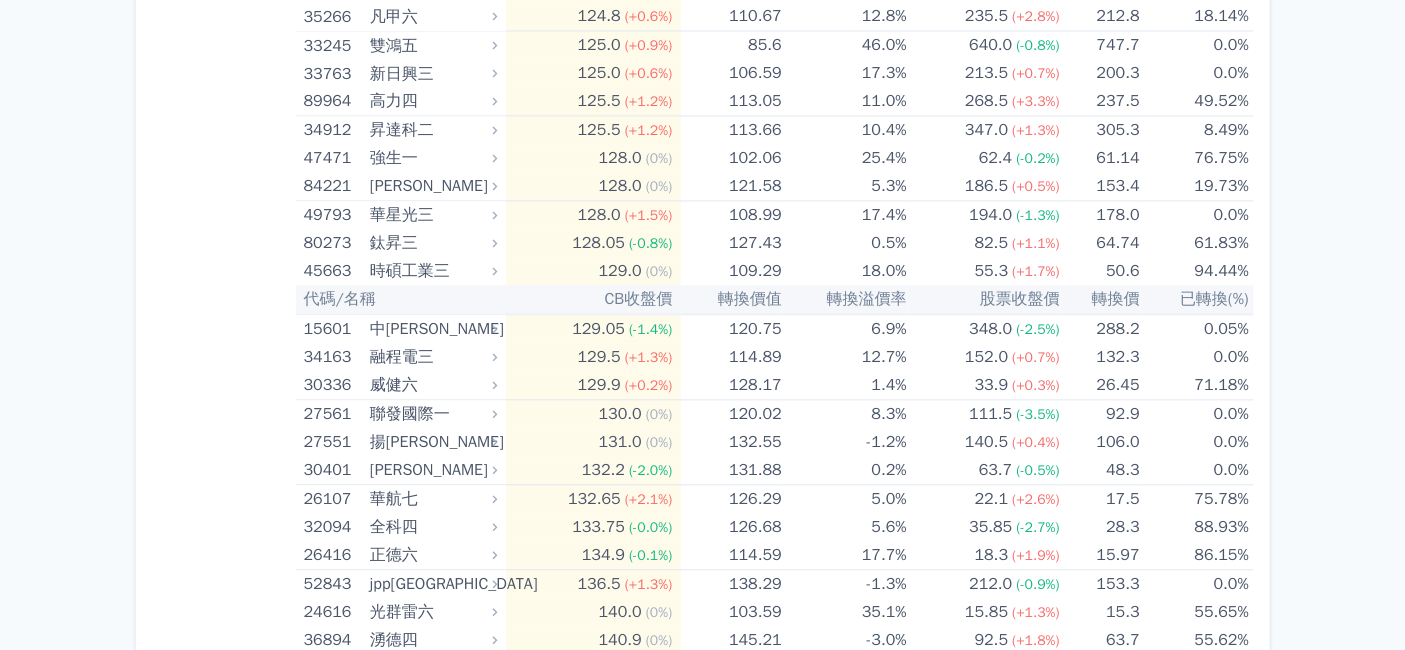 drag, startPoint x: 583, startPoint y: 388, endPoint x: 640, endPoint y: 388, distance: 57 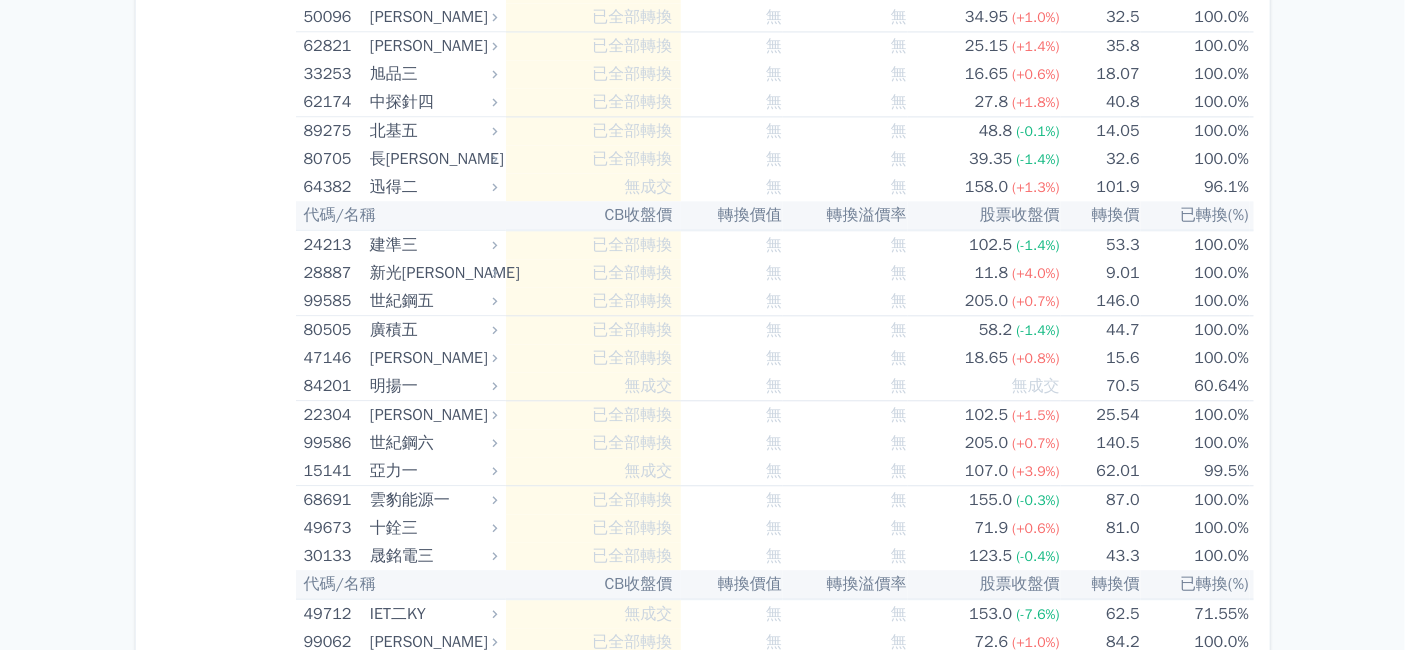 scroll, scrollTop: 19222, scrollLeft: 0, axis: vertical 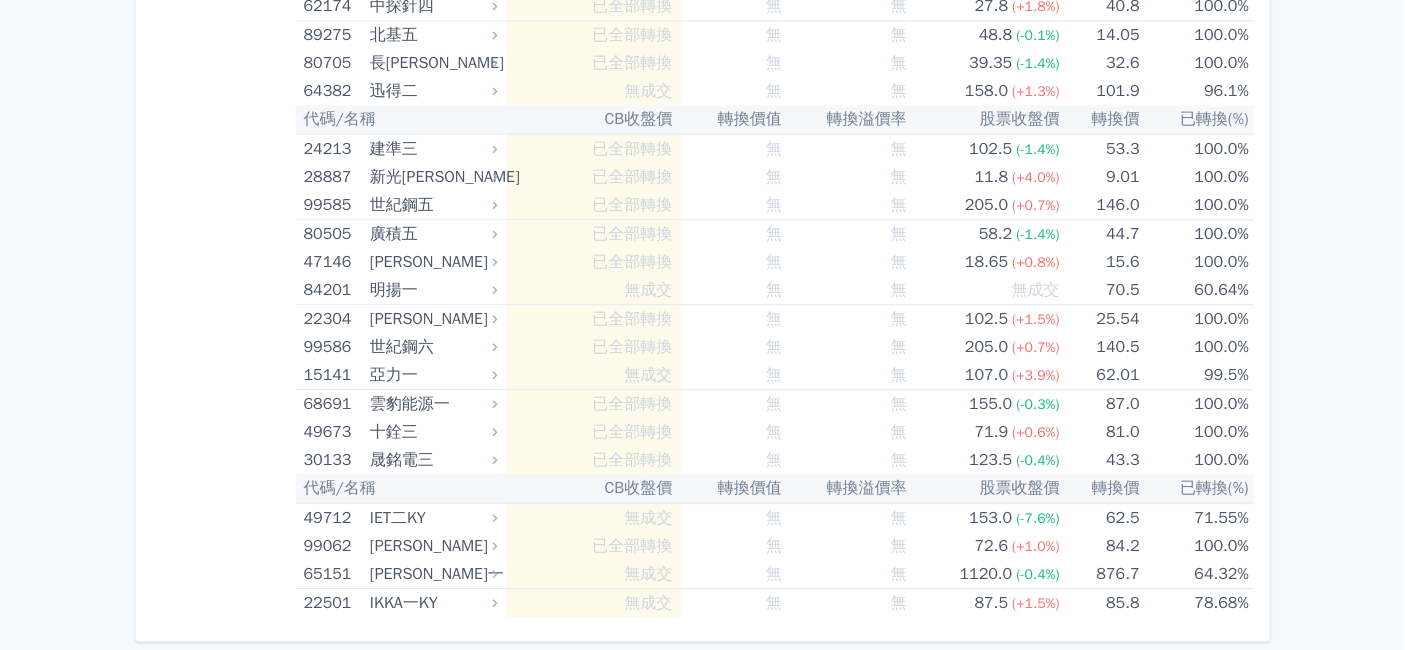 click on "鈦昇三" at bounding box center (431, -2520) 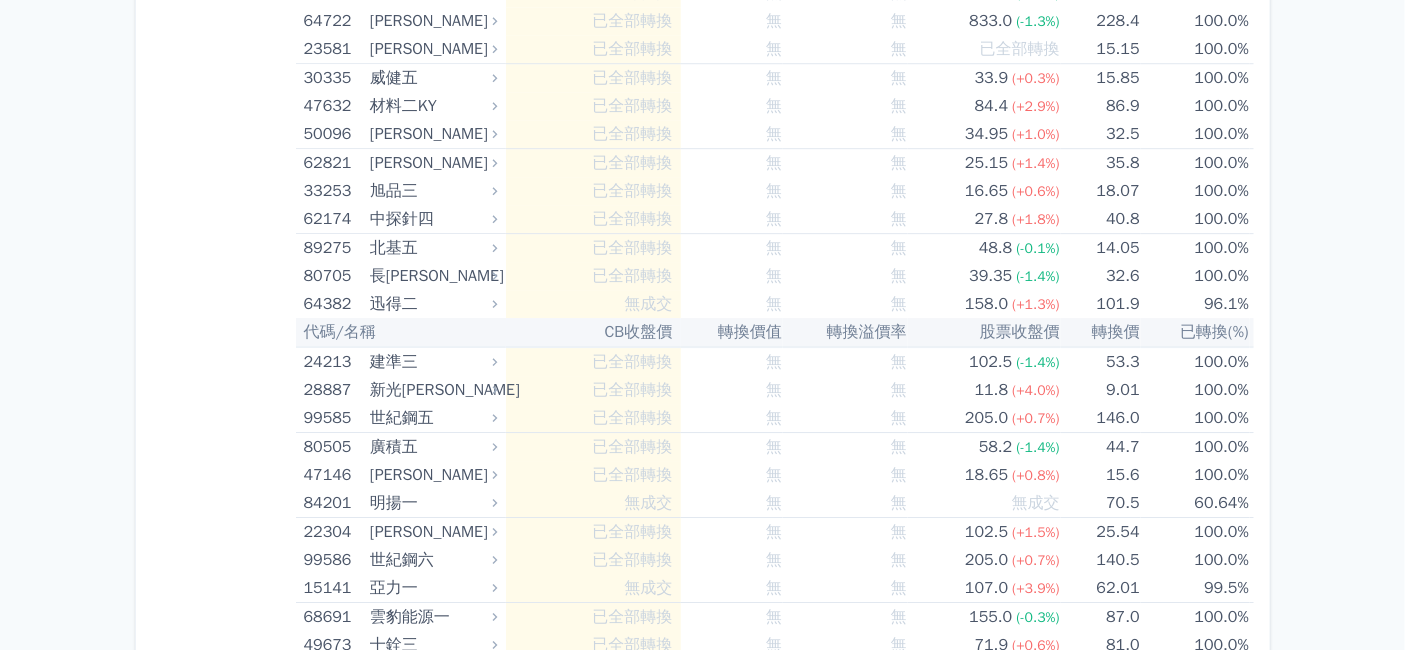 scroll, scrollTop: 19555, scrollLeft: 0, axis: vertical 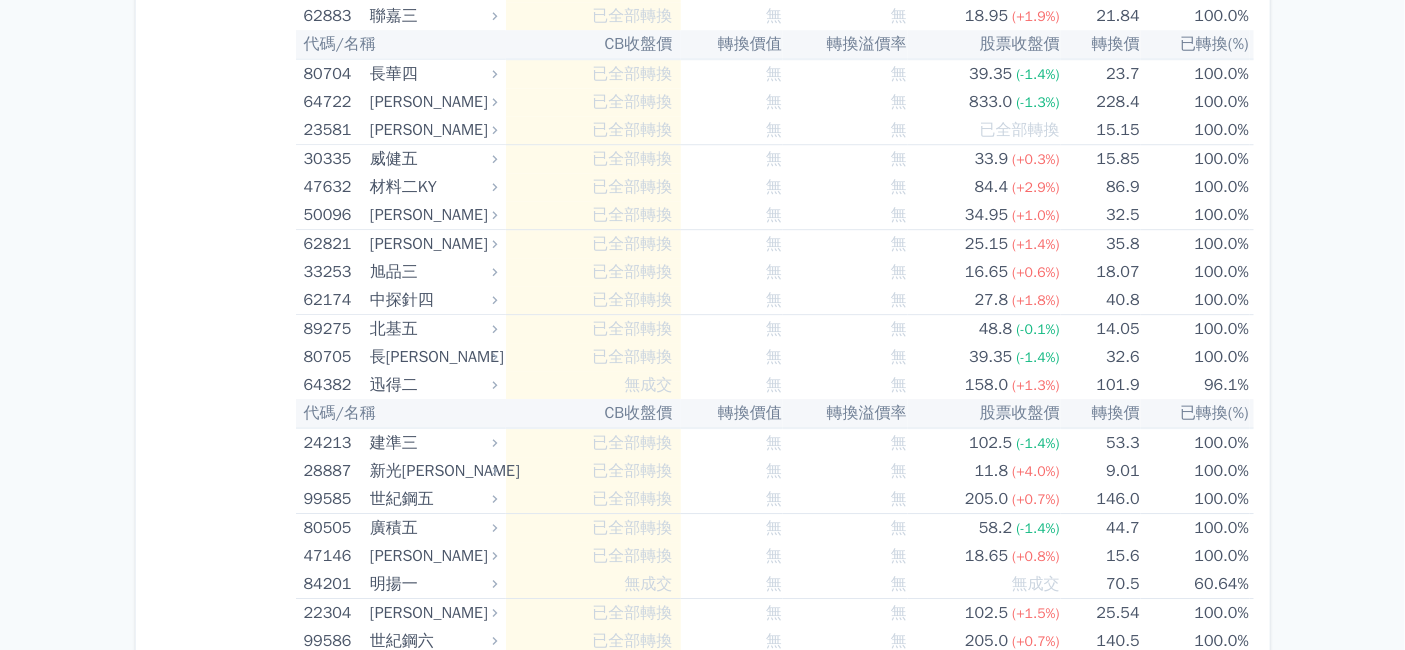 click on "80273" at bounding box center (335, -2868) 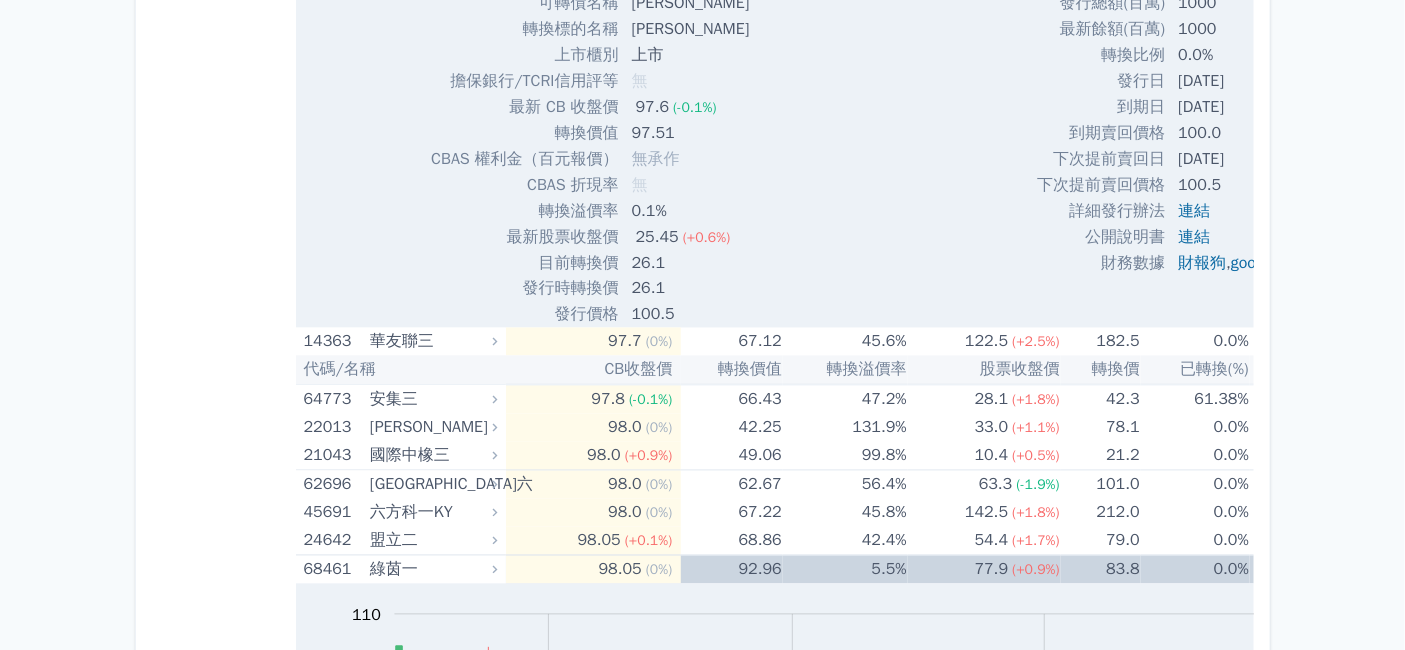 scroll, scrollTop: 3555, scrollLeft: 0, axis: vertical 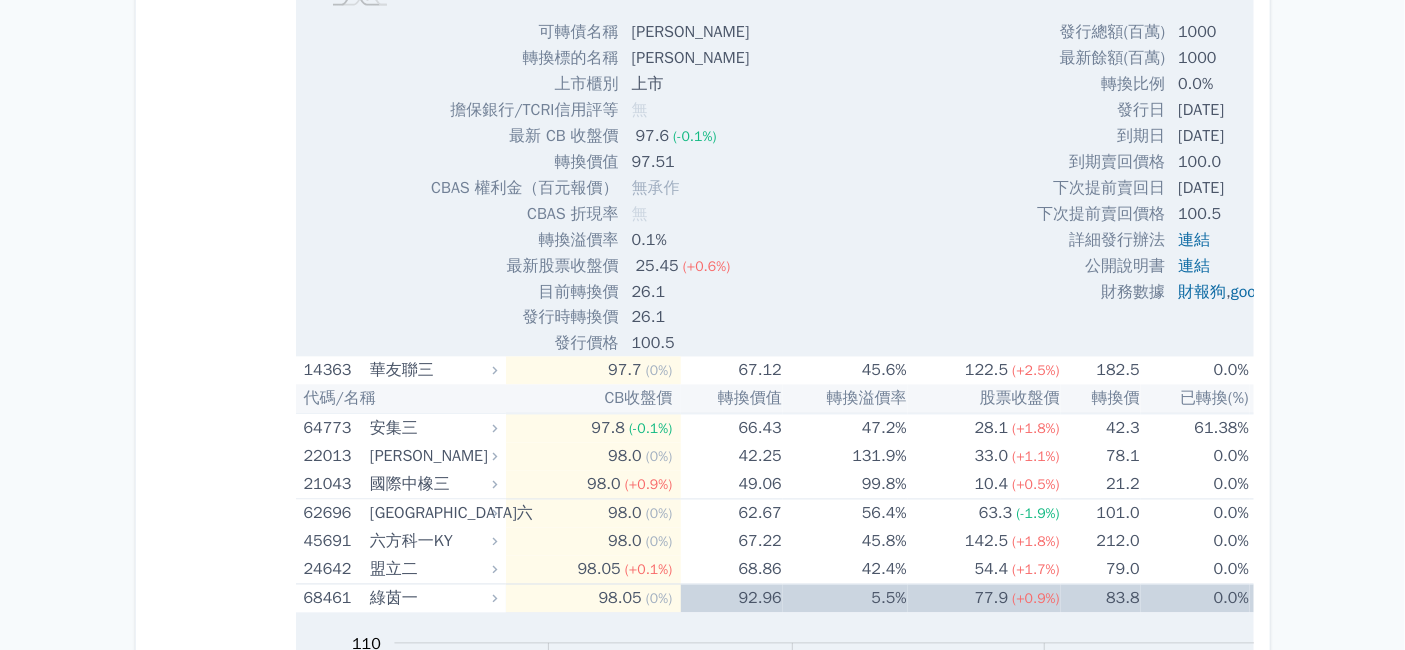 click on "北基八" at bounding box center (431, -412) 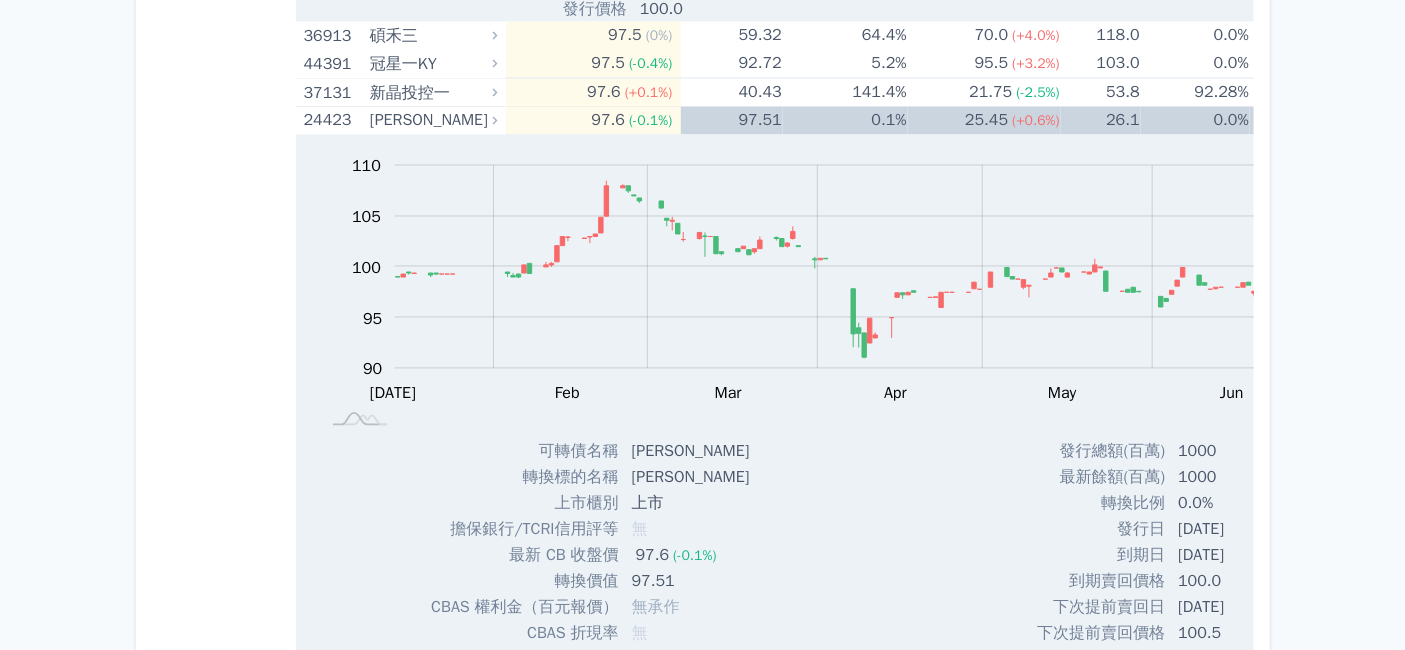 scroll, scrollTop: 3555, scrollLeft: 0, axis: vertical 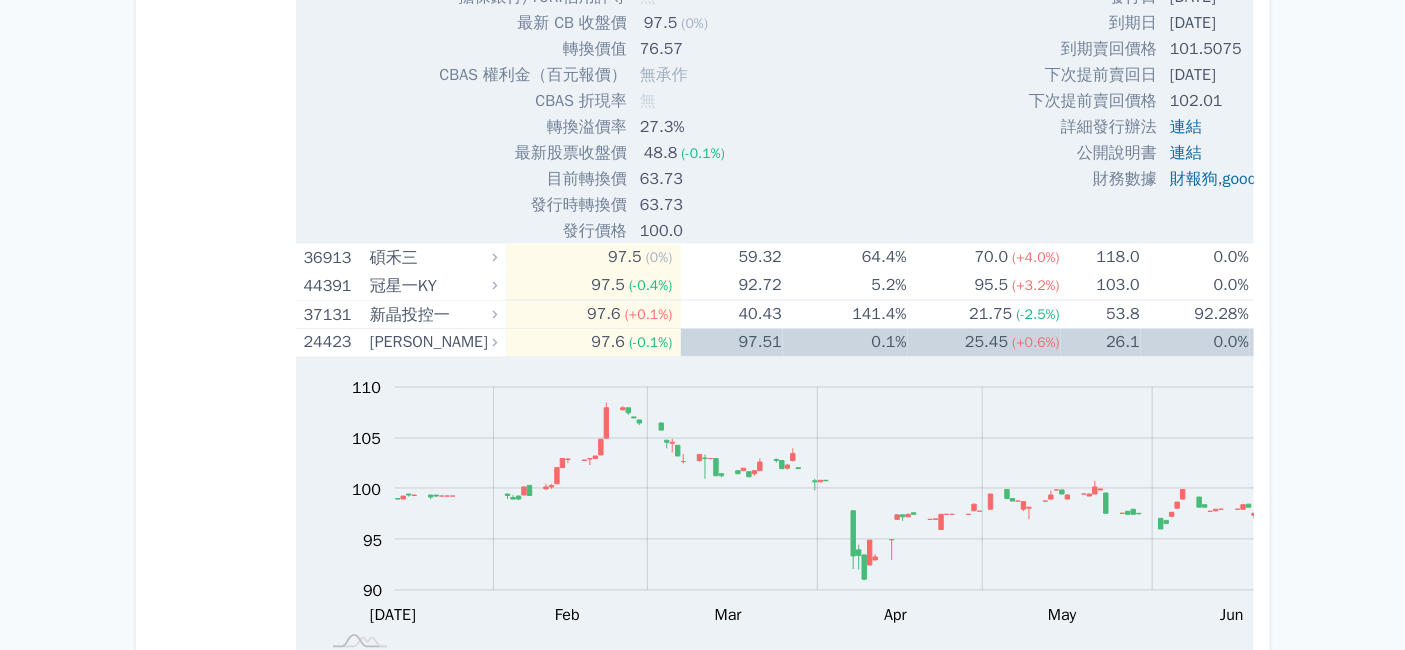 drag, startPoint x: 587, startPoint y: 519, endPoint x: 638, endPoint y: 525, distance: 51.351727 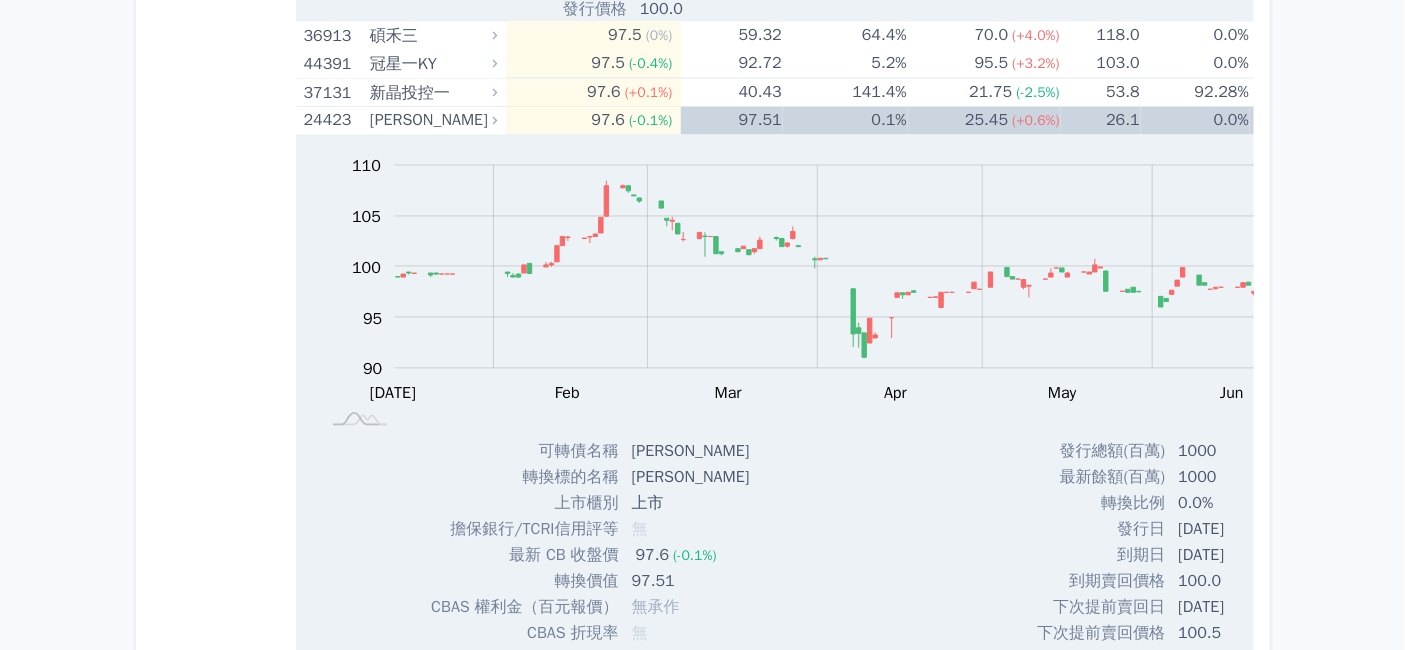 drag, startPoint x: 512, startPoint y: 616, endPoint x: 563, endPoint y: 620, distance: 51.156624 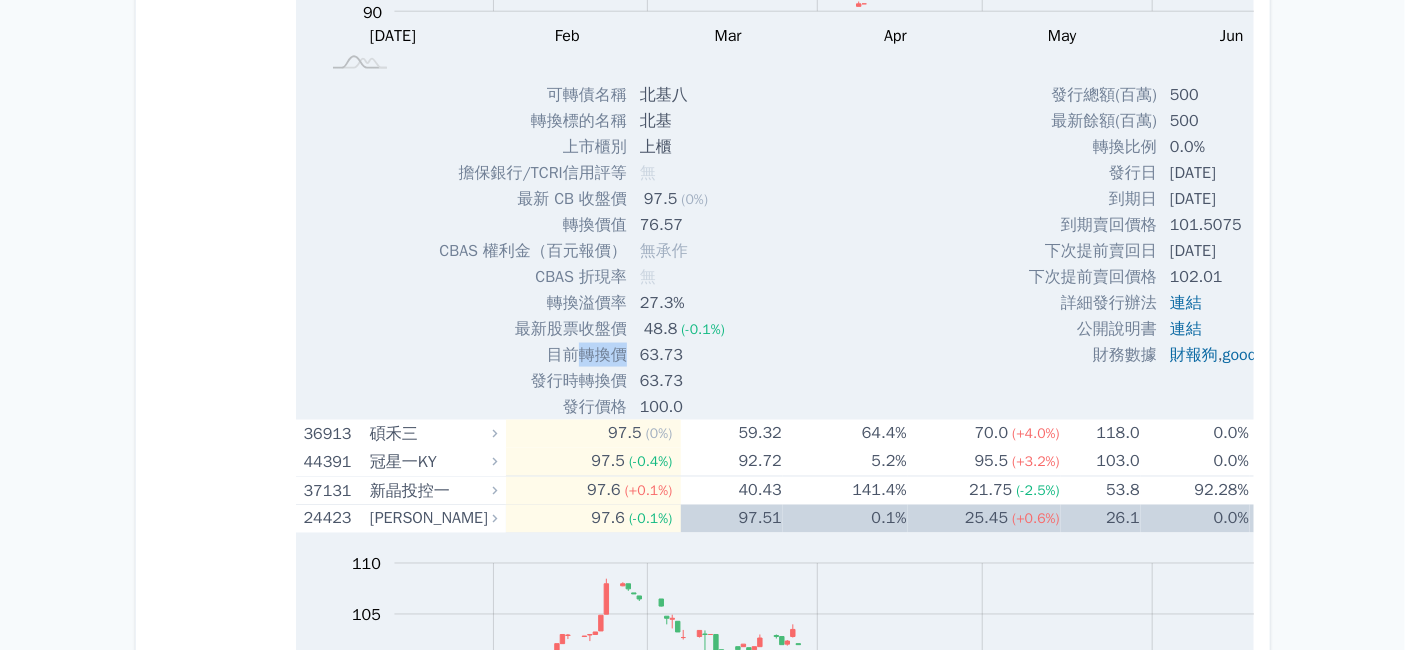 scroll, scrollTop: 3333, scrollLeft: 0, axis: vertical 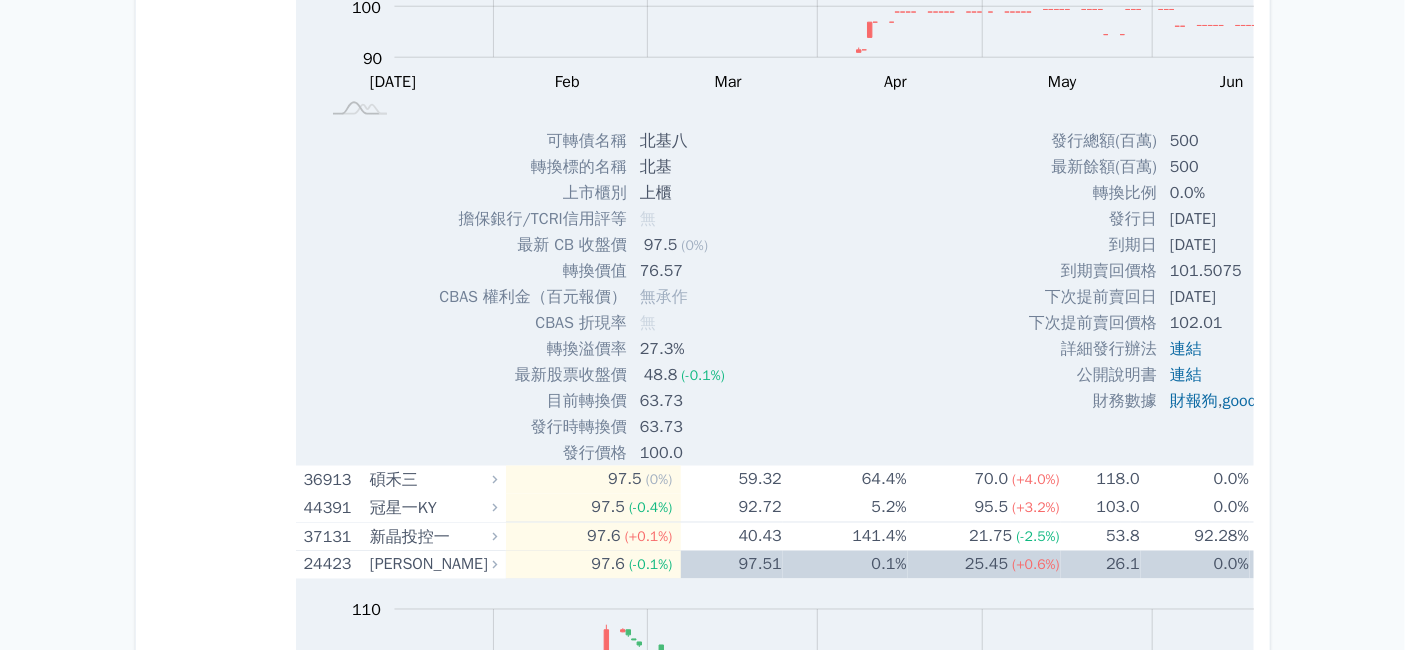 click on "北基八" at bounding box center [431, -190] 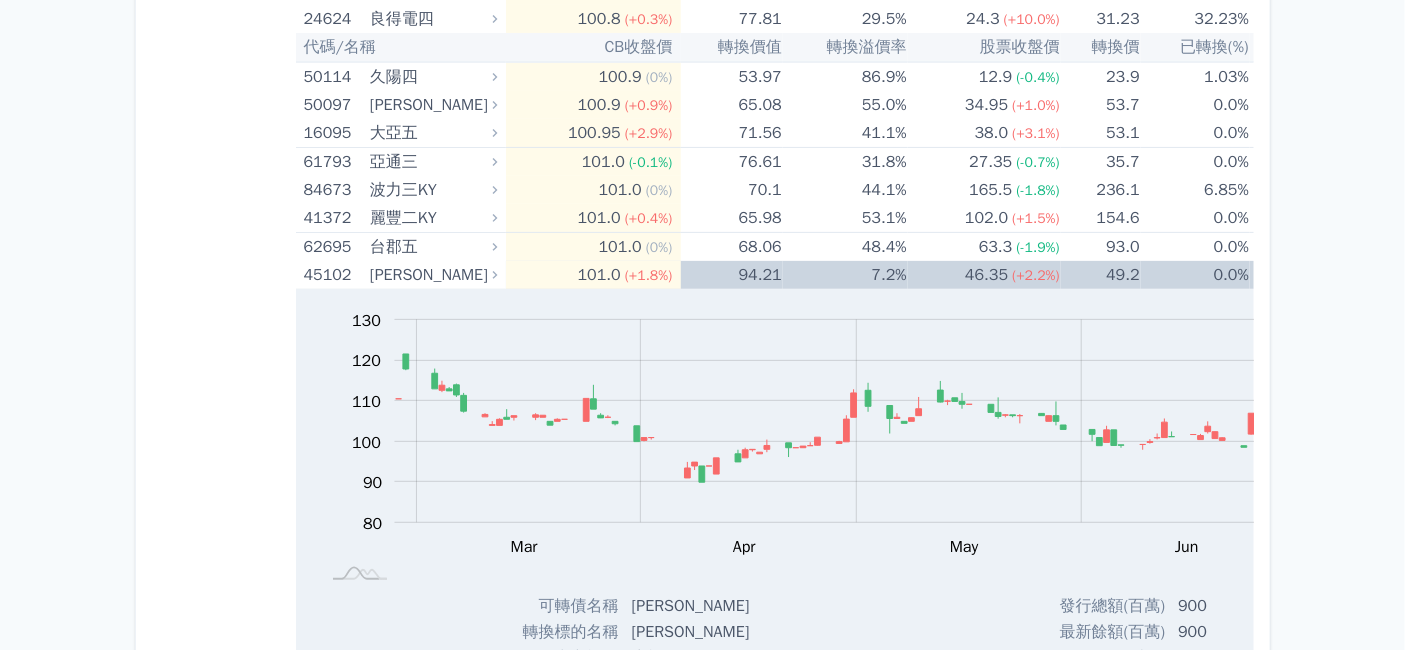 scroll, scrollTop: 7777, scrollLeft: 0, axis: vertical 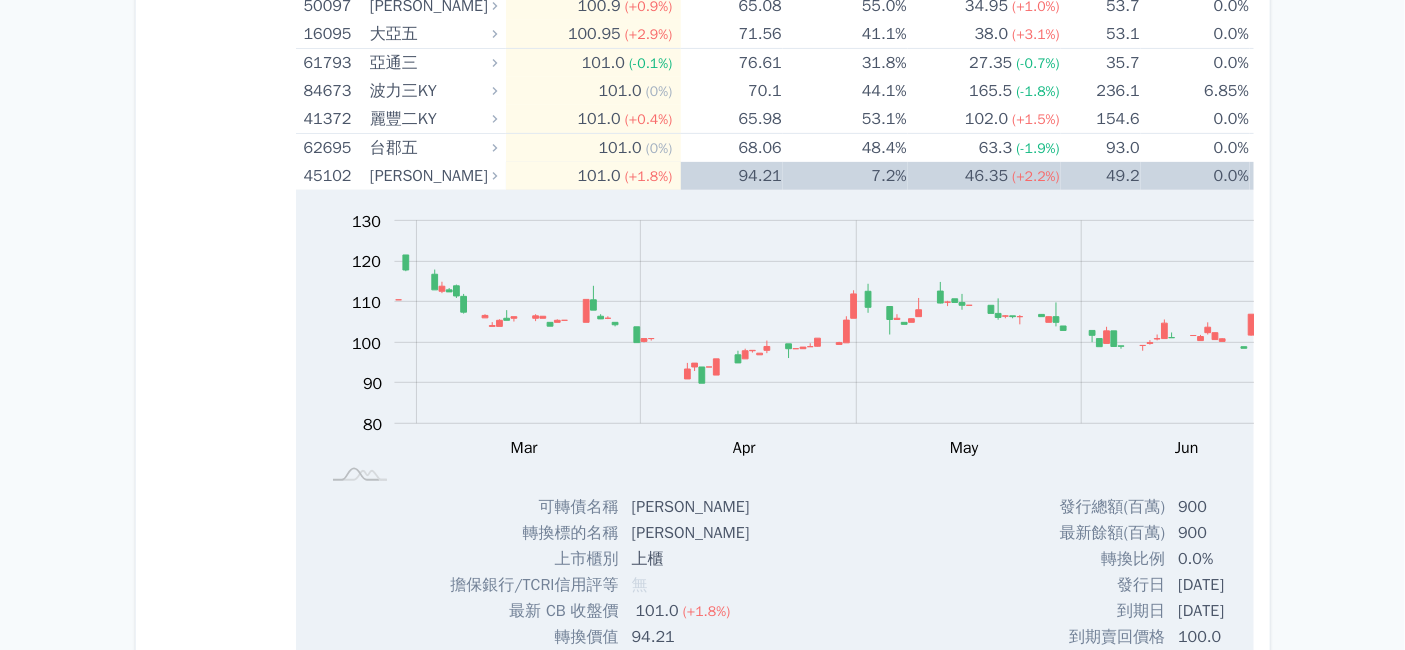 click on "立積一" at bounding box center [431, -732] 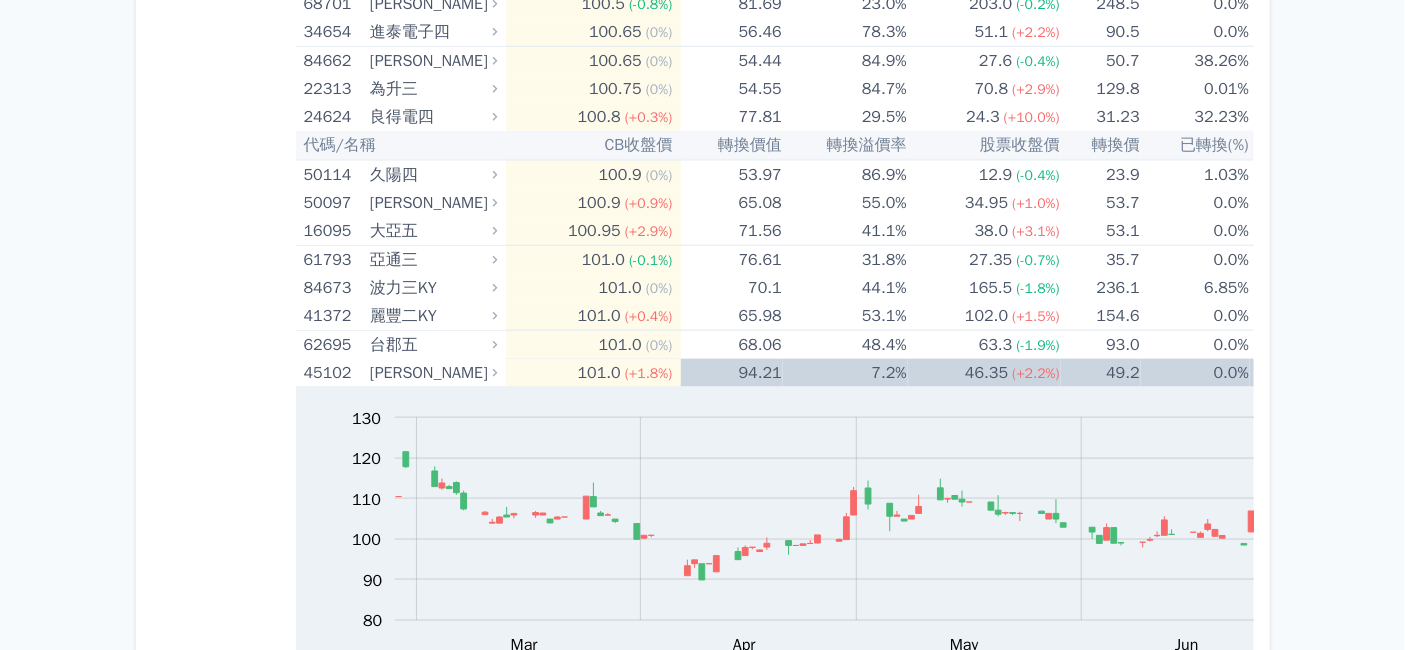 scroll, scrollTop: 8000, scrollLeft: 0, axis: vertical 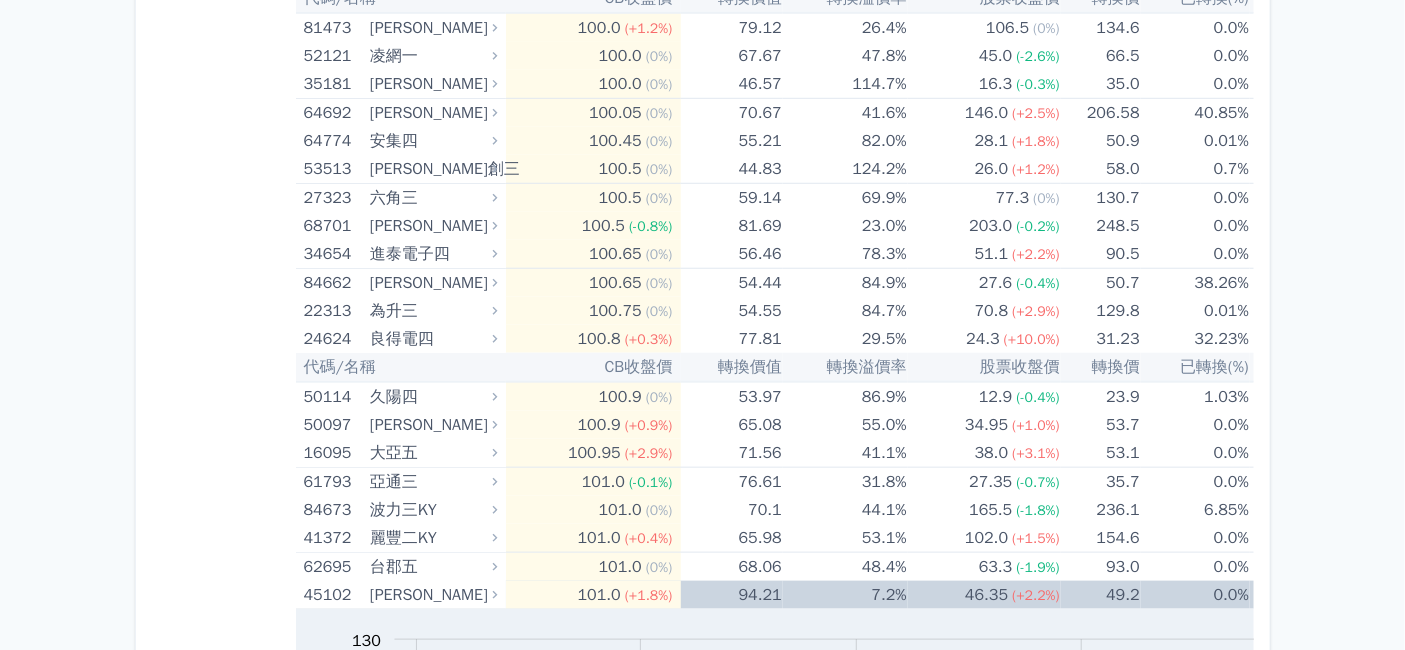 click on "49681" at bounding box center (335, -955) 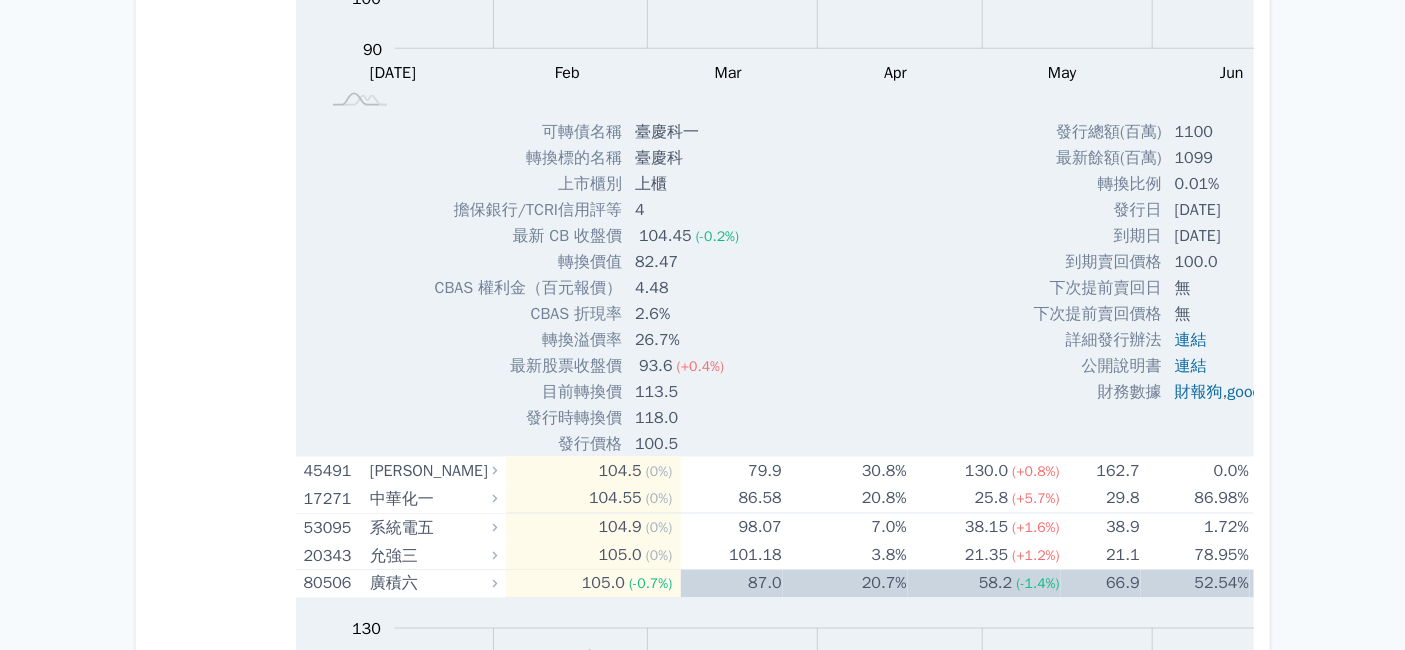 scroll, scrollTop: 10888, scrollLeft: 0, axis: vertical 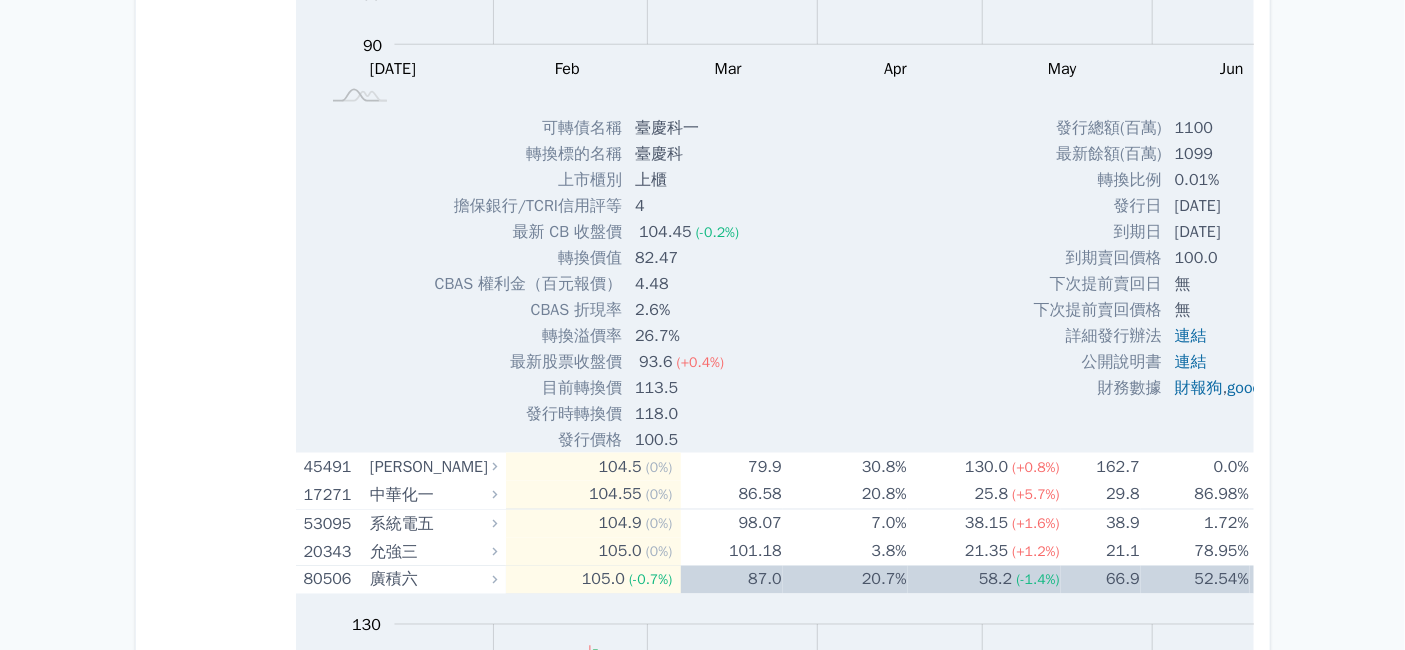 click on "承業醫四" at bounding box center [431, -1442] 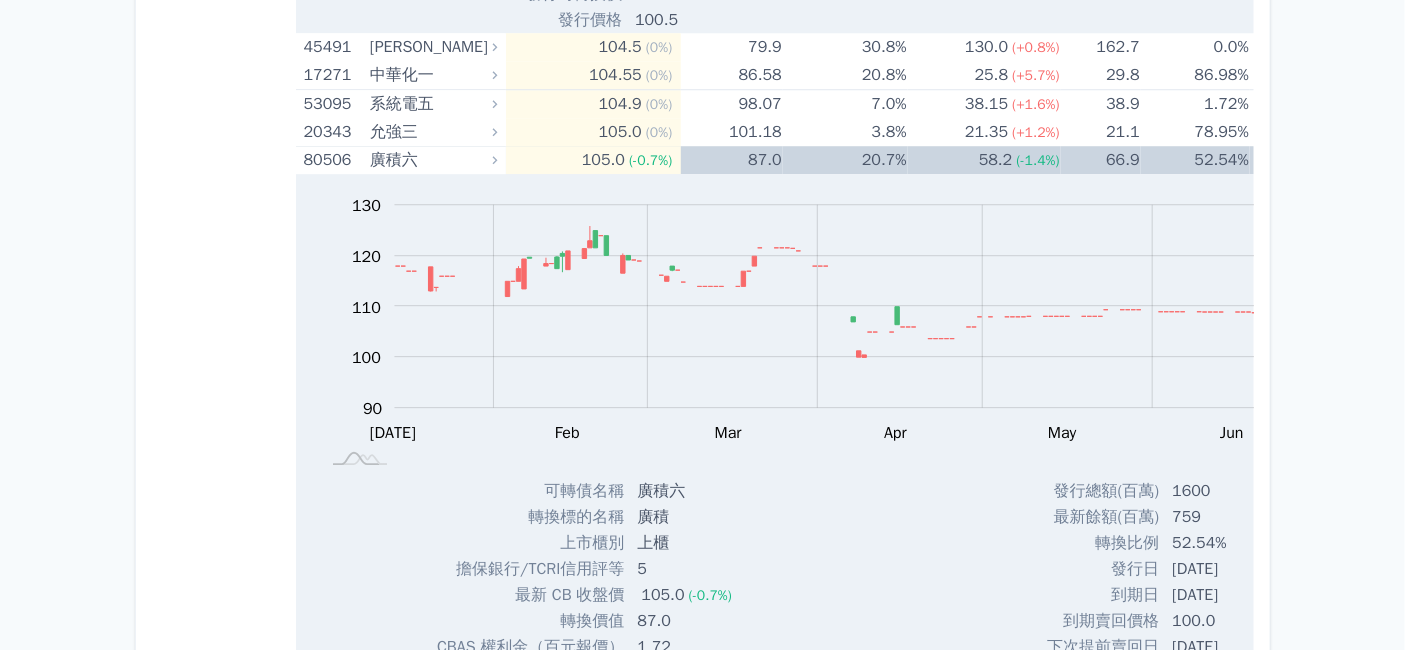 scroll, scrollTop: 12000, scrollLeft: 0, axis: vertical 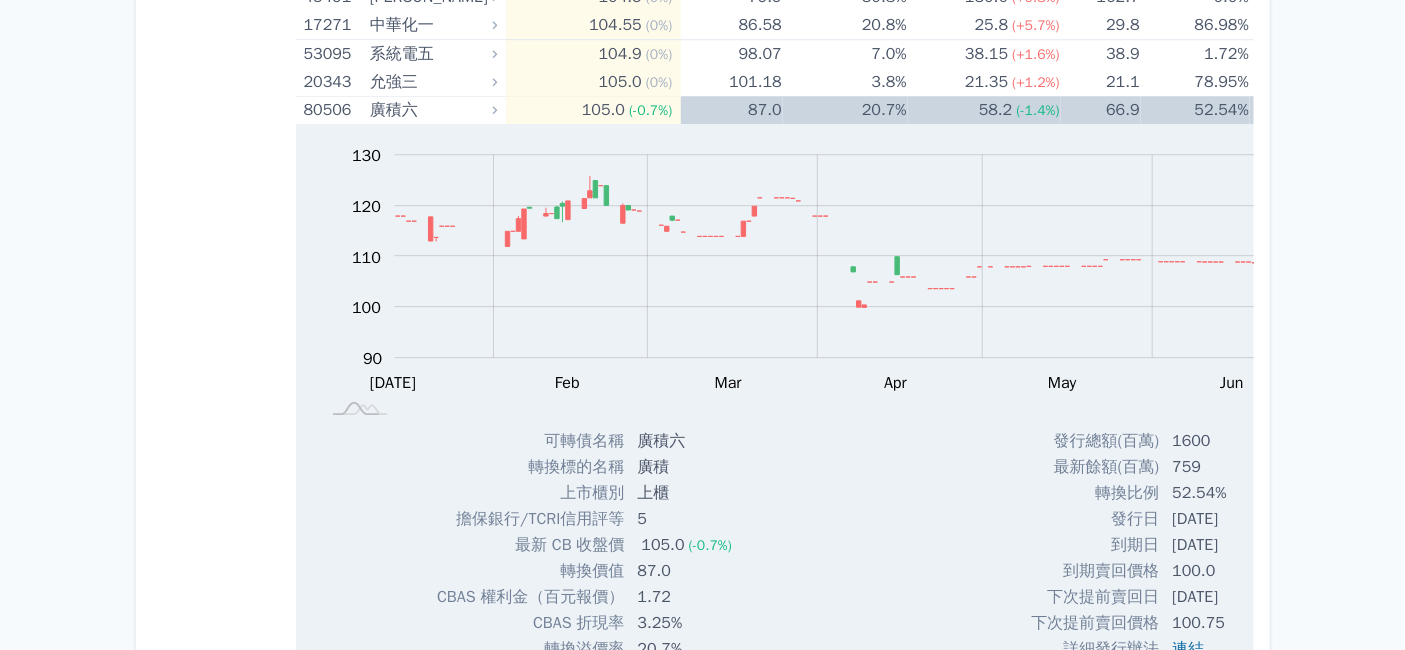 click on "合世三" at bounding box center [431, -1599] 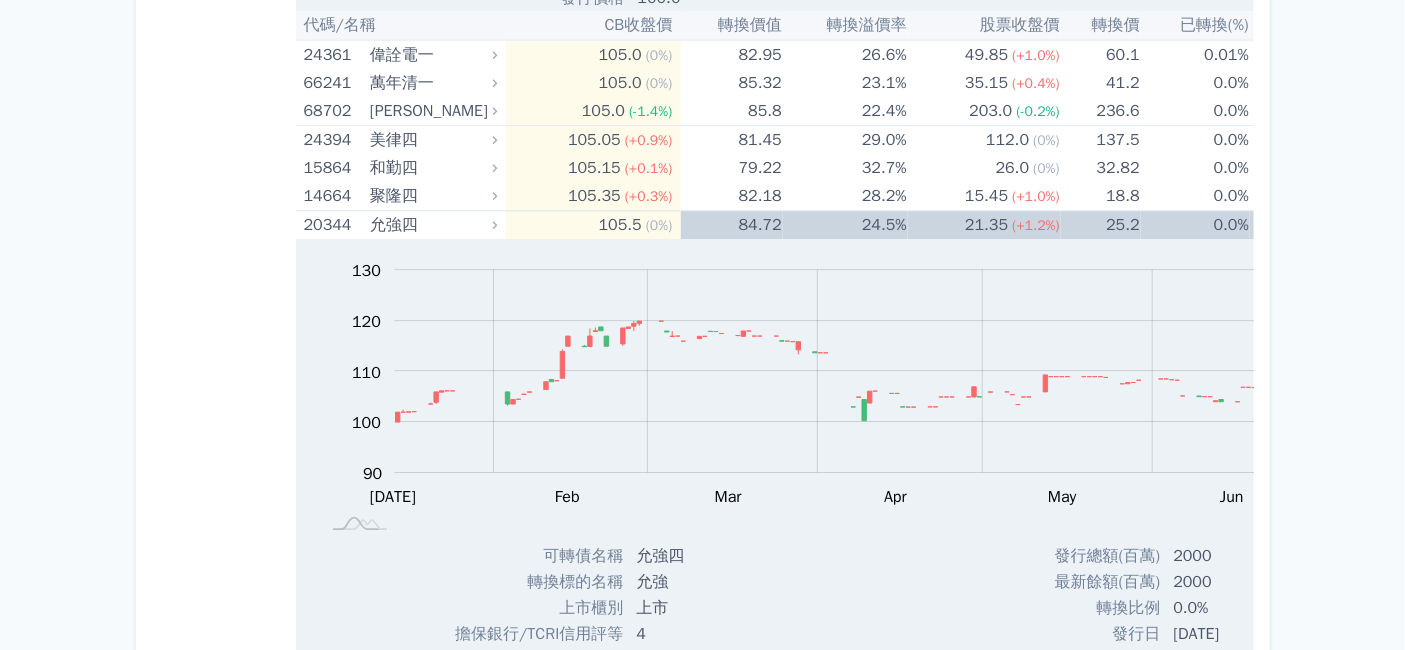 scroll, scrollTop: 12222, scrollLeft: 0, axis: vertical 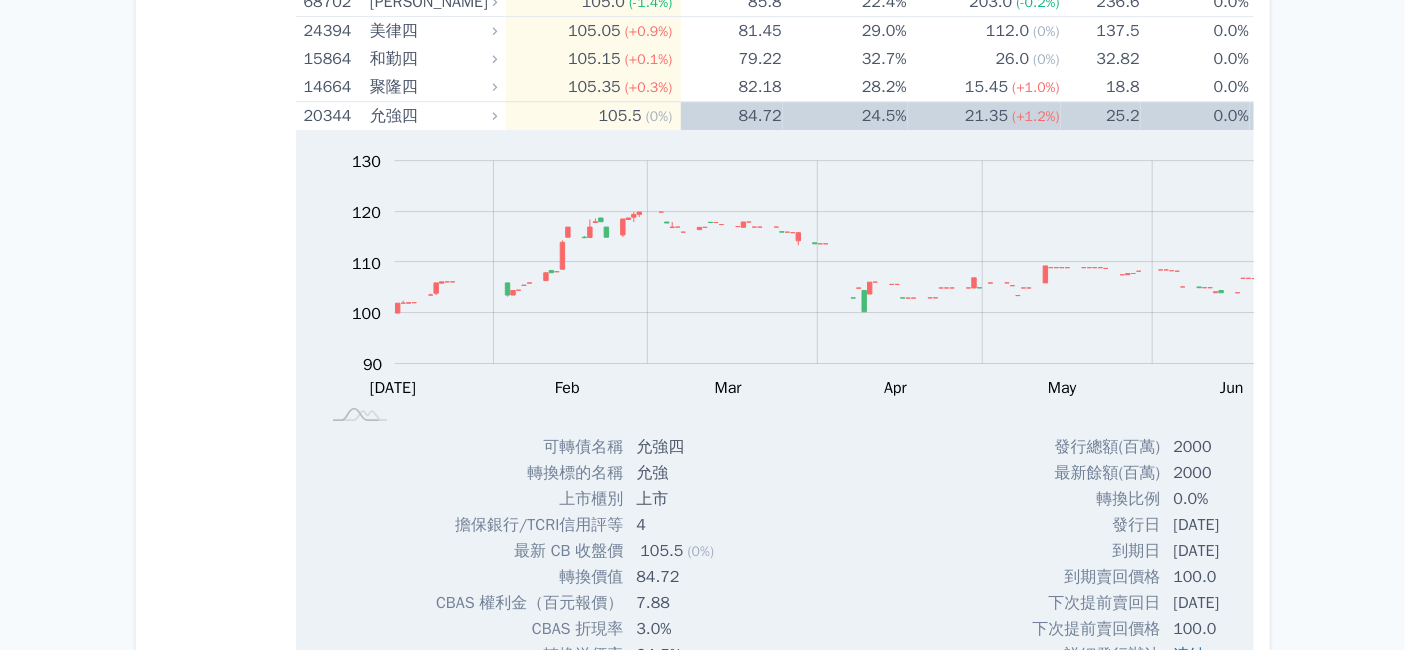 click on "臺慶科一" at bounding box center (431, -1537) 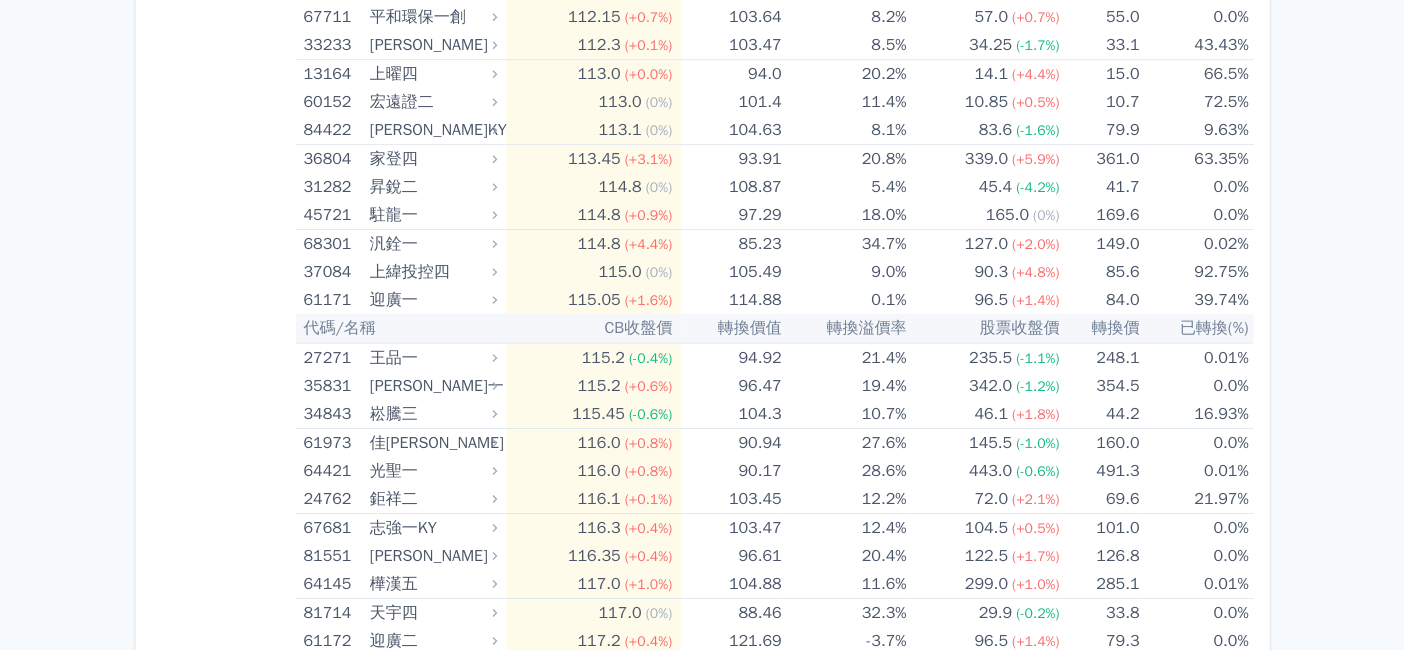 scroll, scrollTop: 14777, scrollLeft: 0, axis: vertical 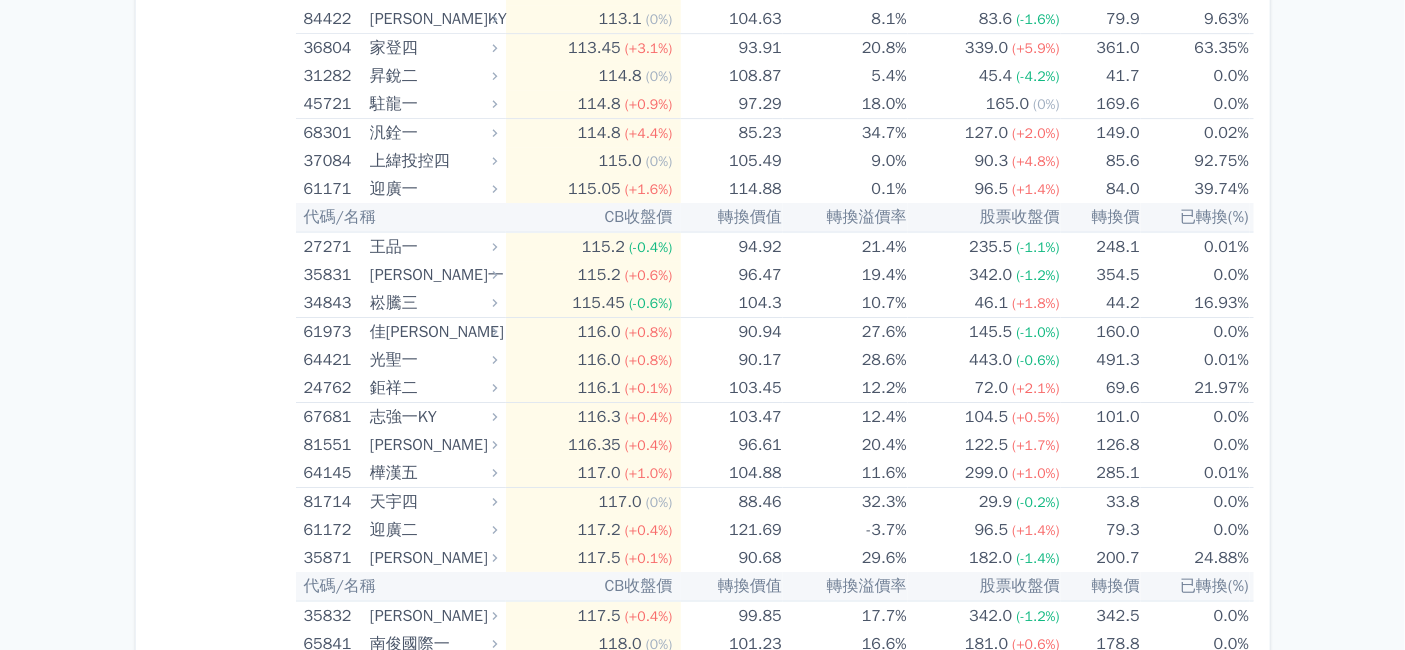 click on "宏全二" at bounding box center [431, -1815] 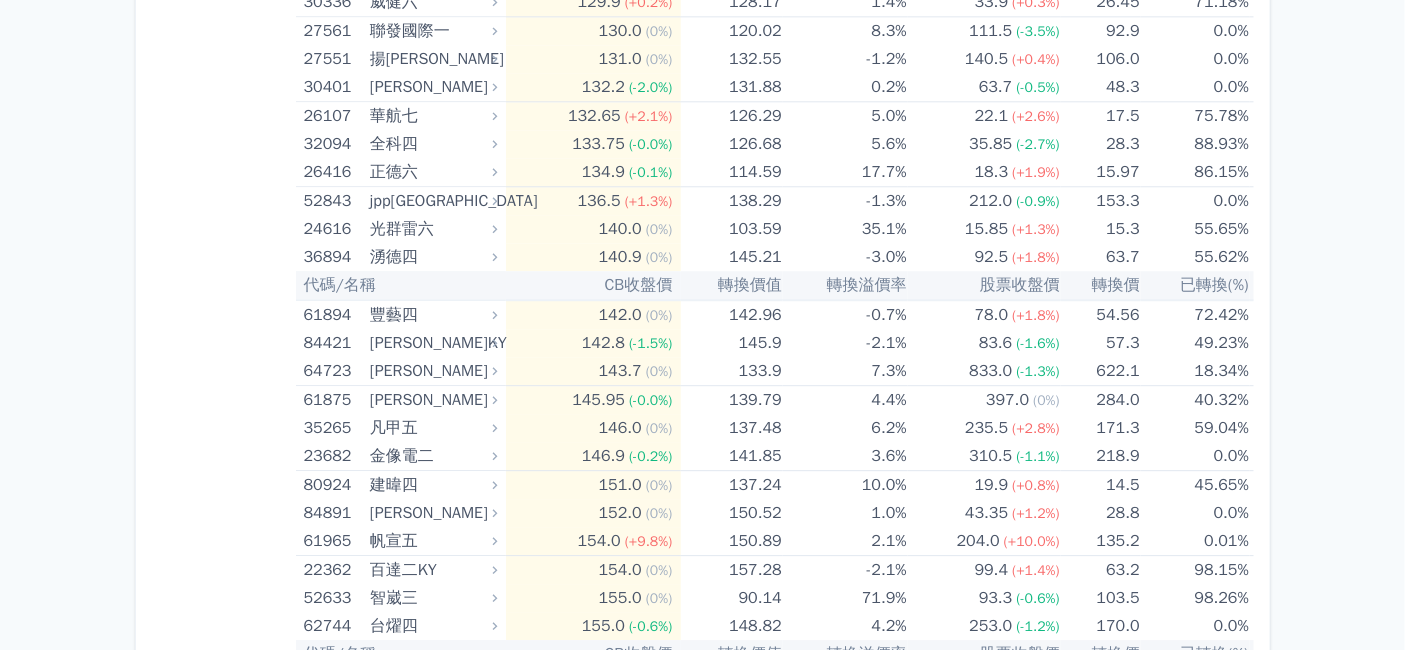 scroll, scrollTop: 16888, scrollLeft: 0, axis: vertical 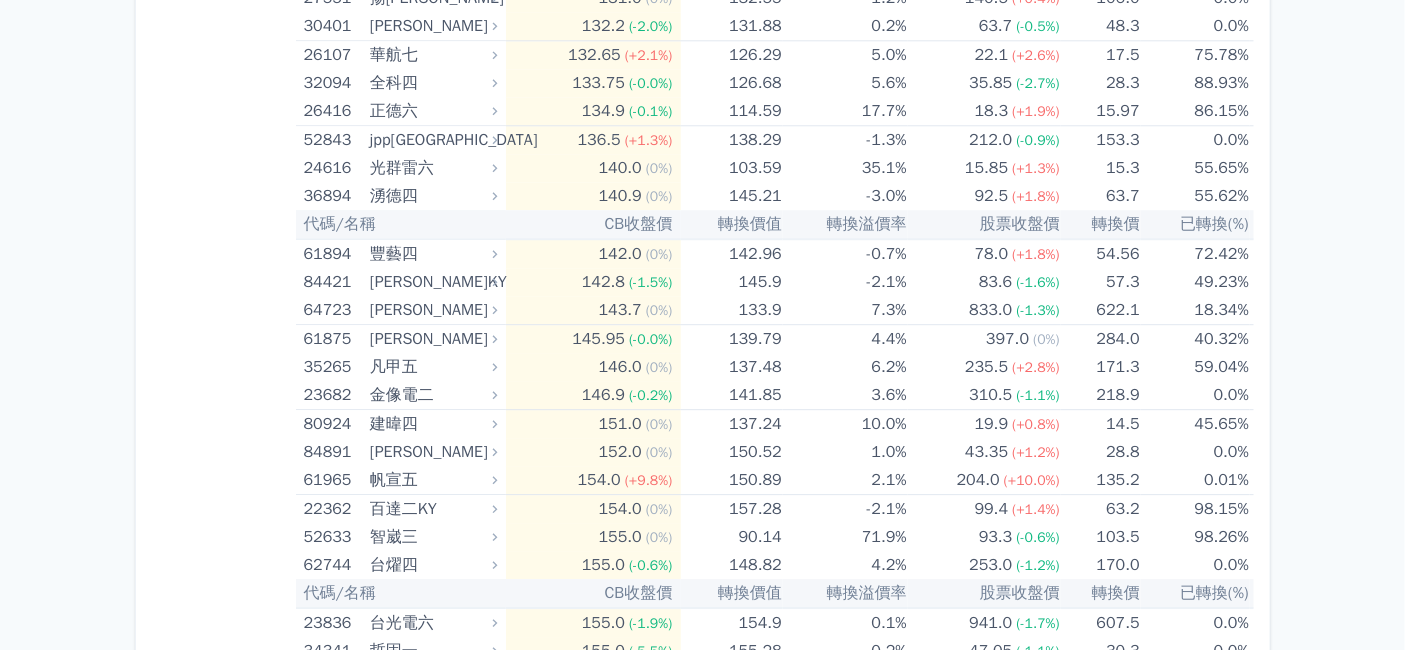 click on "聯合五" at bounding box center (431, -2046) 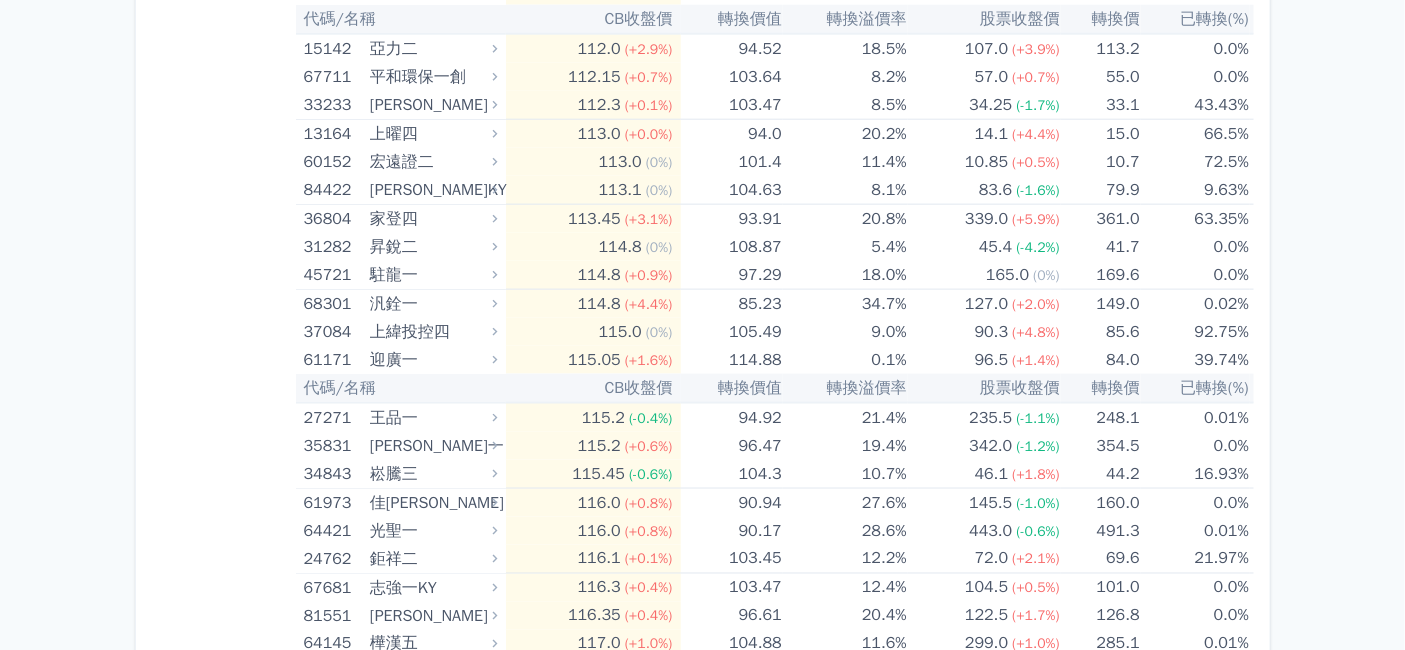 scroll, scrollTop: 15888, scrollLeft: 0, axis: vertical 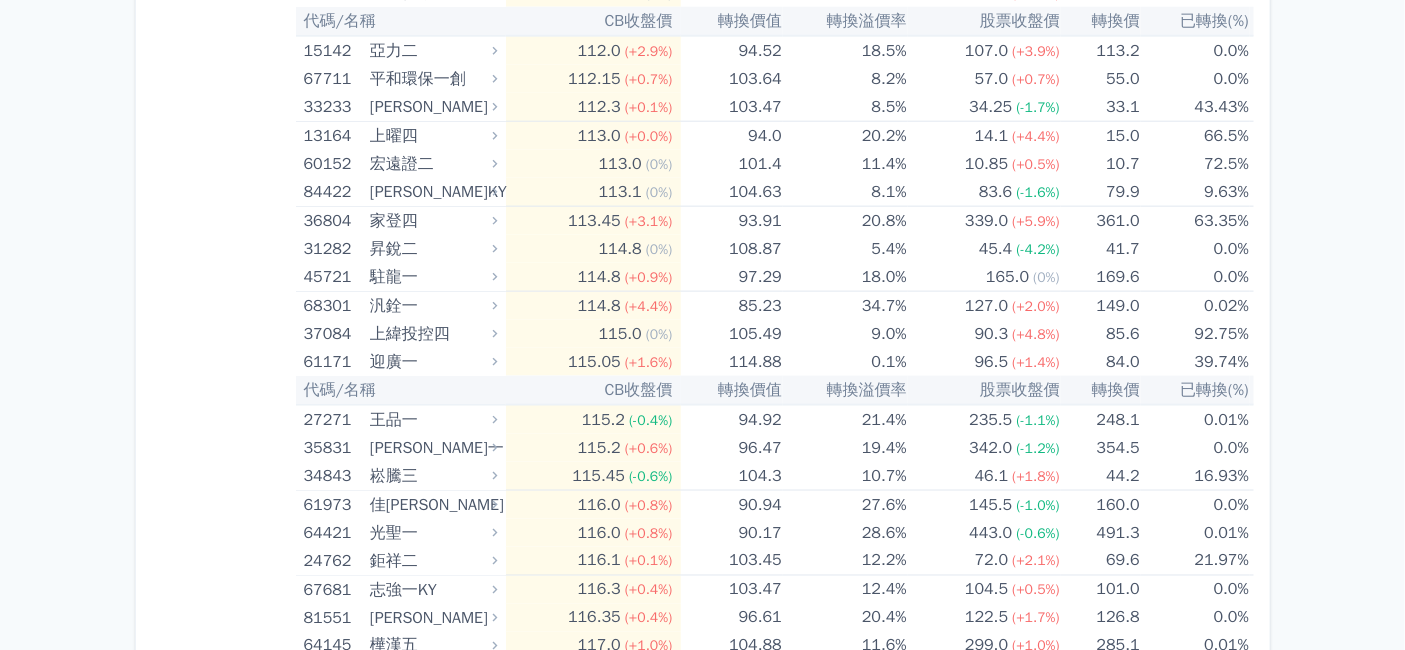 click on "三商電一" at bounding box center (431, -2029) 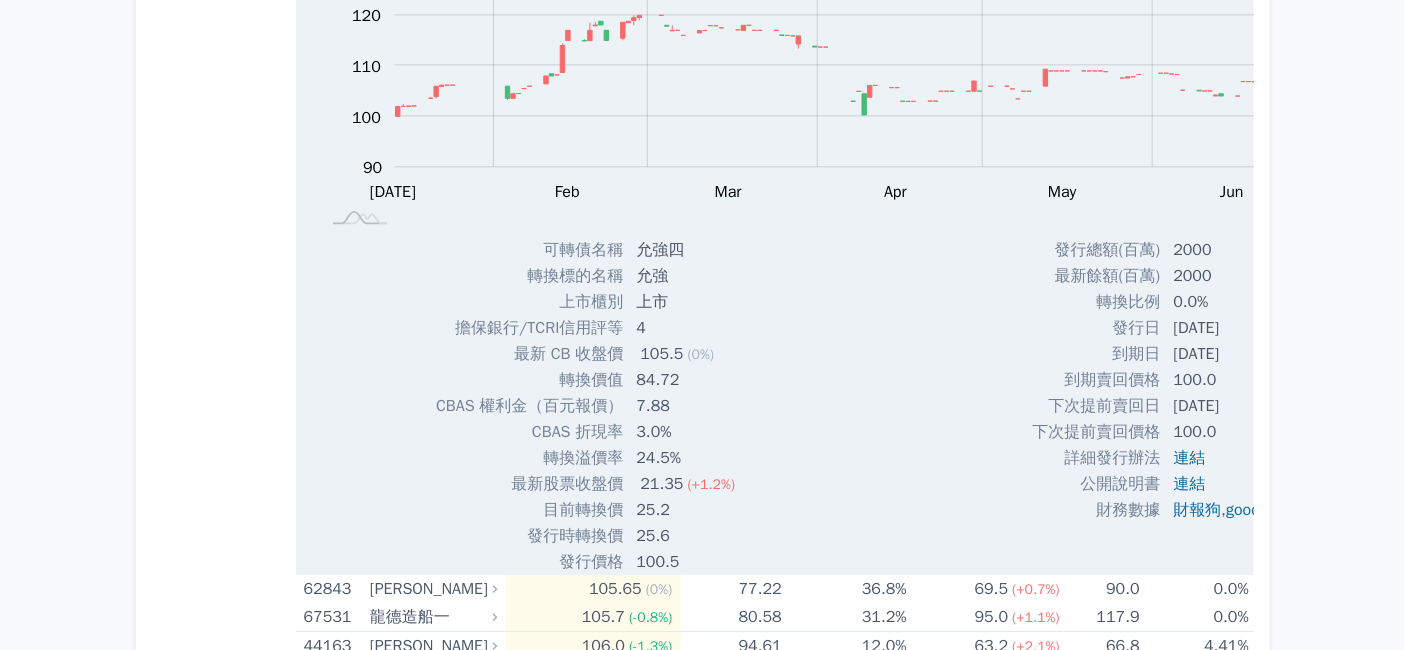 scroll, scrollTop: 11666, scrollLeft: 0, axis: vertical 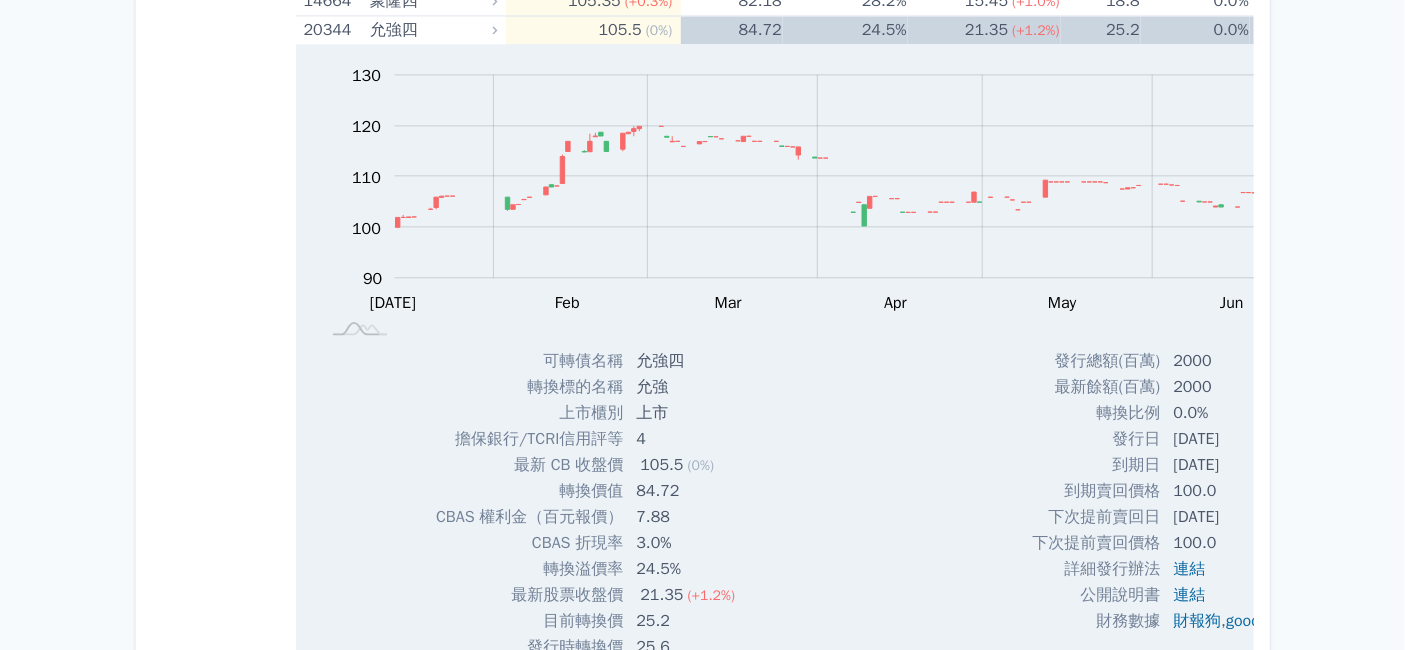 click on "15952
川寶二" at bounding box center (396, -1520) 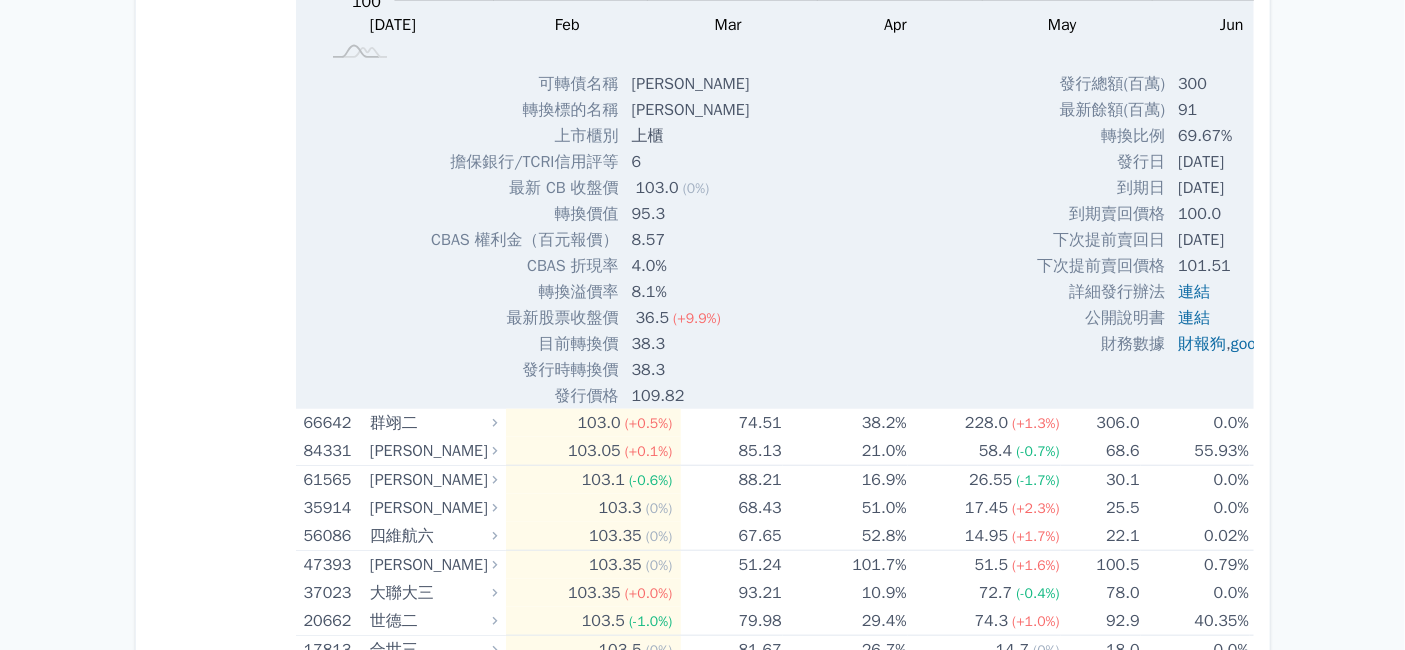 scroll, scrollTop: 10222, scrollLeft: 0, axis: vertical 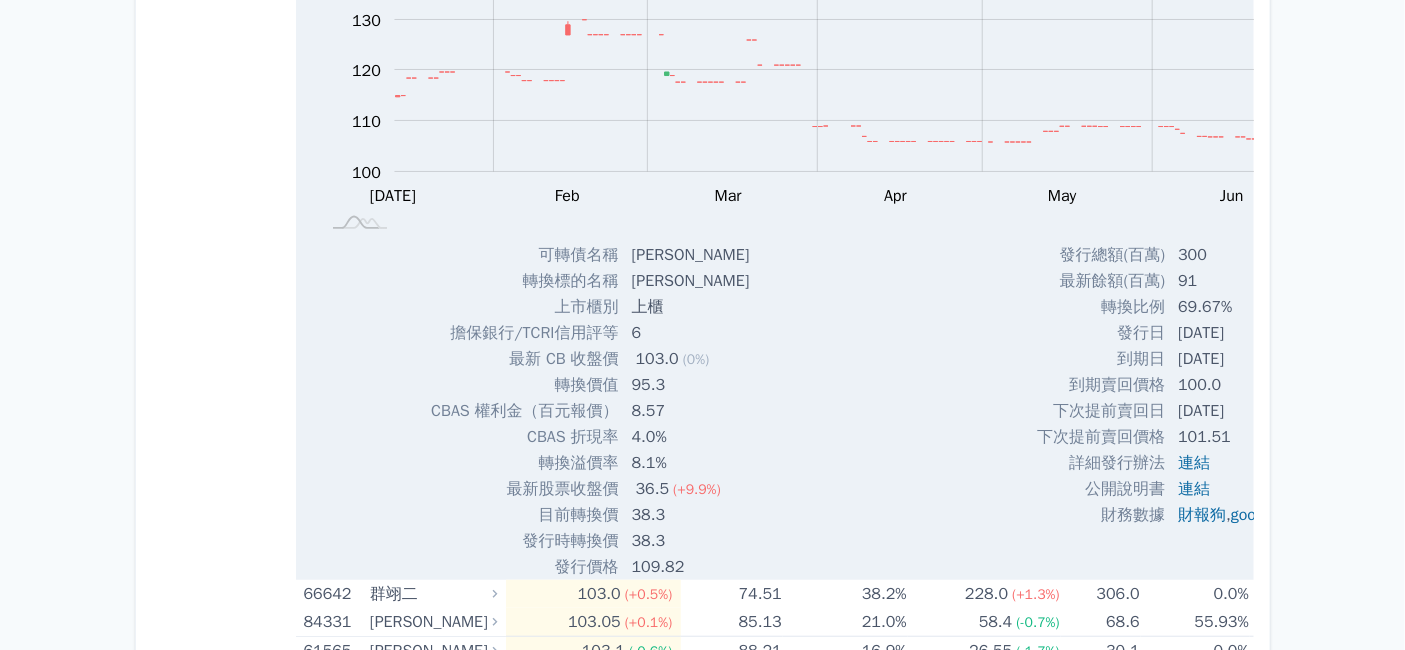 click on "昇貿五" at bounding box center [431, -1286] 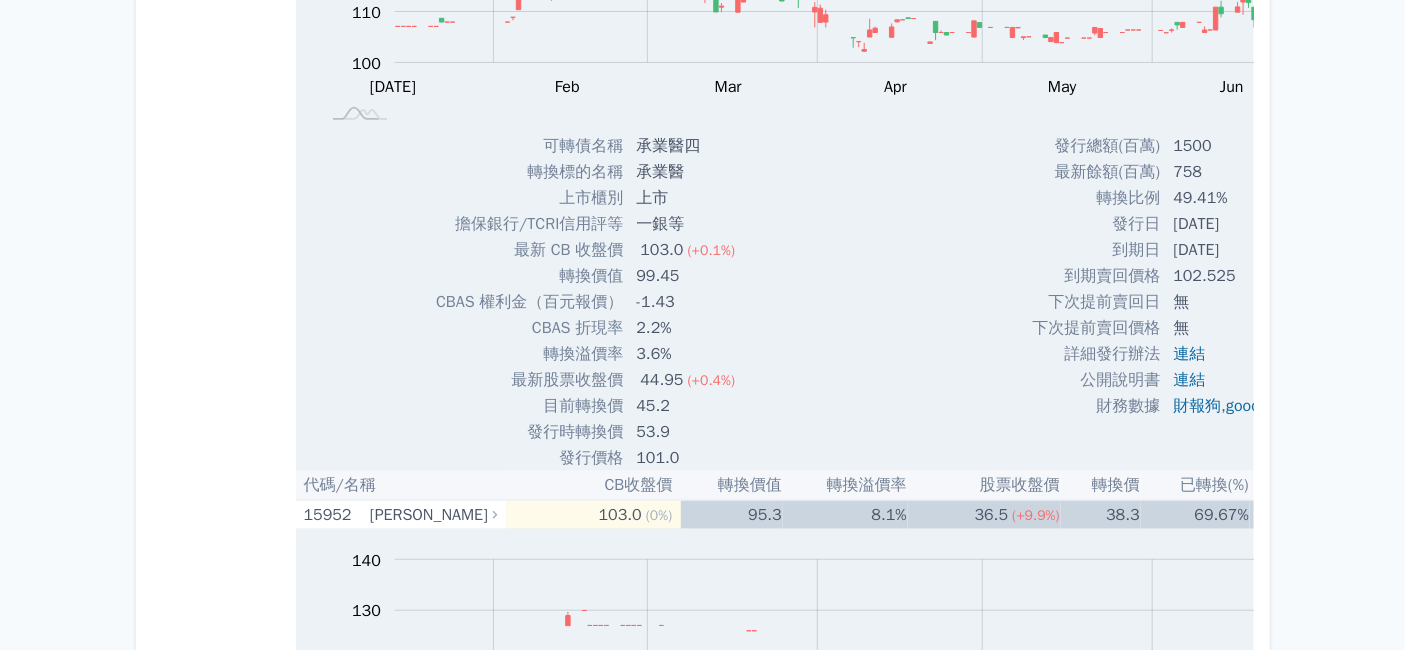 scroll, scrollTop: 10222, scrollLeft: 0, axis: vertical 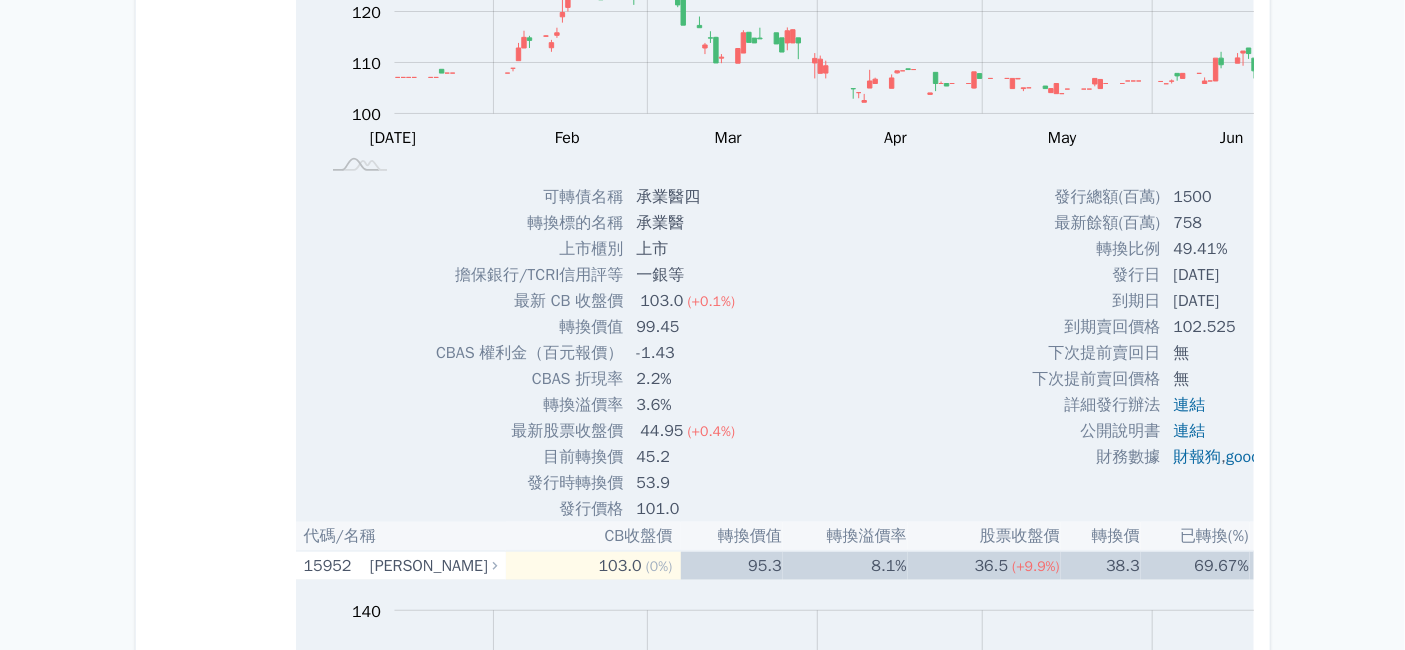 click on "昇貿五" at bounding box center [431, -1286] 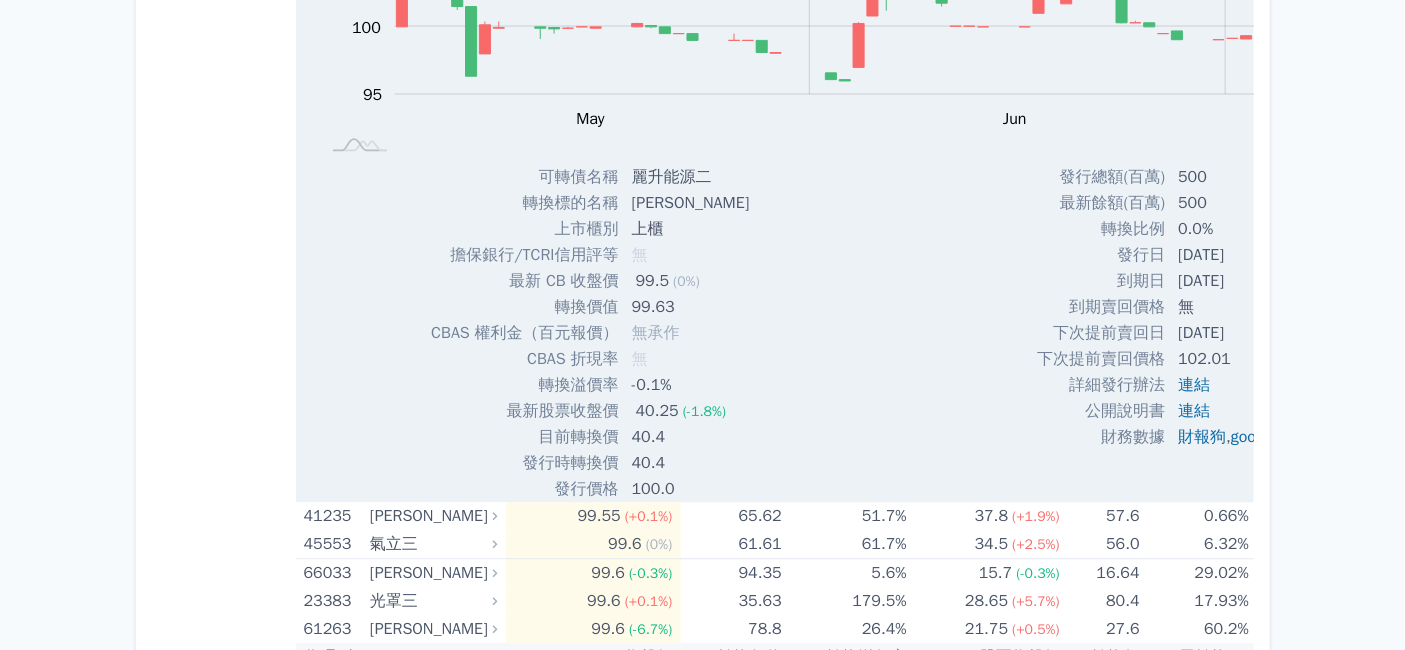 scroll, scrollTop: 6333, scrollLeft: 0, axis: vertical 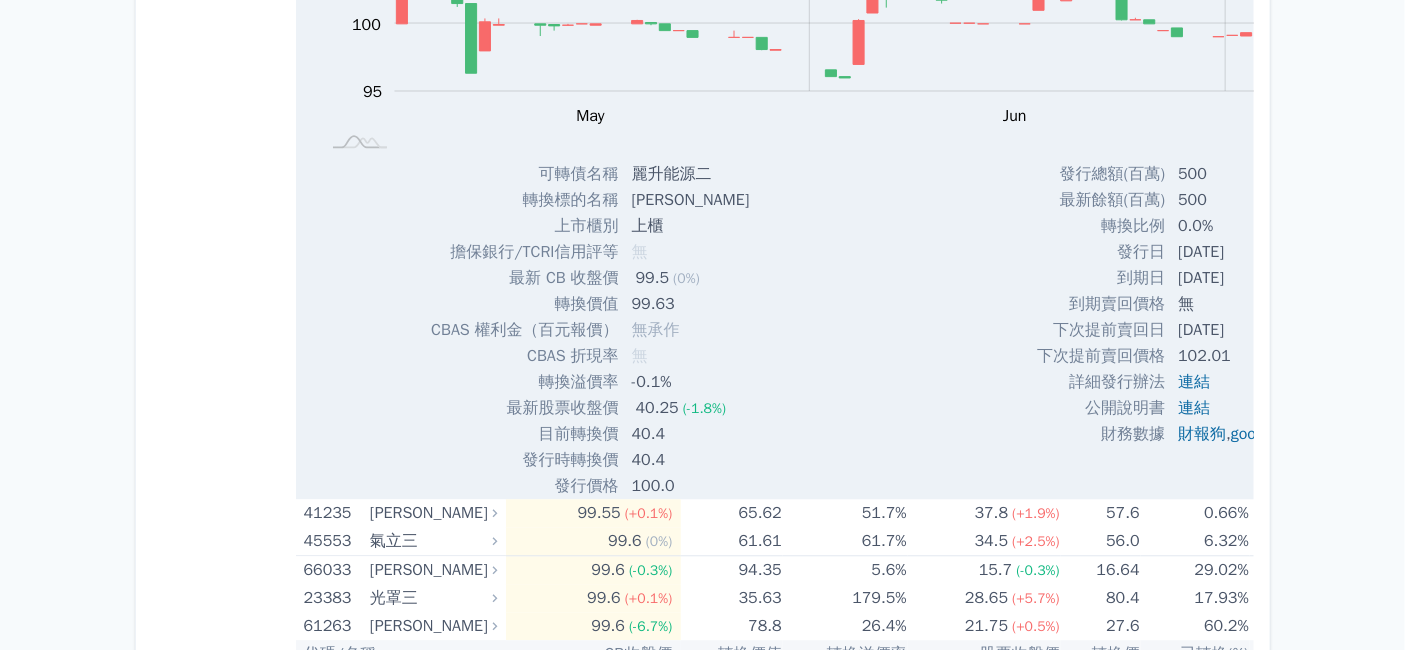 click on "68351" at bounding box center [335, -782] 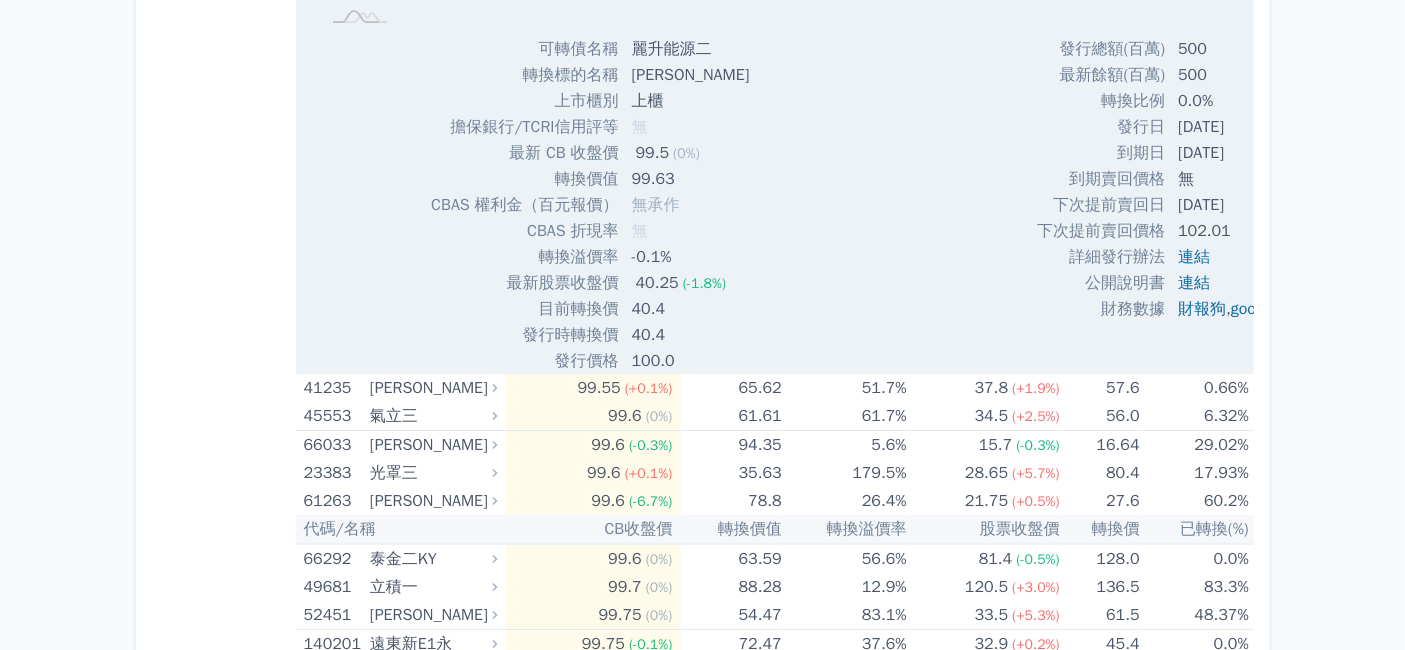 scroll, scrollTop: 7111, scrollLeft: 0, axis: vertical 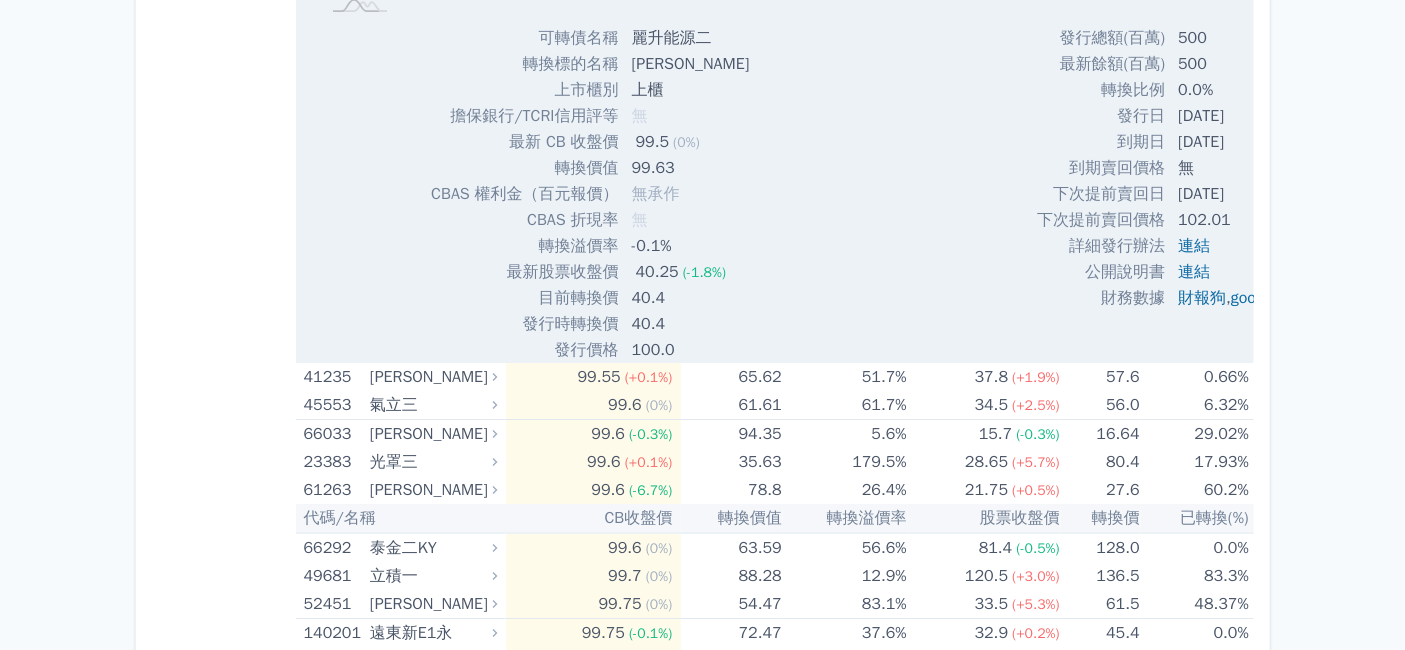 click on "倍力一" at bounding box center (431, -606) 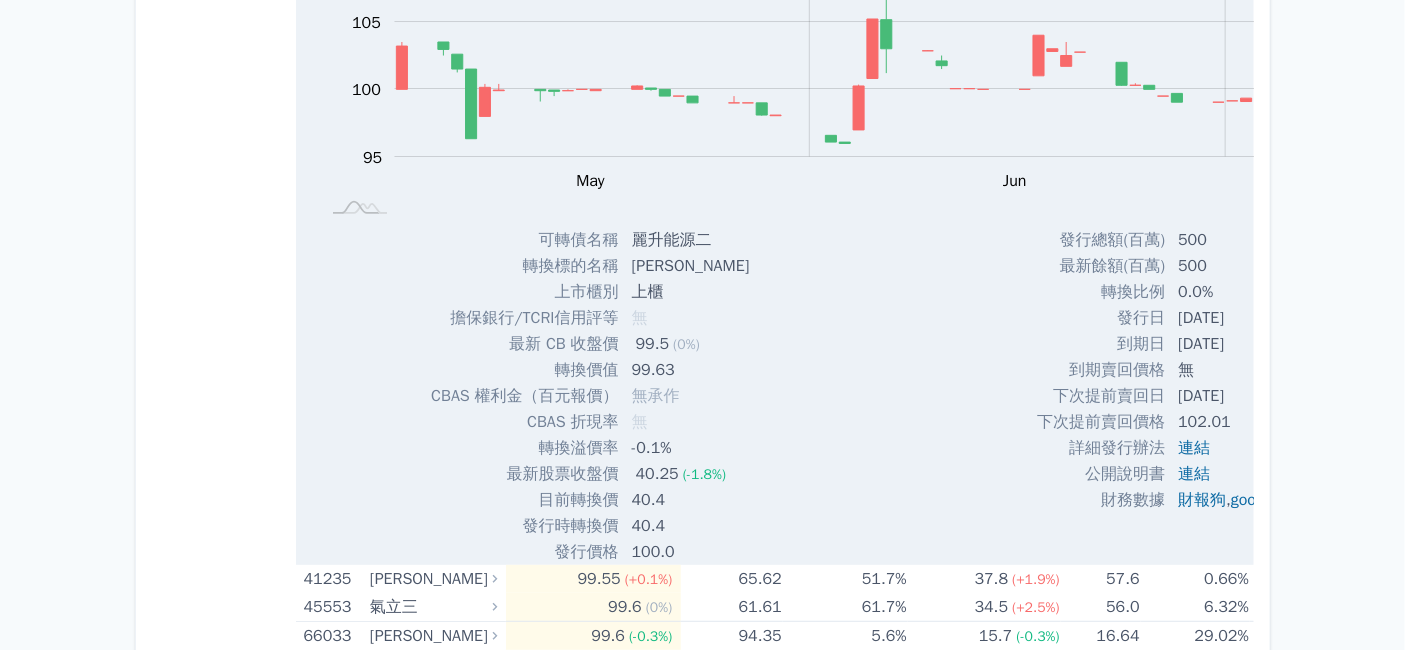 scroll, scrollTop: 7555, scrollLeft: 0, axis: vertical 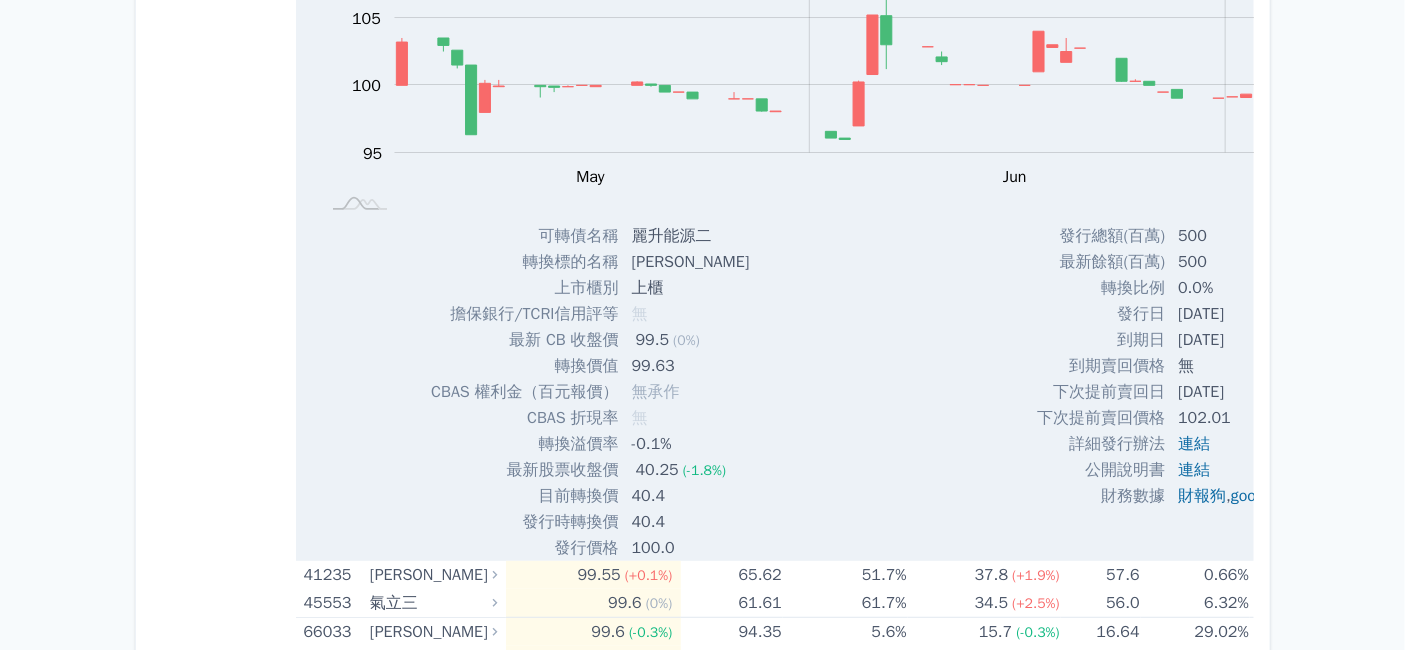 drag, startPoint x: 587, startPoint y: 428, endPoint x: 647, endPoint y: 422, distance: 60.299255 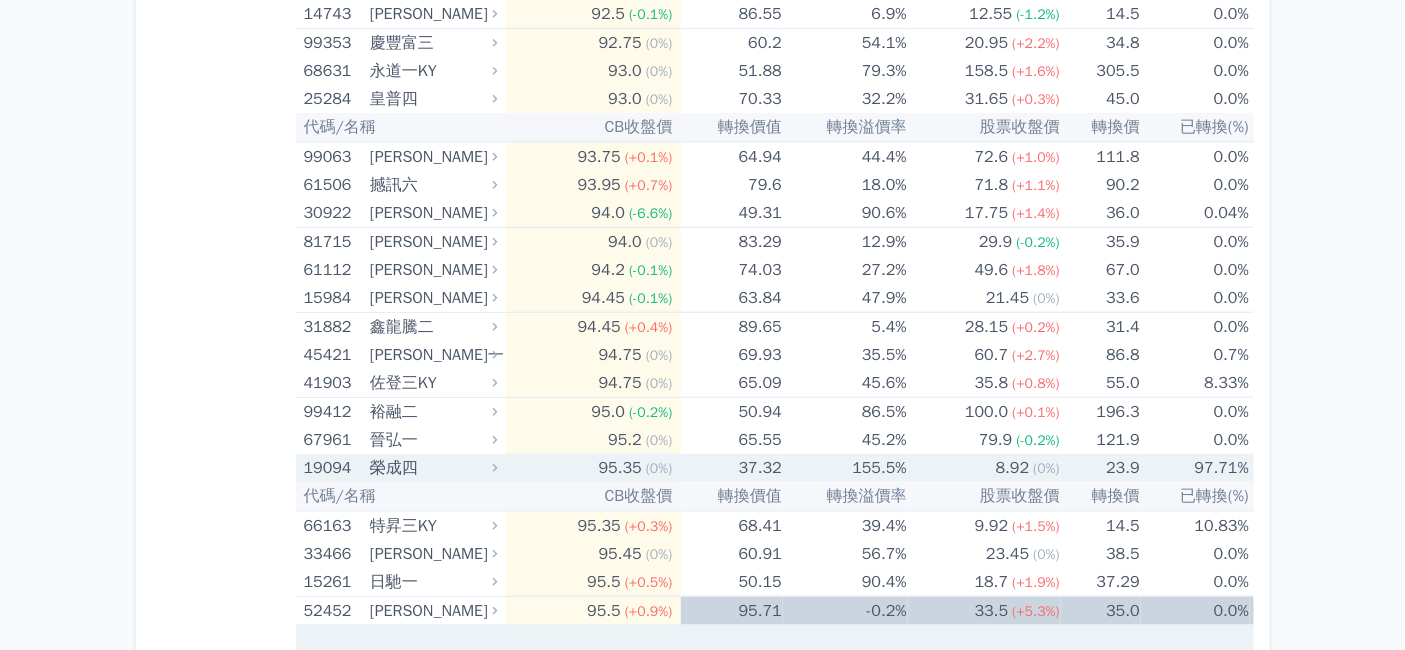 scroll, scrollTop: 222, scrollLeft: 0, axis: vertical 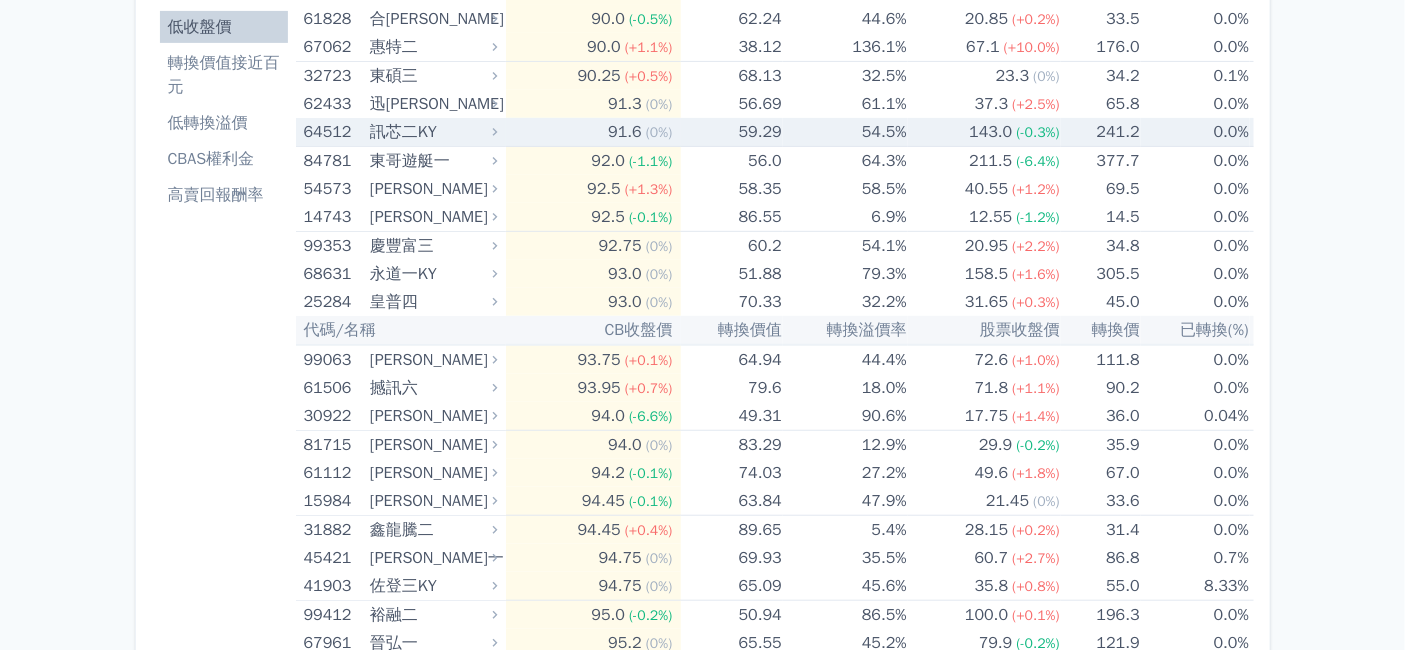 click on "訊芯二KY" at bounding box center [431, 132] 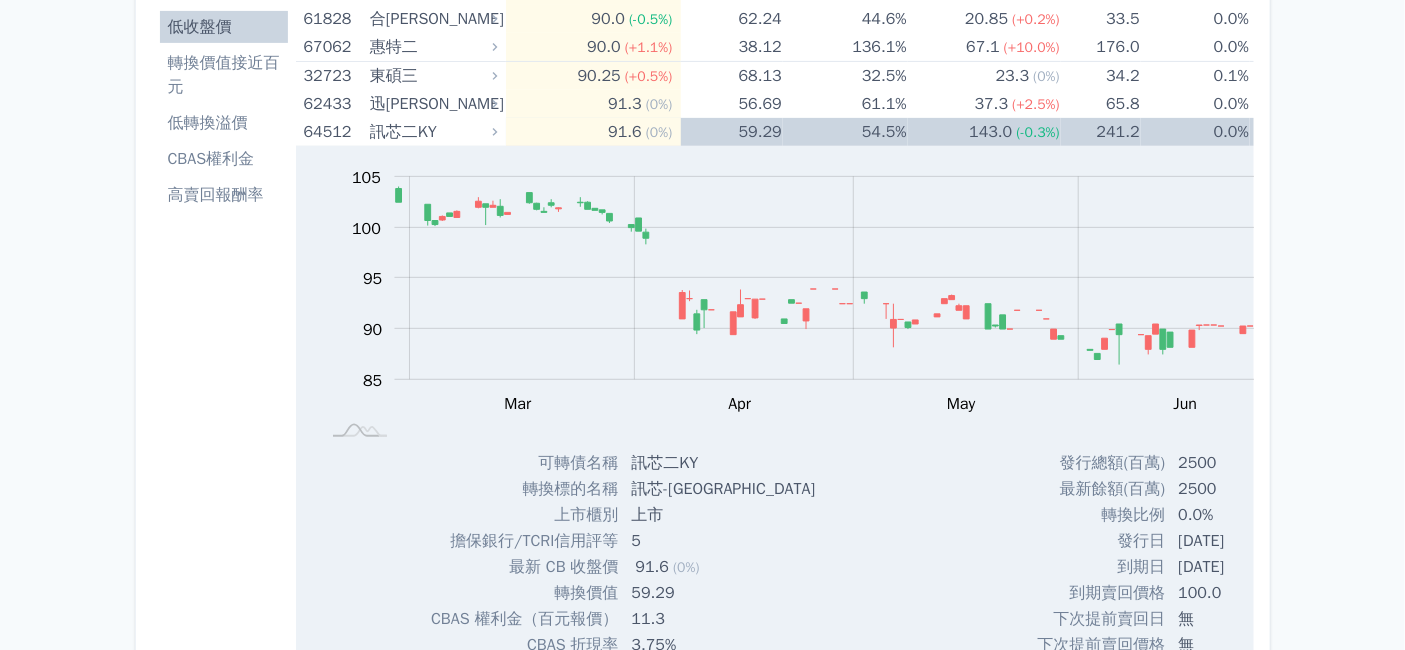 scroll, scrollTop: 333, scrollLeft: 0, axis: vertical 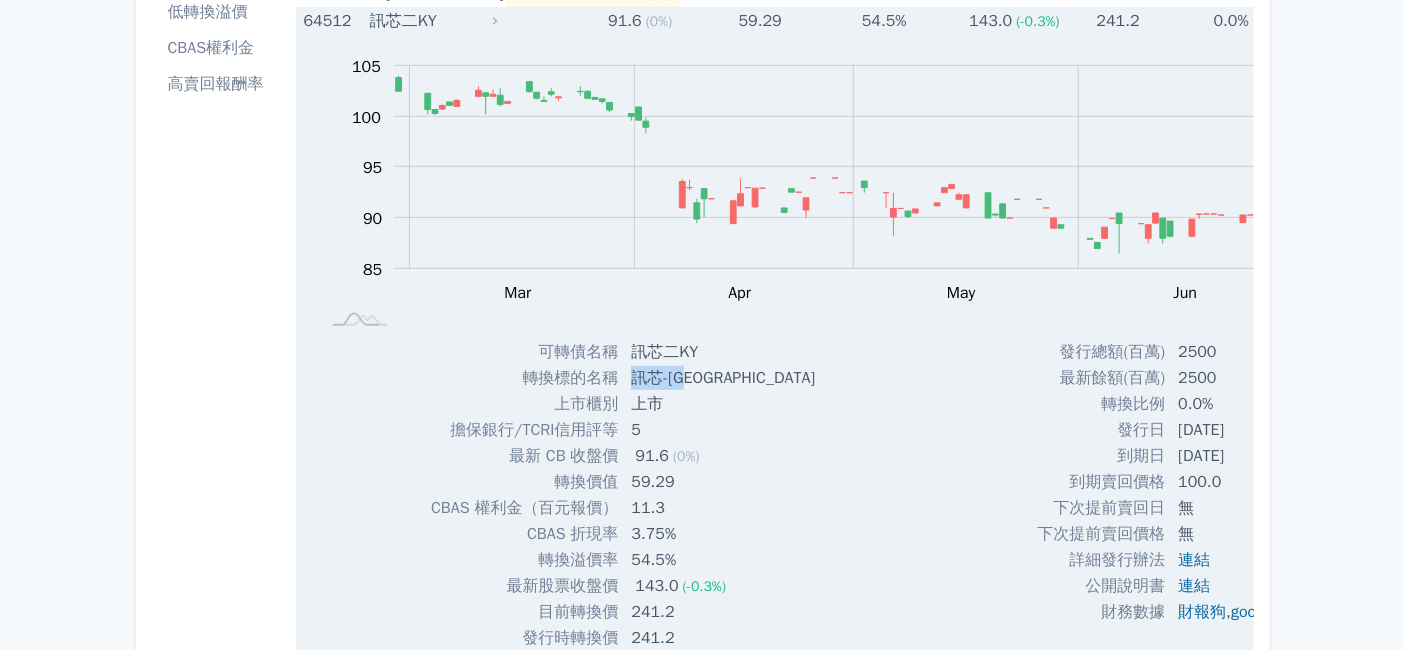 drag, startPoint x: 587, startPoint y: 478, endPoint x: 651, endPoint y: 479, distance: 64.00781 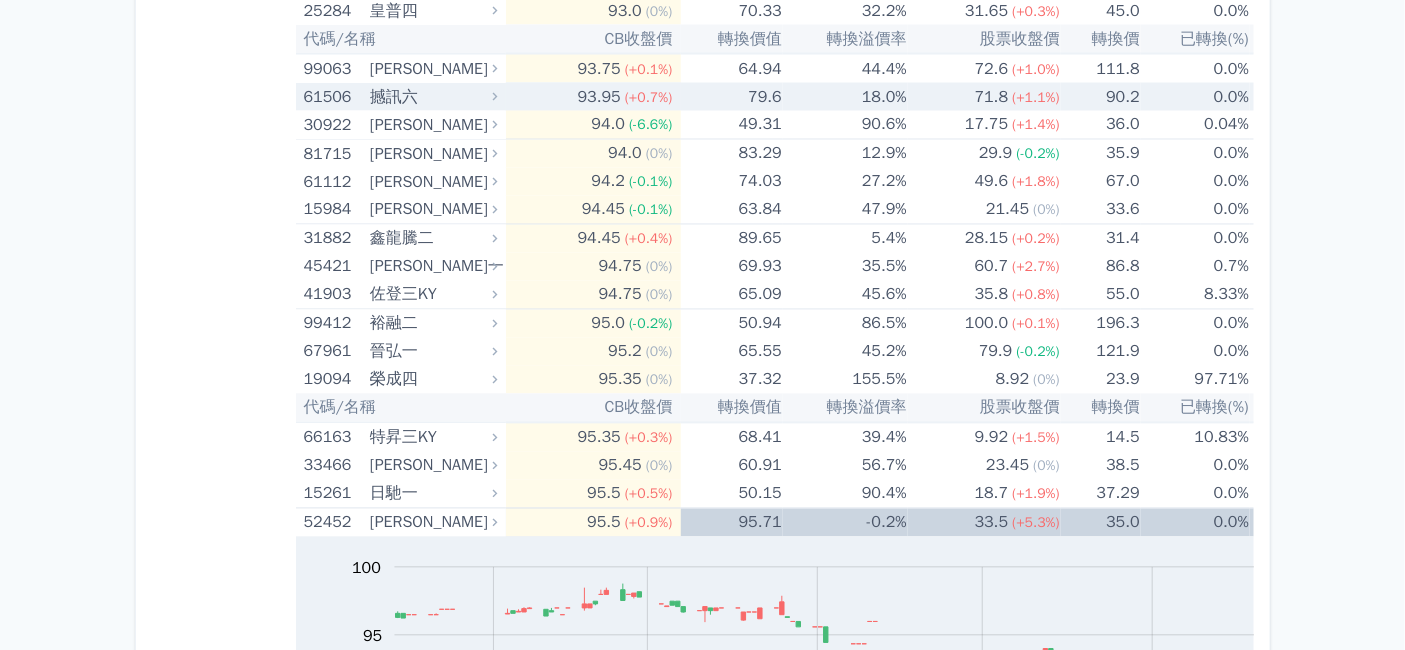 scroll, scrollTop: 1222, scrollLeft: 0, axis: vertical 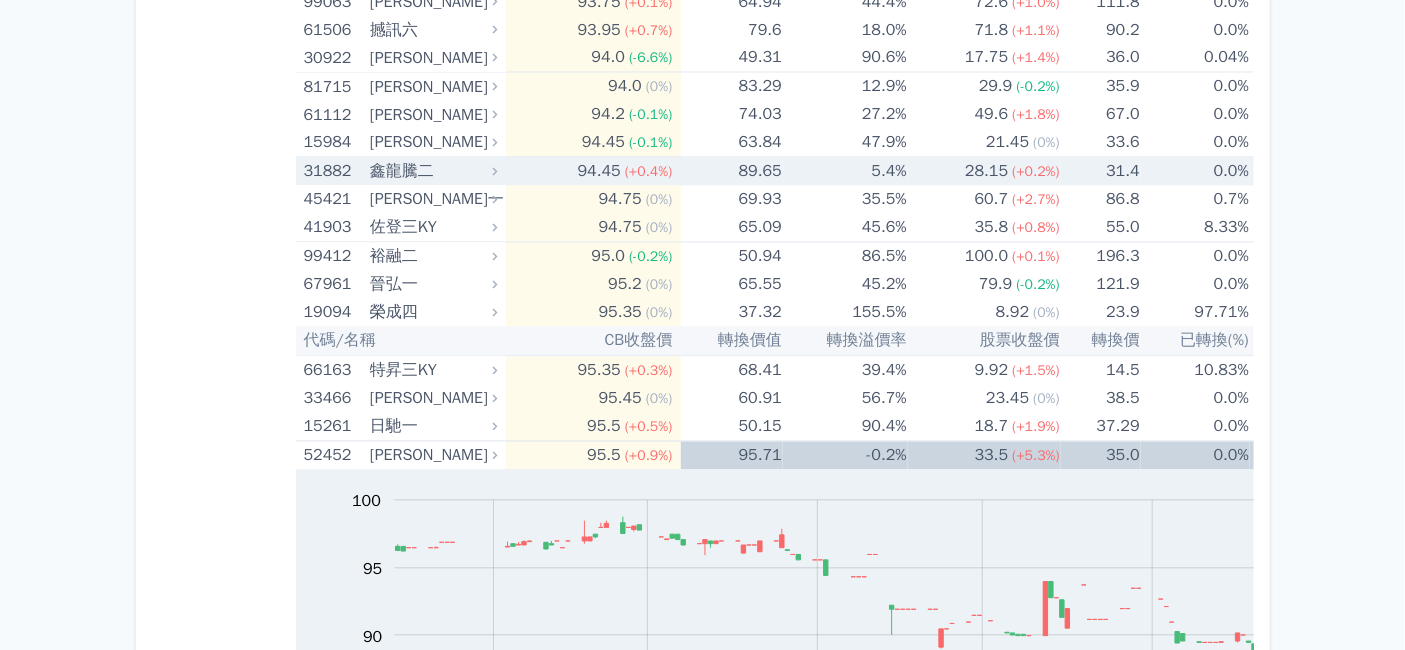 click on "鑫龍騰二" at bounding box center (431, 172) 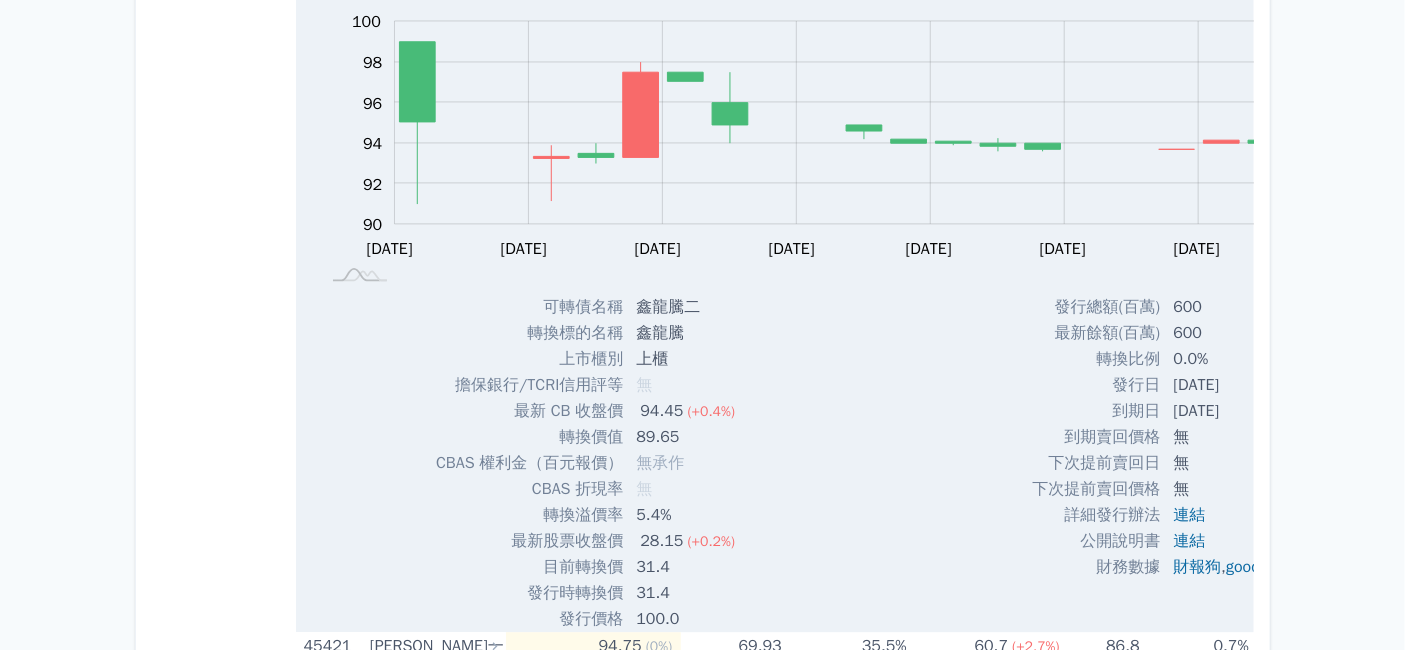 scroll, scrollTop: 1333, scrollLeft: 0, axis: vertical 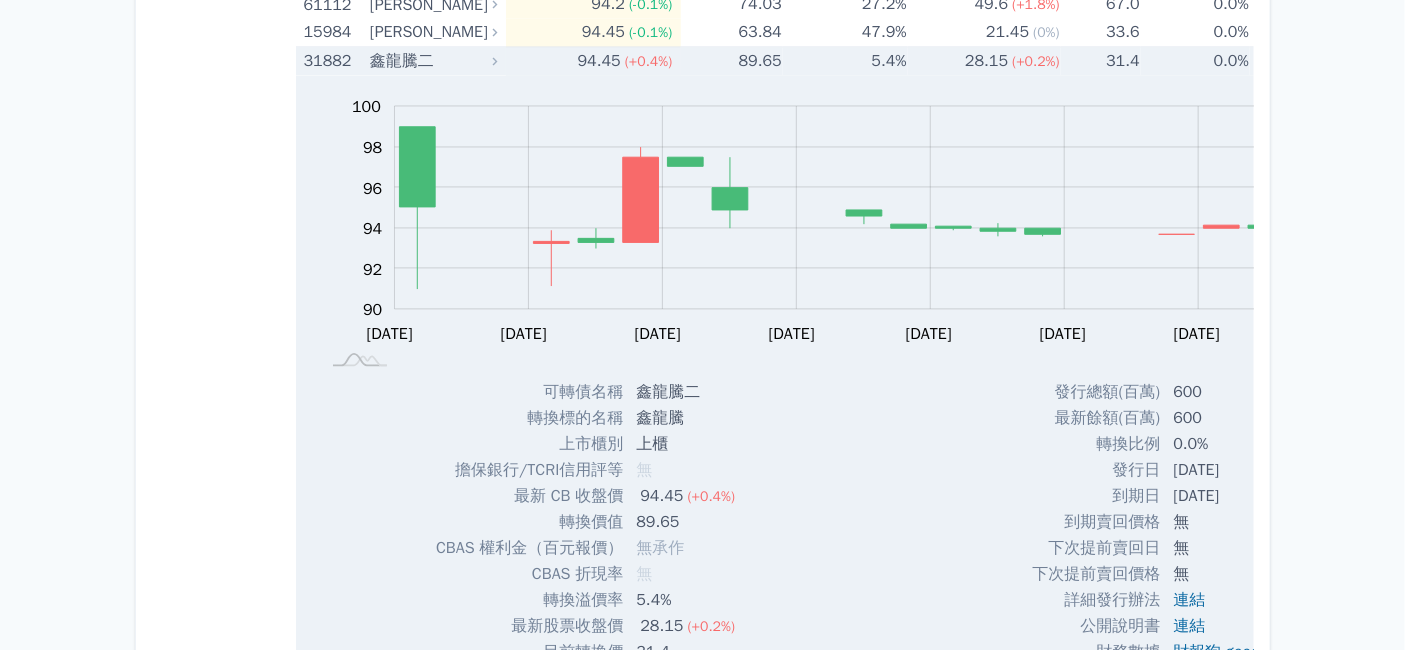click on "鑫龍騰二" at bounding box center [431, 61] 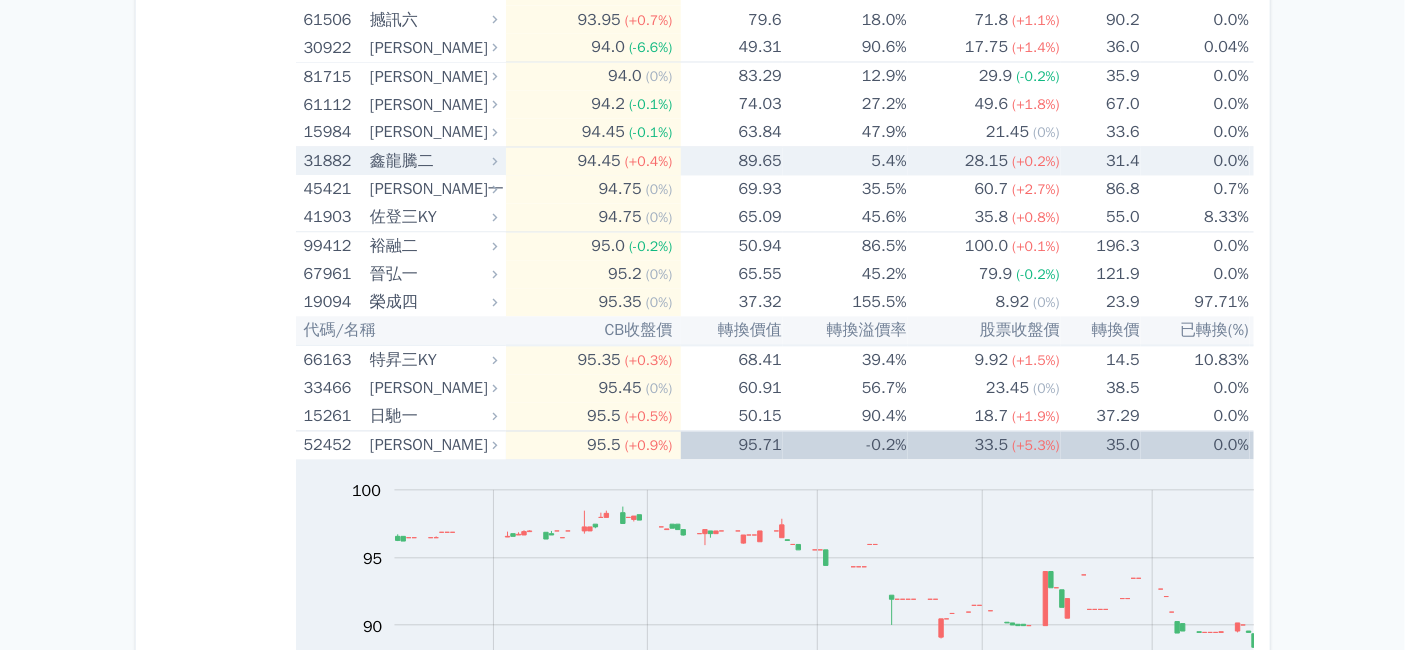 scroll, scrollTop: 1222, scrollLeft: 0, axis: vertical 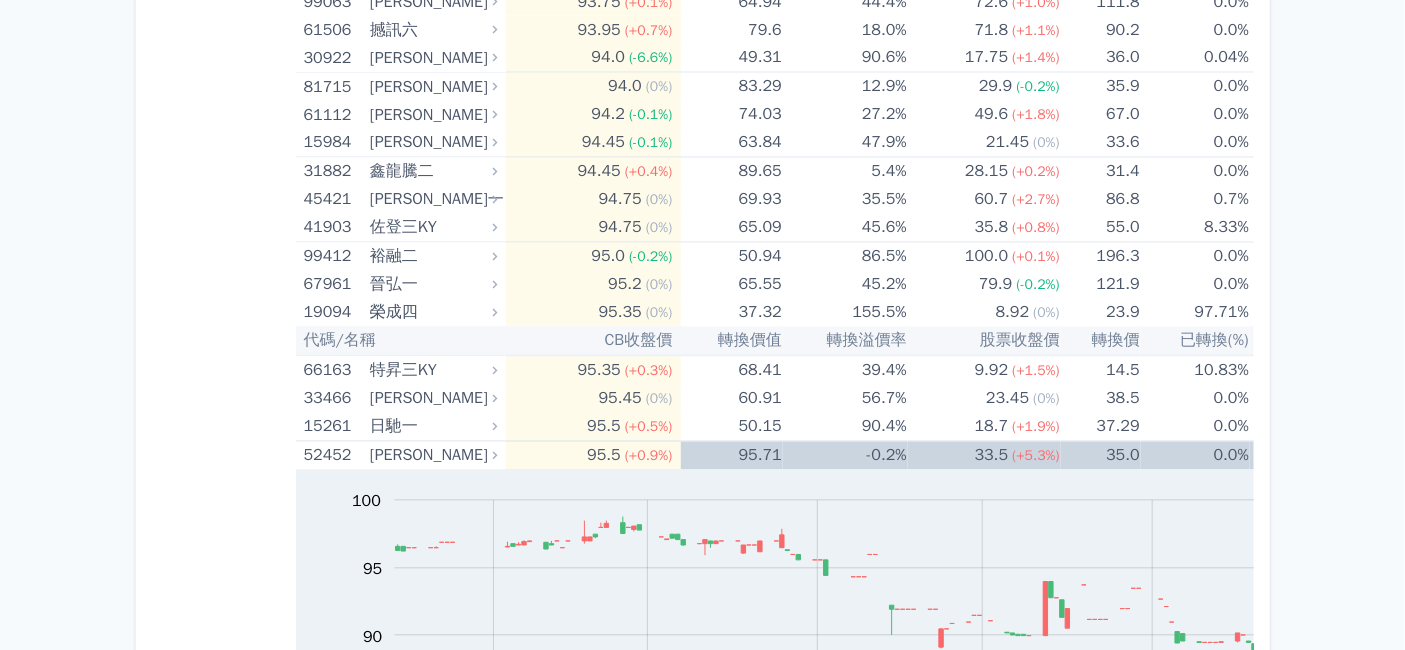 click on "永道一KY" at bounding box center (431, -84) 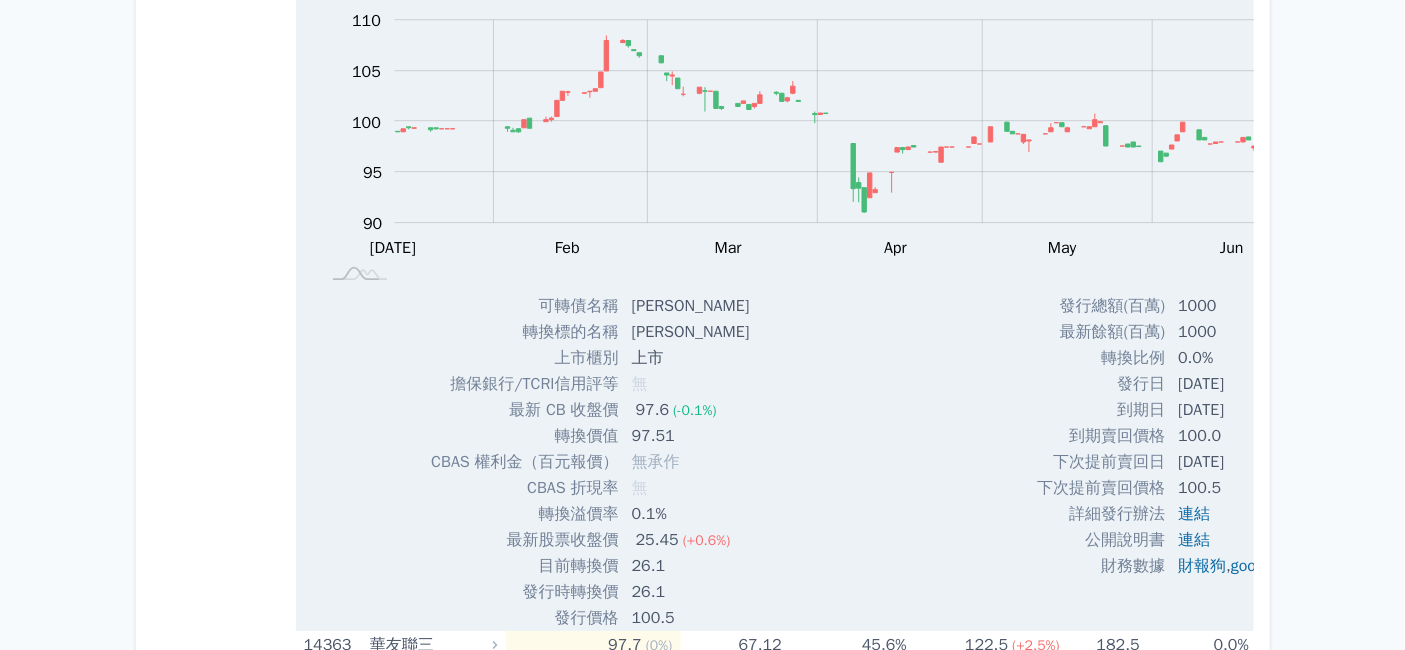 scroll, scrollTop: 4666, scrollLeft: 0, axis: vertical 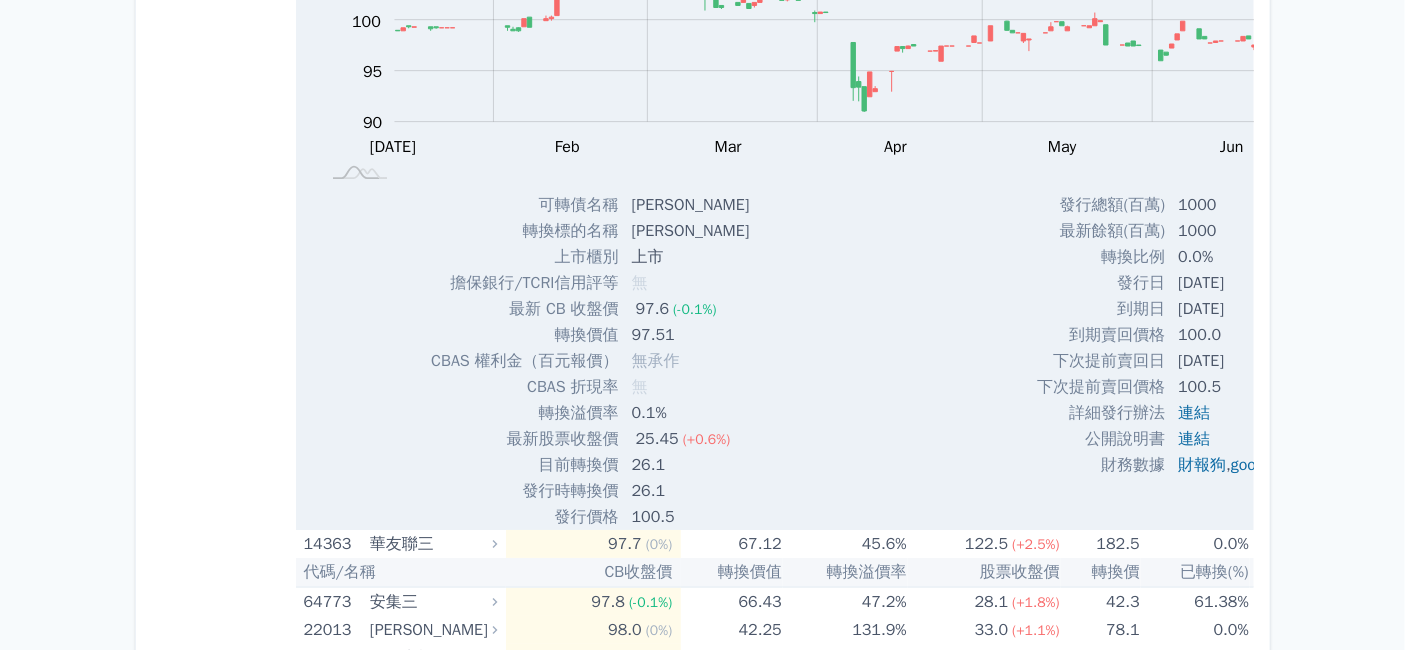 click on "北基八" at bounding box center [431, -239] 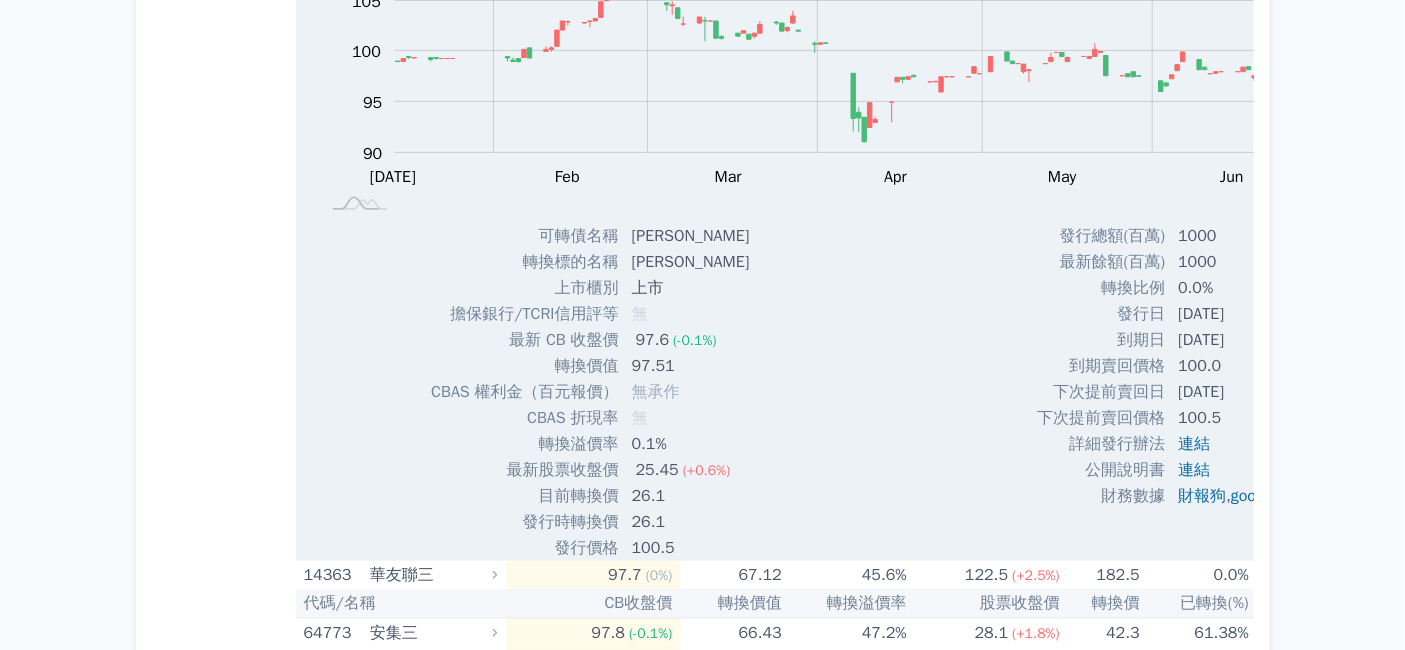 scroll, scrollTop: 5333, scrollLeft: 0, axis: vertical 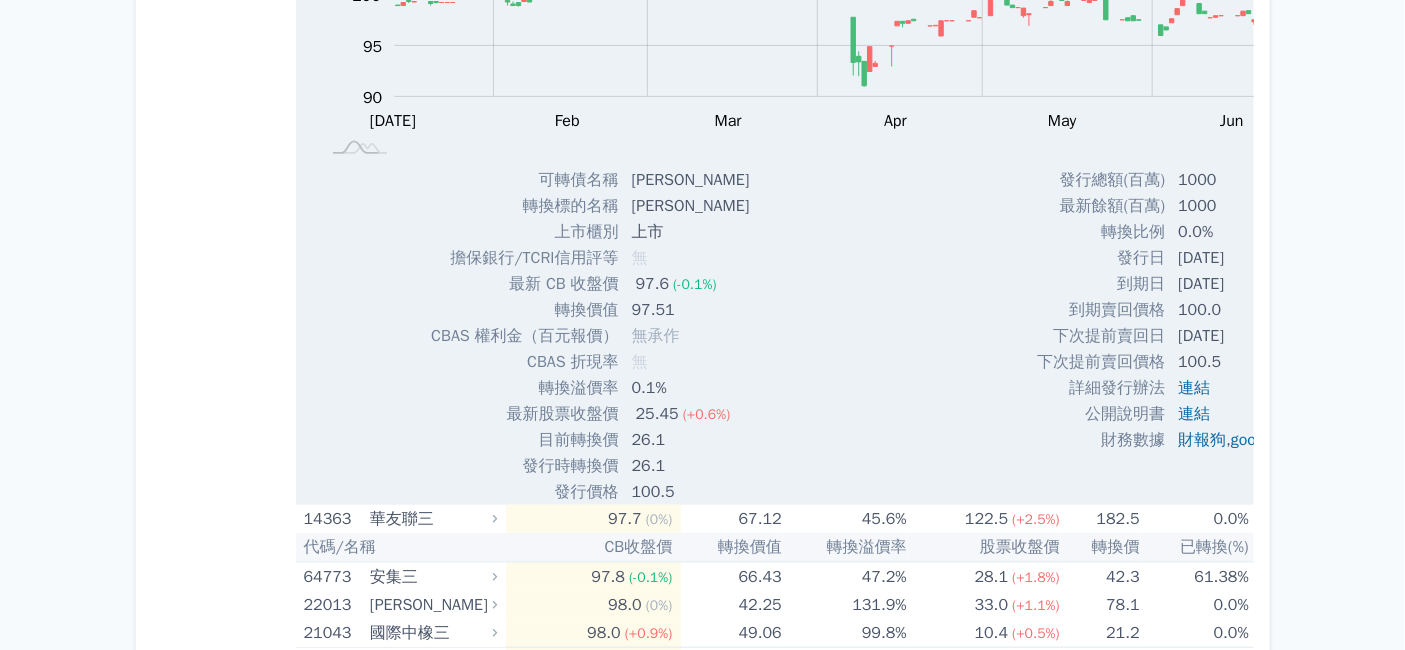 drag, startPoint x: 588, startPoint y: 193, endPoint x: 637, endPoint y: 198, distance: 49.25444 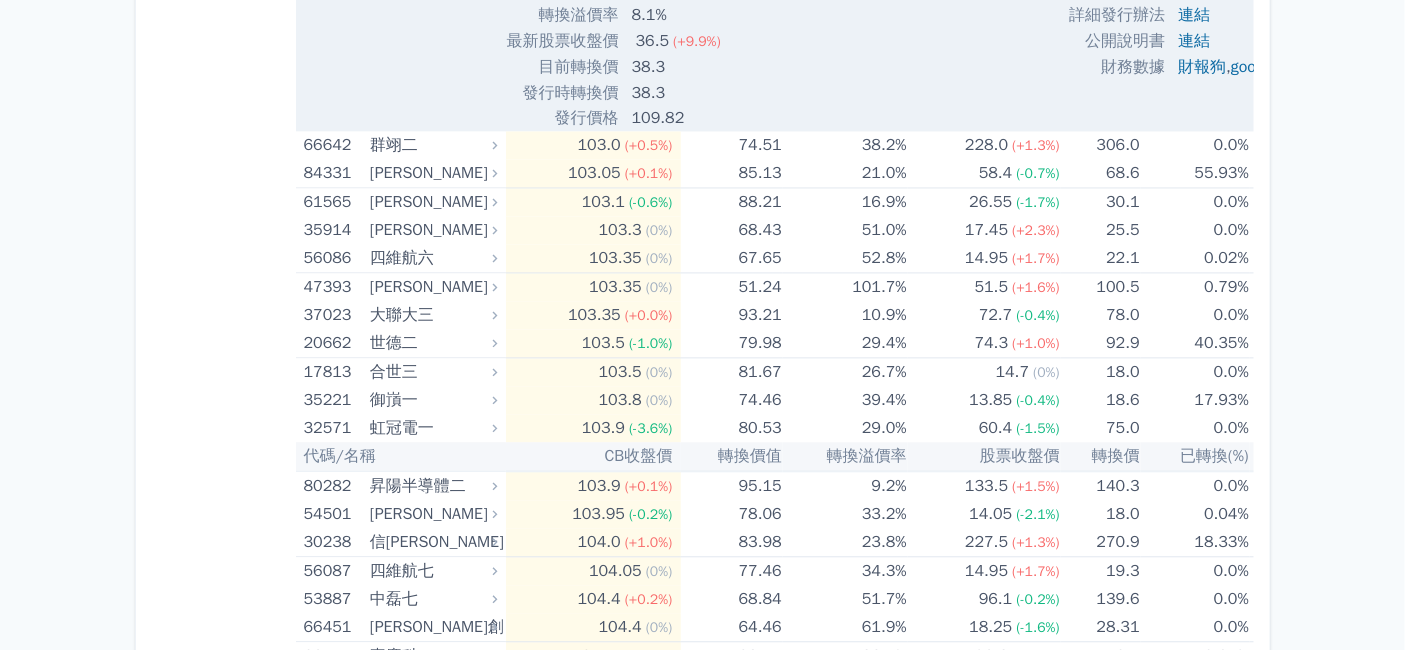 scroll, scrollTop: 13888, scrollLeft: 0, axis: vertical 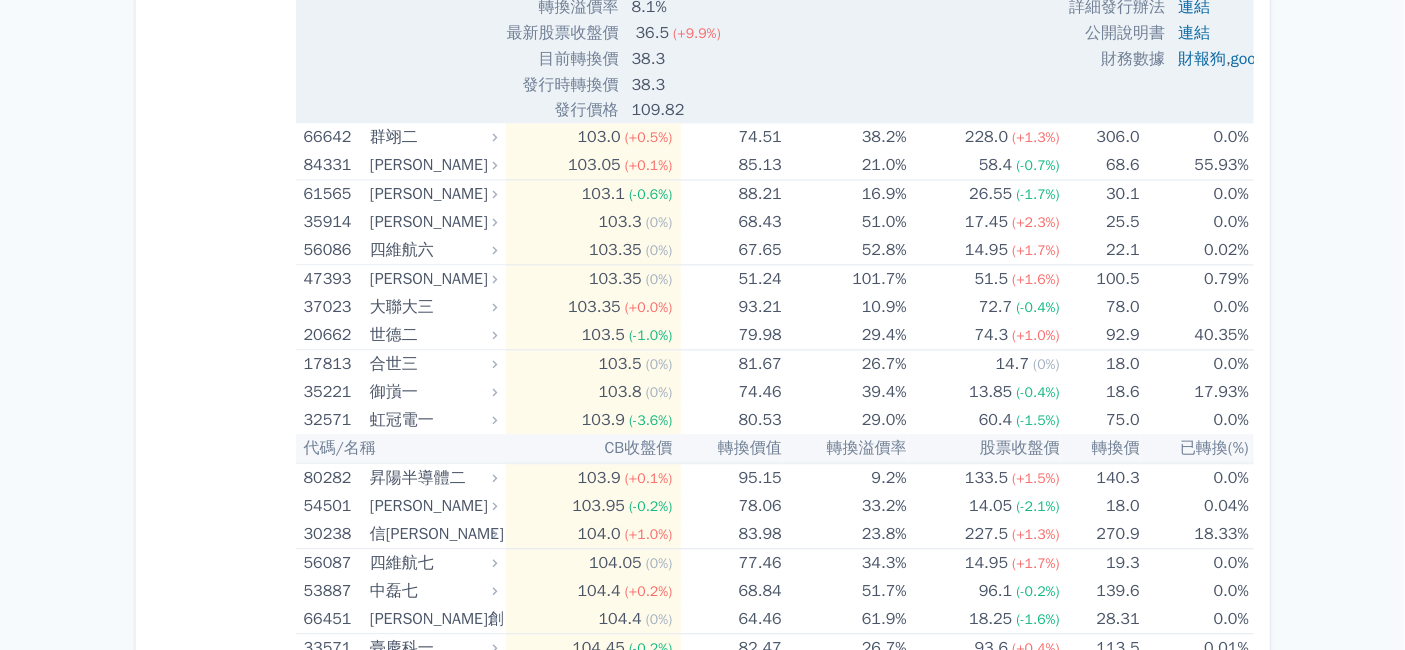 click on "[PERSON_NAME]" at bounding box center (431, -1686) 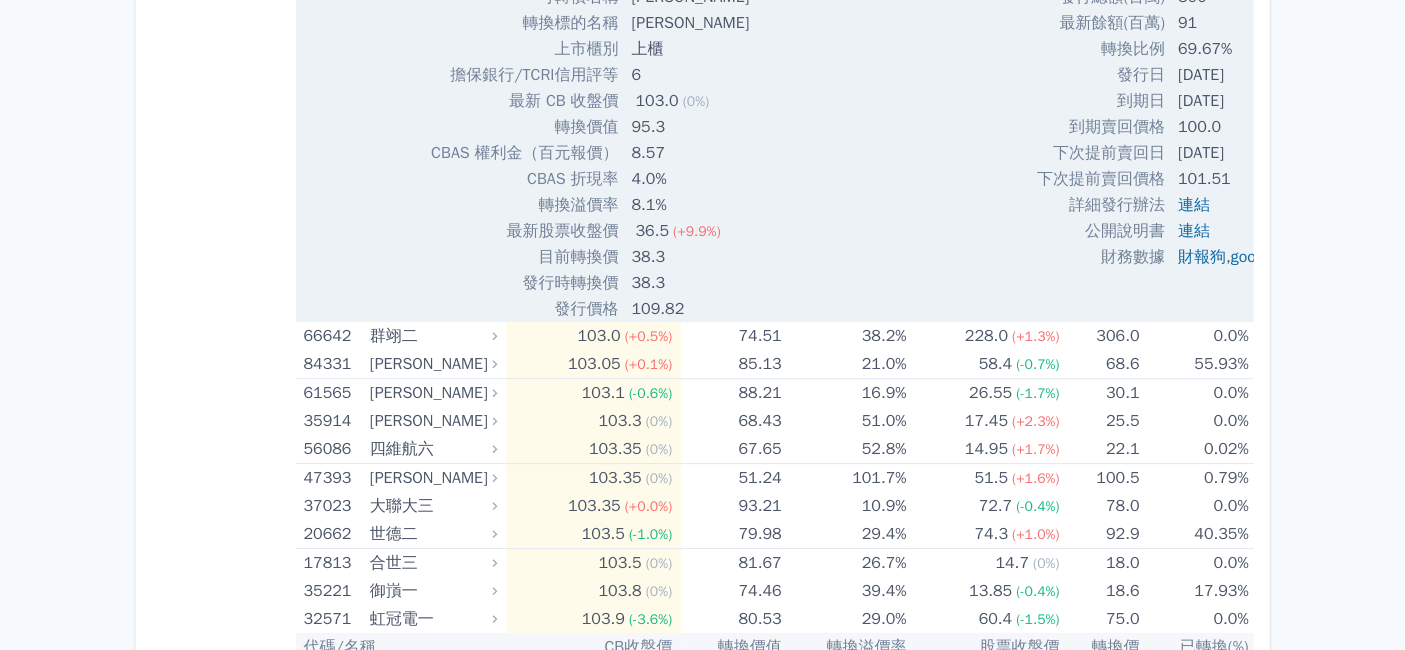 scroll, scrollTop: 14333, scrollLeft: 0, axis: vertical 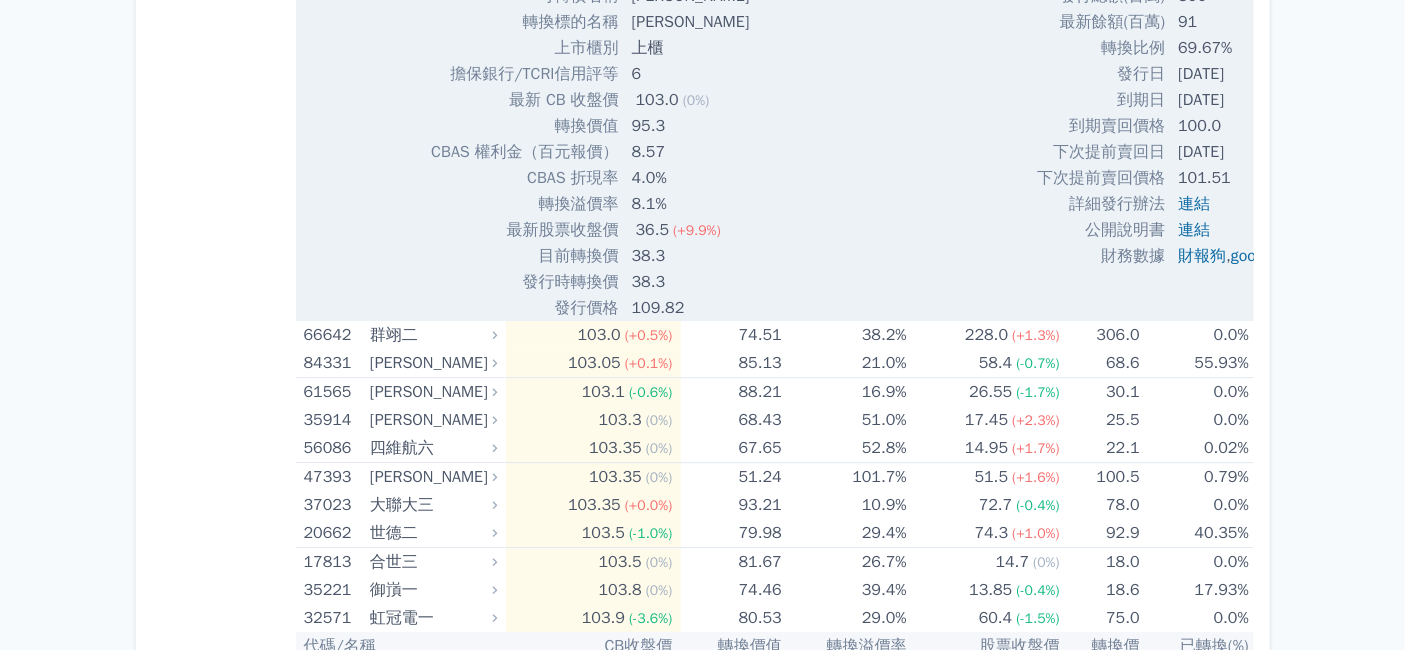 drag, startPoint x: 587, startPoint y: 240, endPoint x: 656, endPoint y: 241, distance: 69.00725 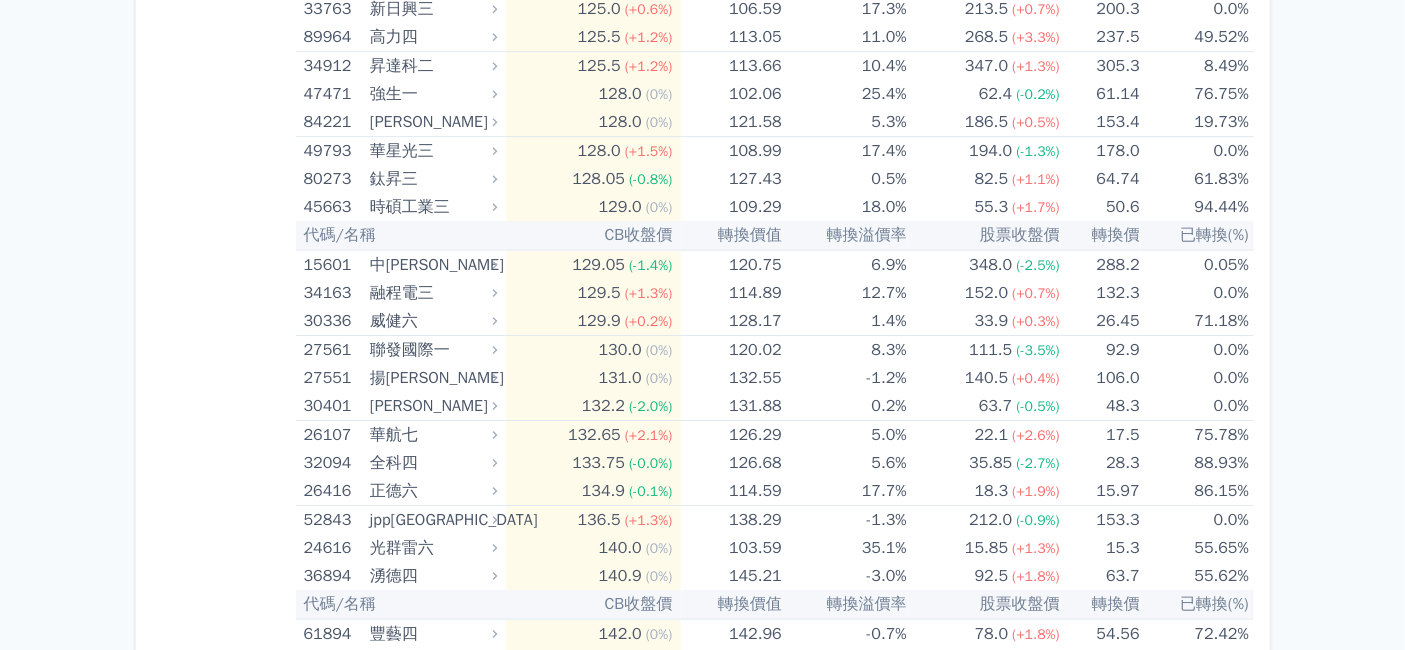 scroll, scrollTop: 22222, scrollLeft: 0, axis: vertical 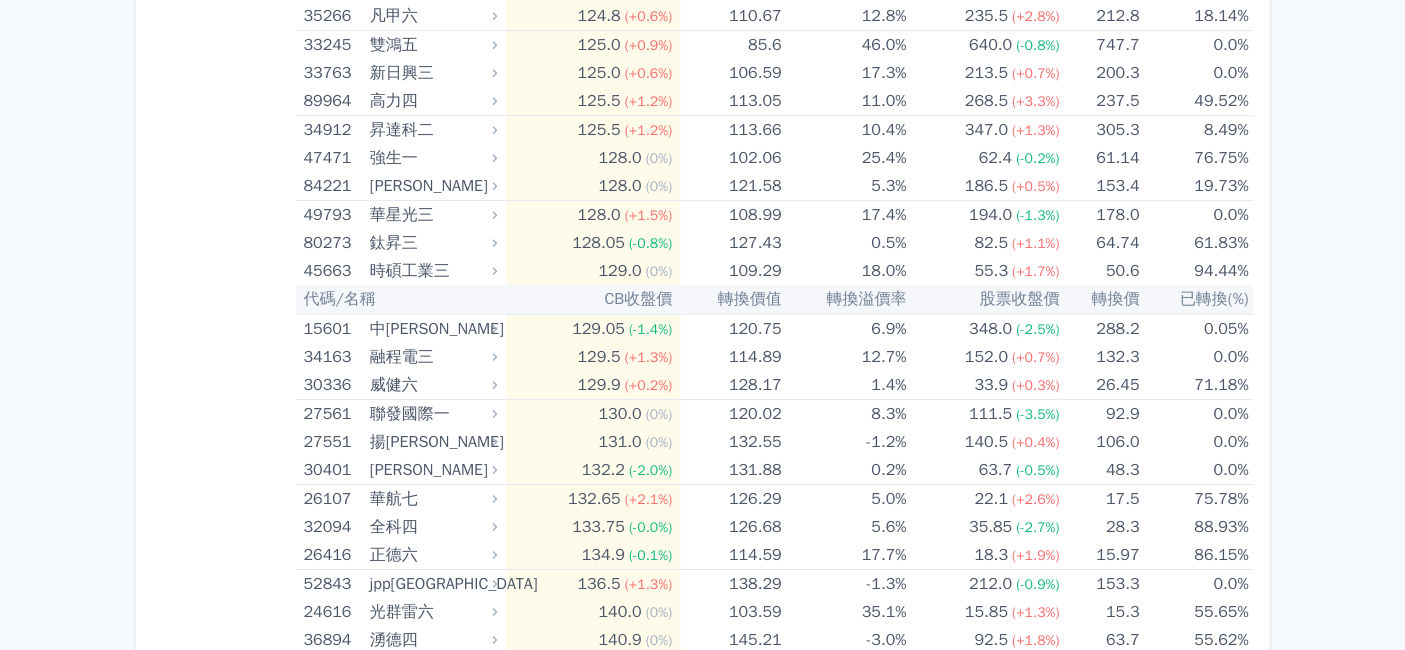 drag, startPoint x: 583, startPoint y: 383, endPoint x: 652, endPoint y: 391, distance: 69.46222 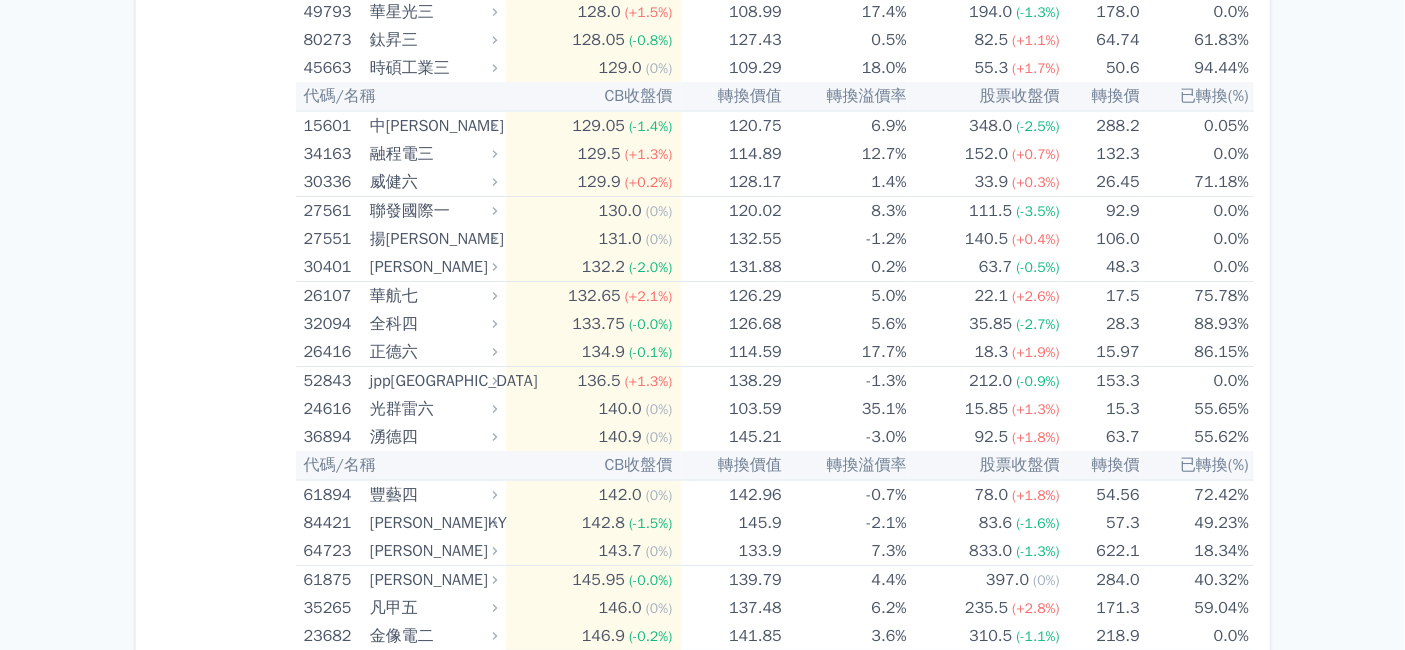 scroll, scrollTop: 22444, scrollLeft: 0, axis: vertical 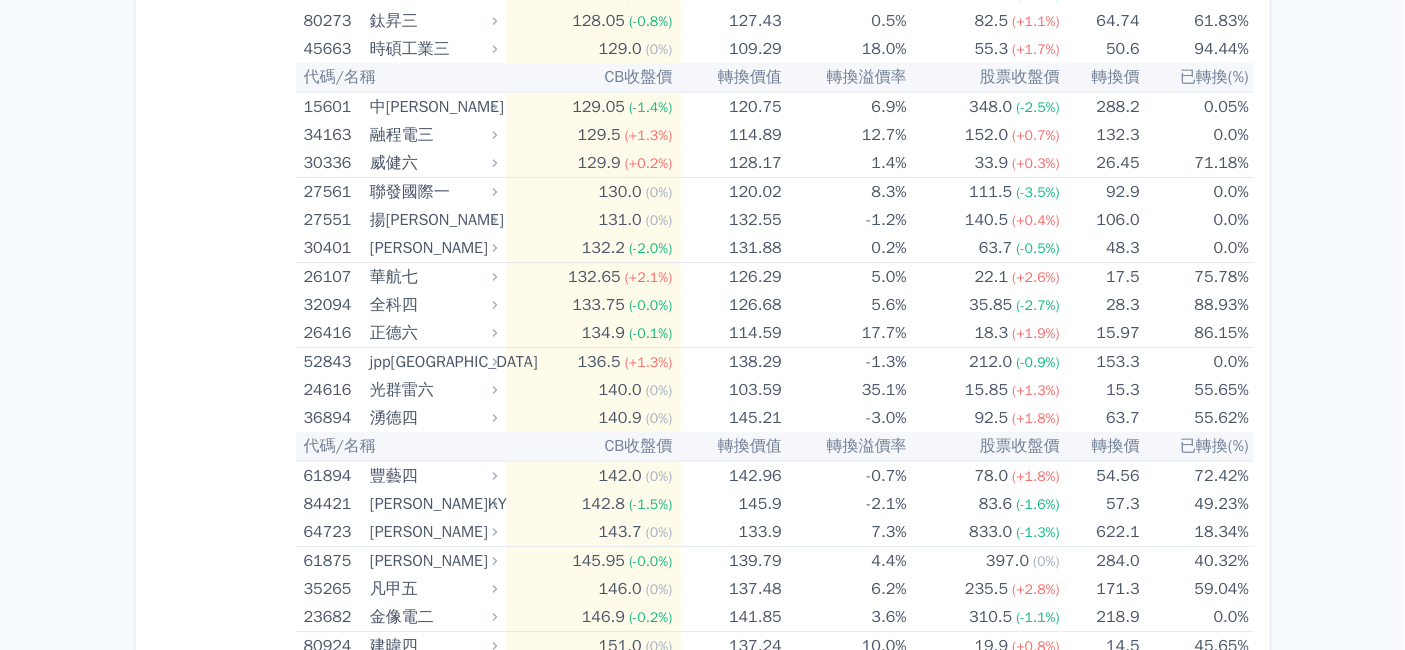 drag, startPoint x: 512, startPoint y: 484, endPoint x: 563, endPoint y: 488, distance: 51.156624 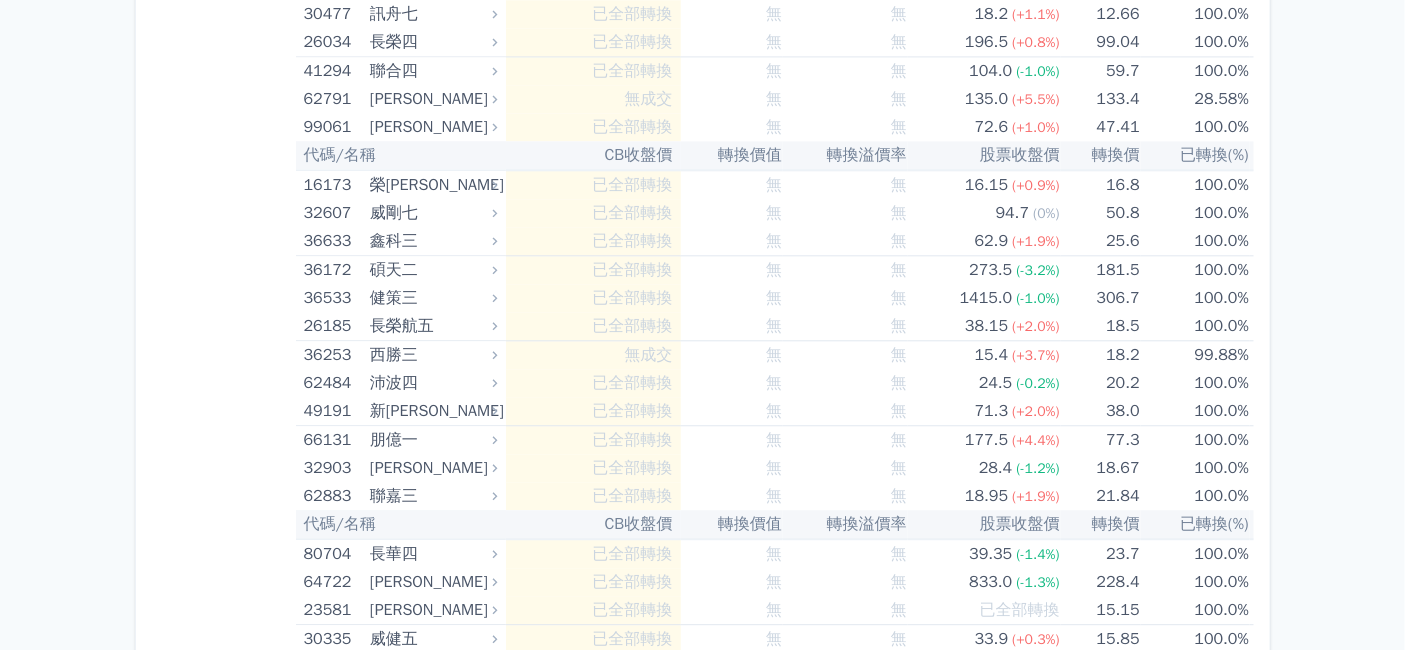 scroll, scrollTop: 24222, scrollLeft: 0, axis: vertical 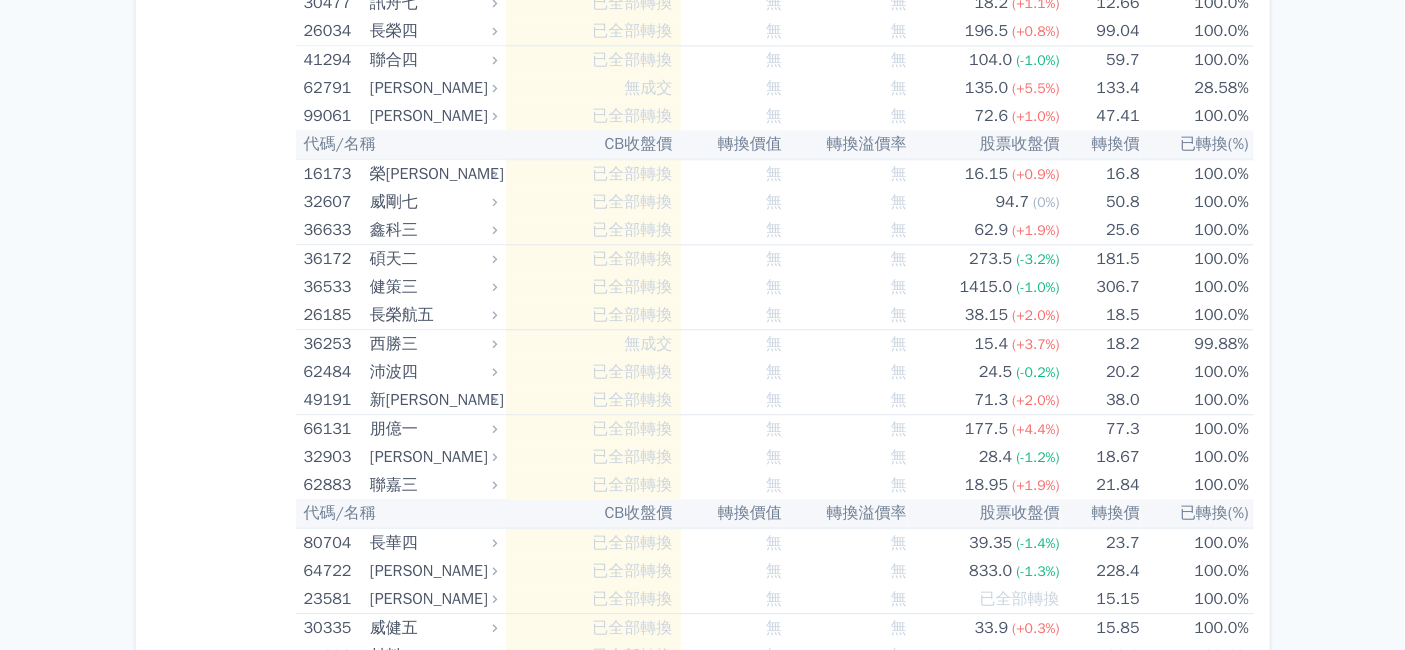 click on "上曜四" at bounding box center (431, -3062) 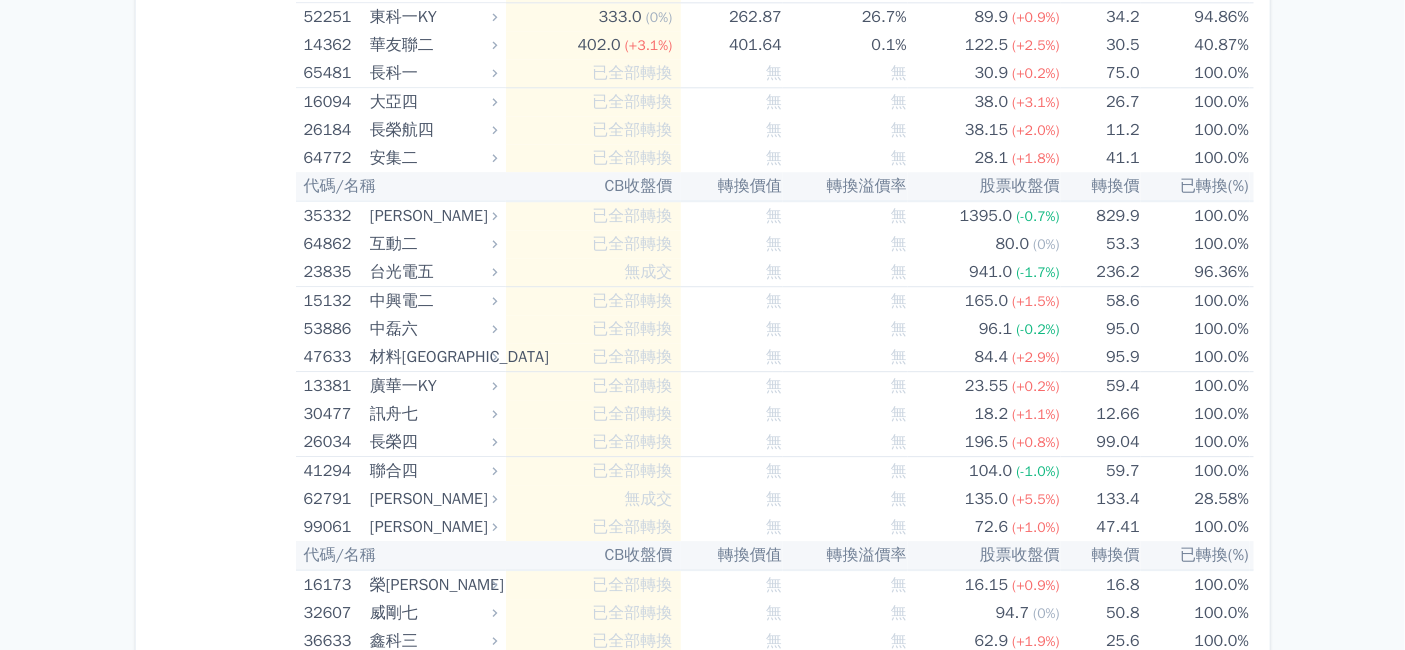scroll, scrollTop: 24222, scrollLeft: 0, axis: vertical 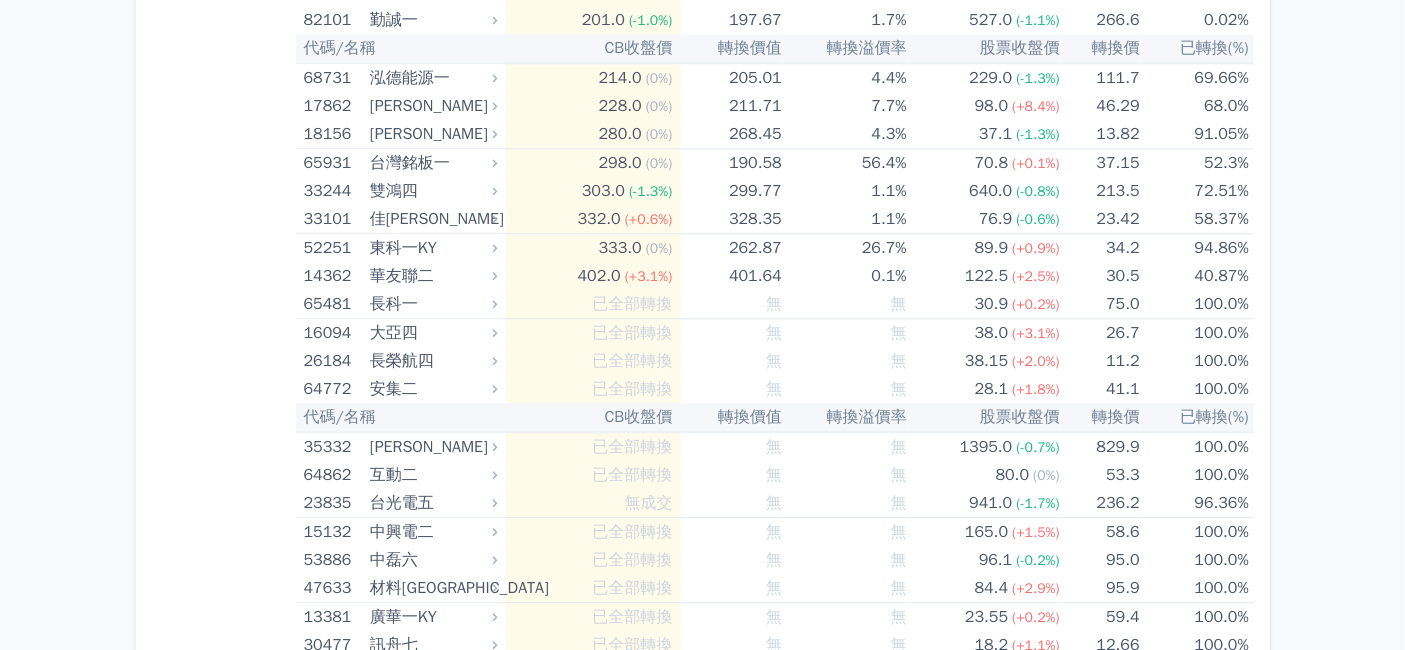 click on "上曜四" at bounding box center [431, -3062] 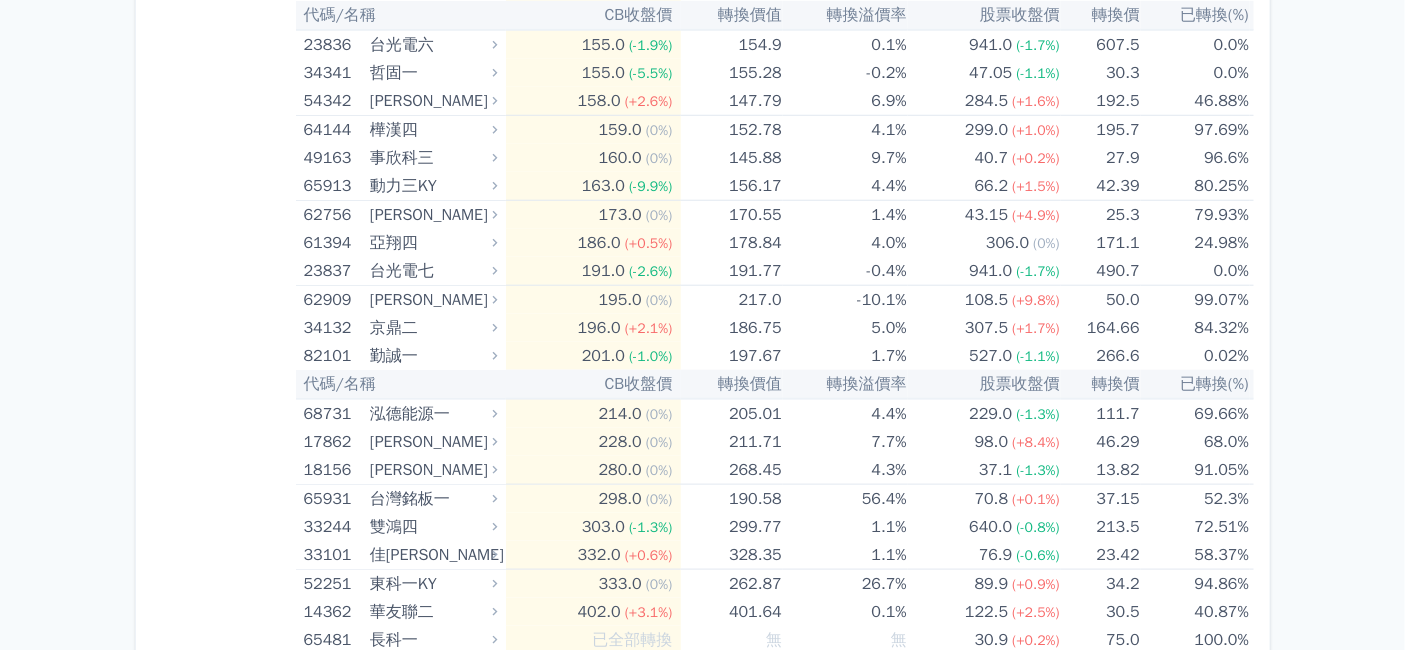 scroll, scrollTop: 23222, scrollLeft: 0, axis: vertical 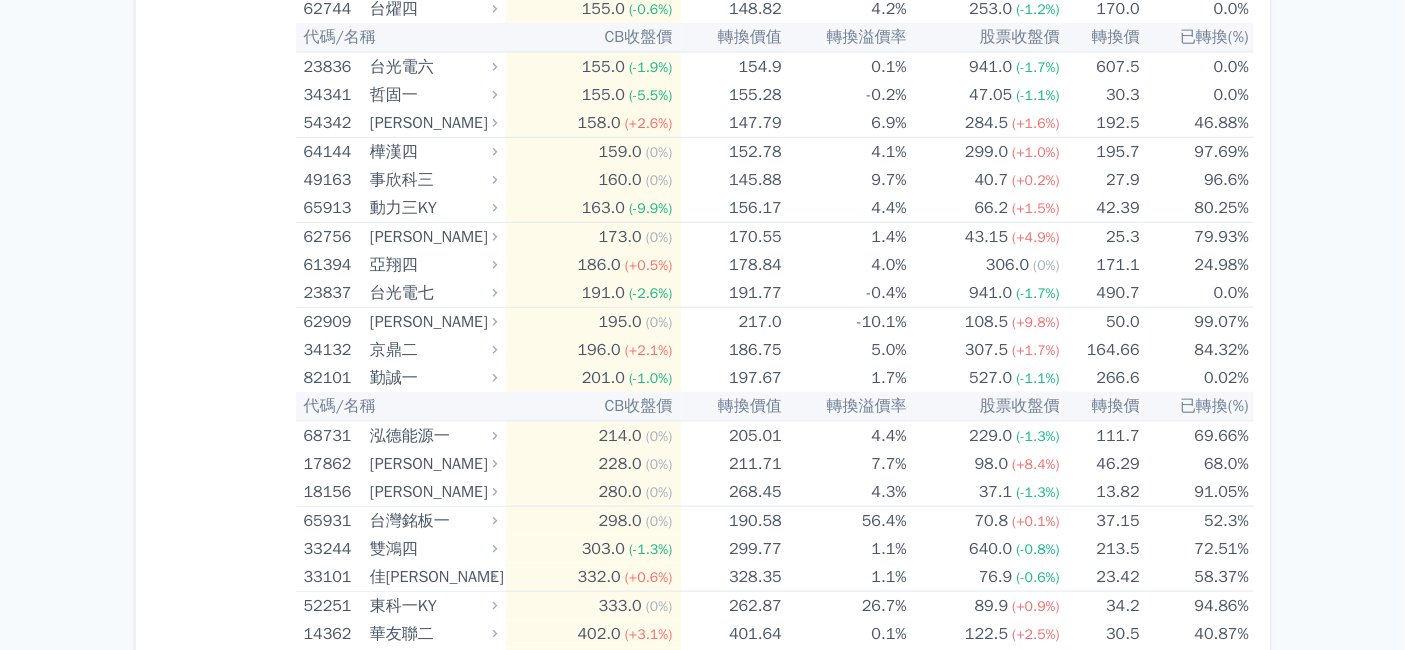 drag, startPoint x: 593, startPoint y: 392, endPoint x: 637, endPoint y: 383, distance: 44.911022 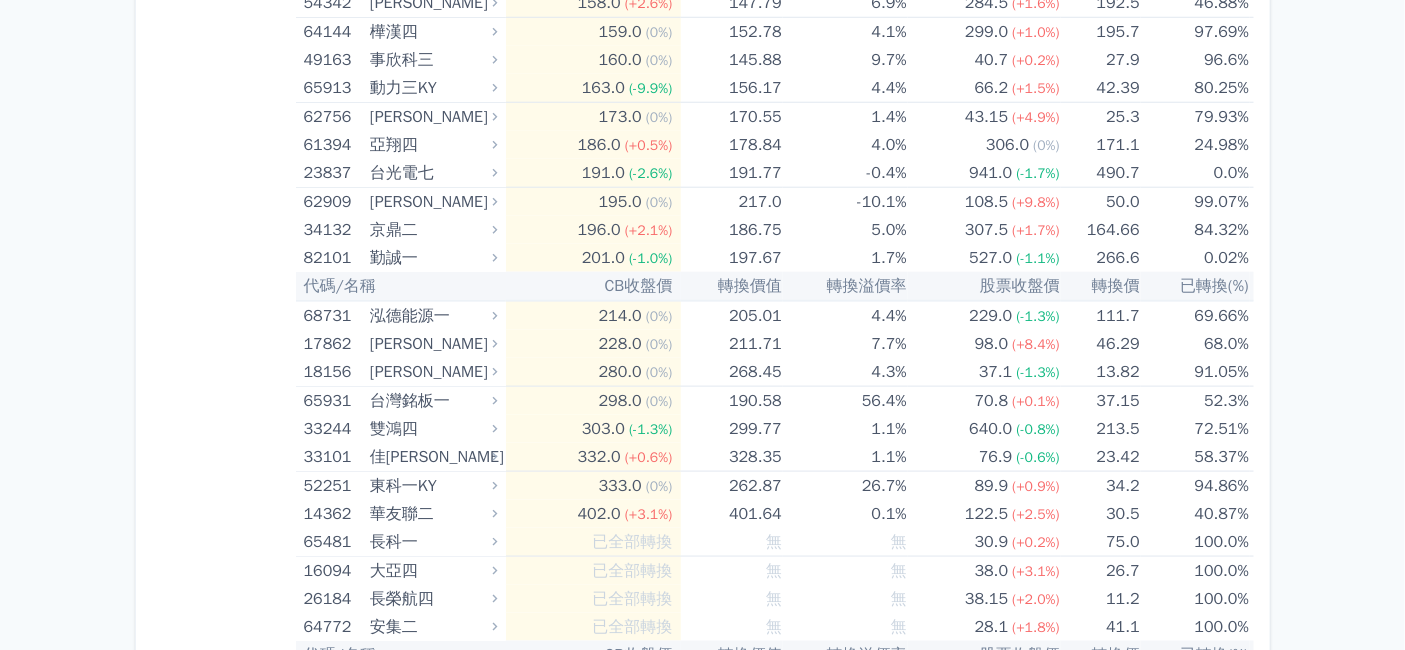 scroll, scrollTop: 23444, scrollLeft: 0, axis: vertical 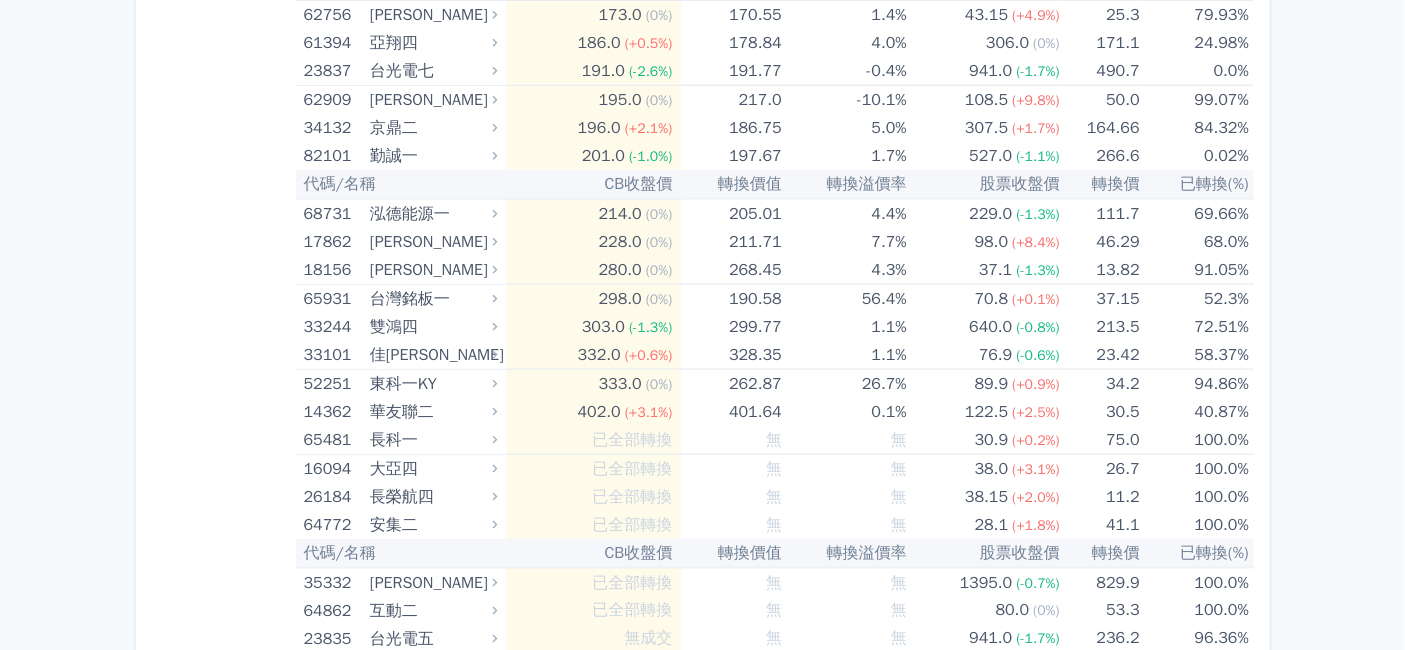 drag, startPoint x: 513, startPoint y: 488, endPoint x: 557, endPoint y: 485, distance: 44.102154 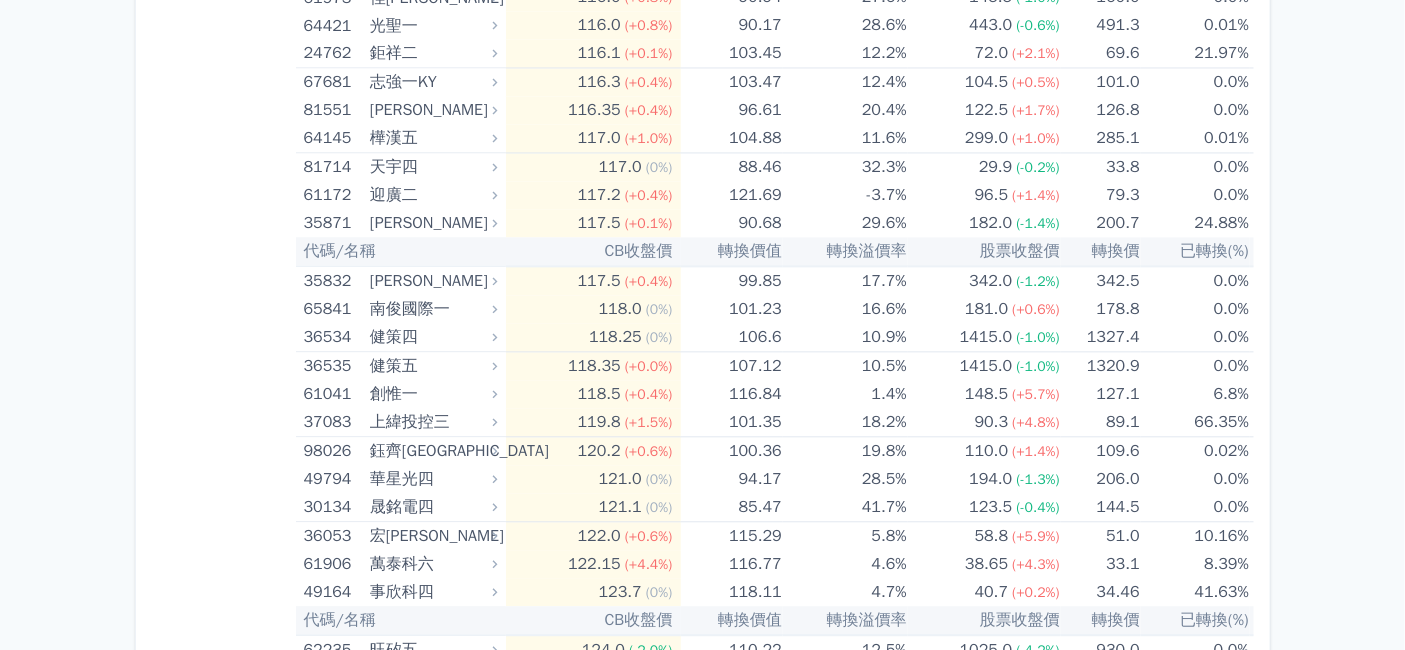 scroll, scrollTop: 21555, scrollLeft: 0, axis: vertical 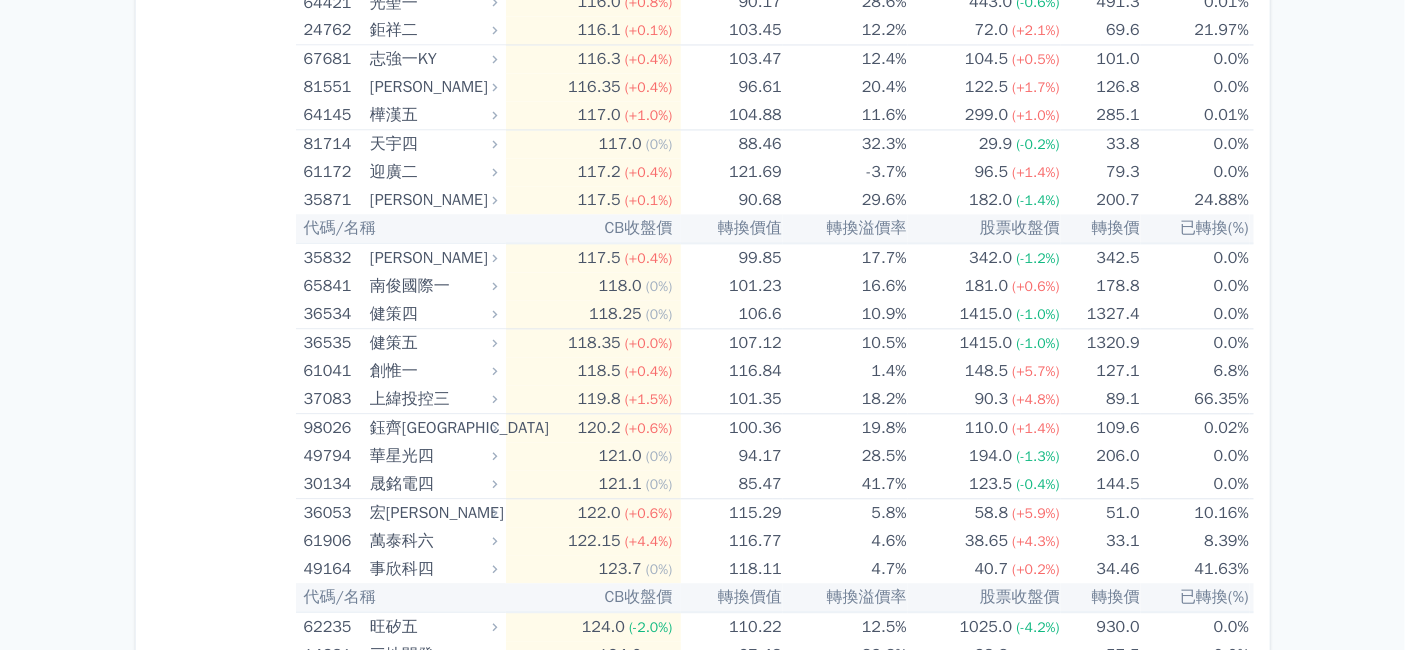 drag, startPoint x: 584, startPoint y: 220, endPoint x: 633, endPoint y: 223, distance: 49.09175 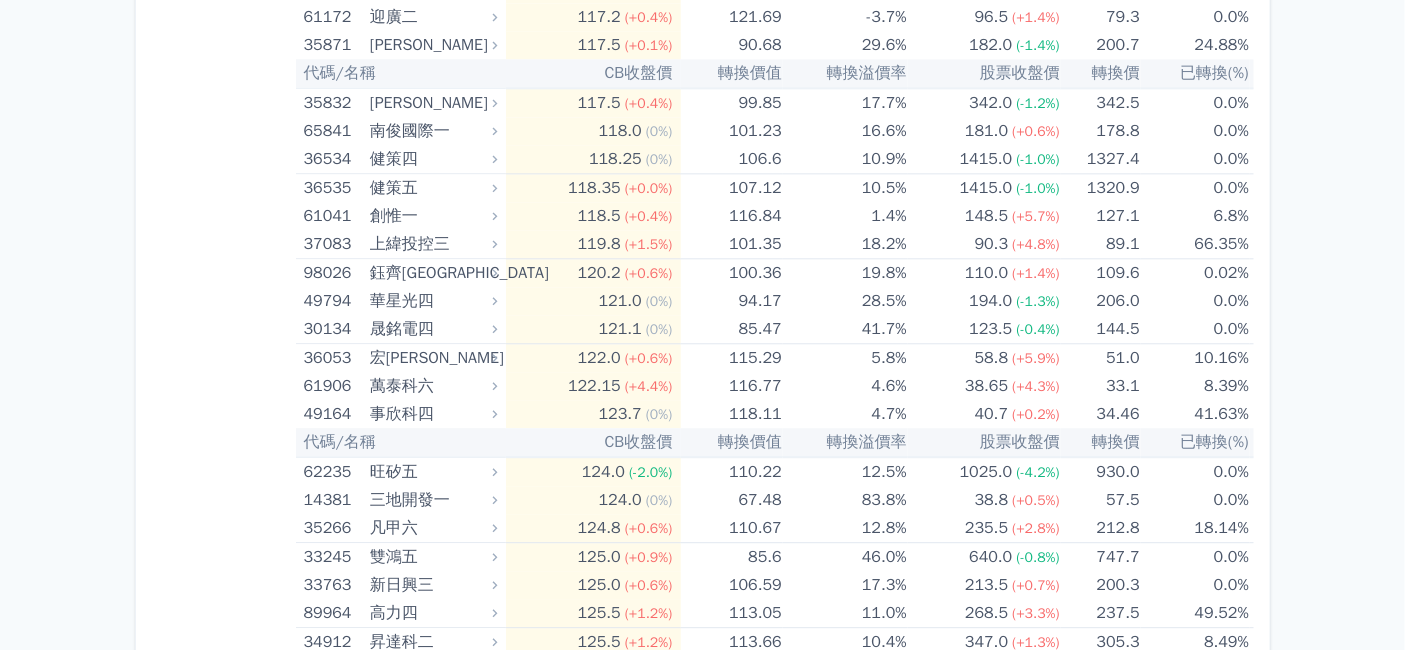 scroll, scrollTop: 21888, scrollLeft: 0, axis: vertical 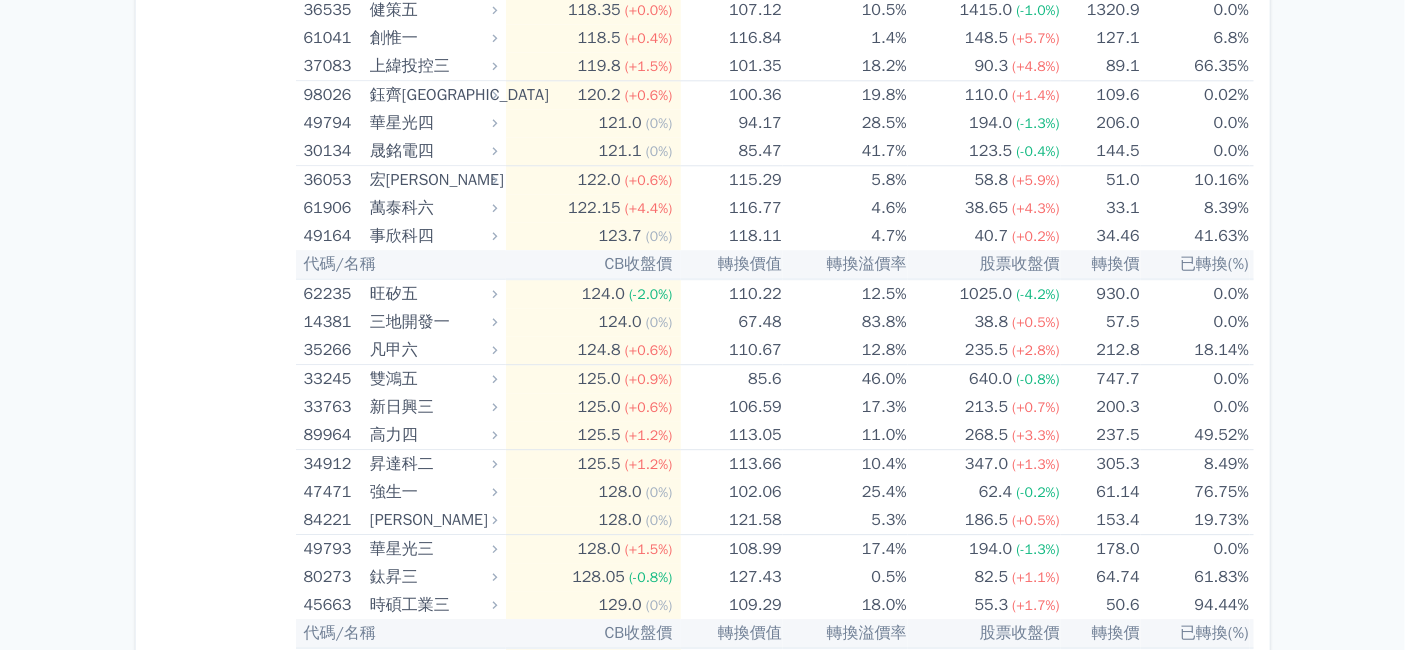 click on "[PERSON_NAME]" at bounding box center (431, -2807) 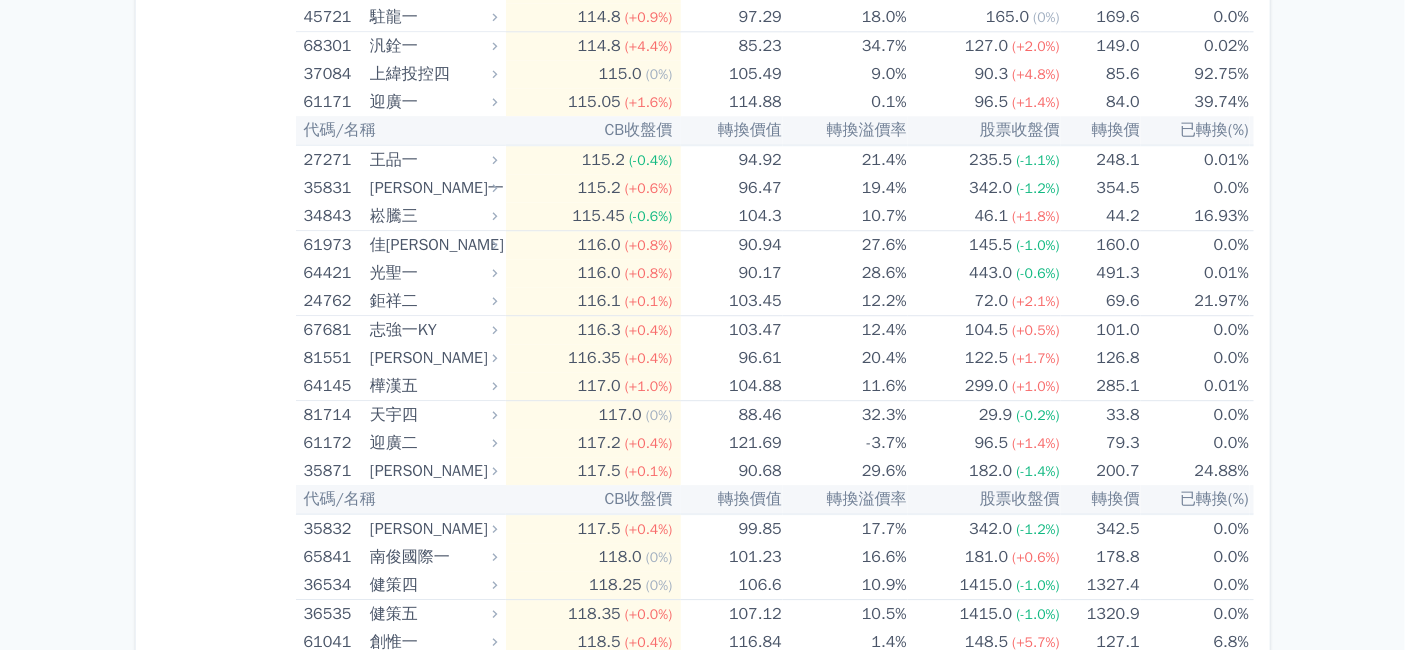 scroll, scrollTop: 21888, scrollLeft: 0, axis: vertical 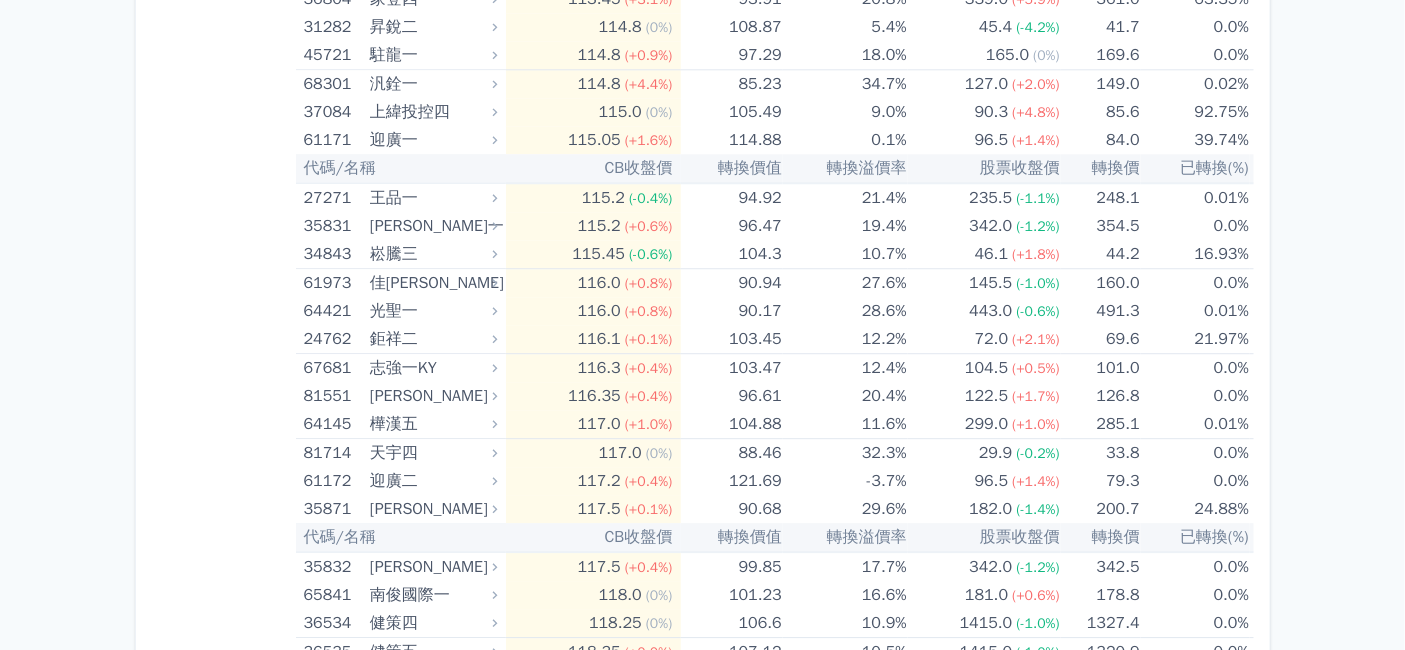 click on "[PERSON_NAME]" at bounding box center [431, -2807] 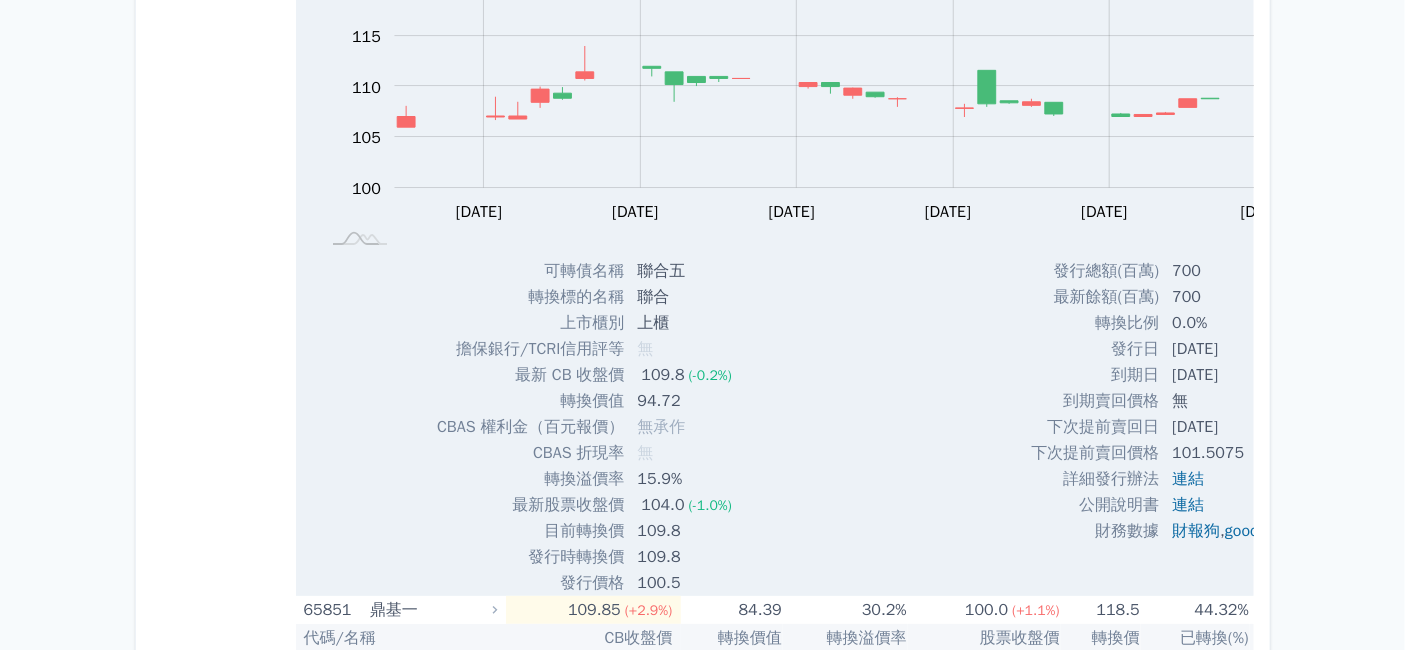 scroll, scrollTop: 19777, scrollLeft: 0, axis: vertical 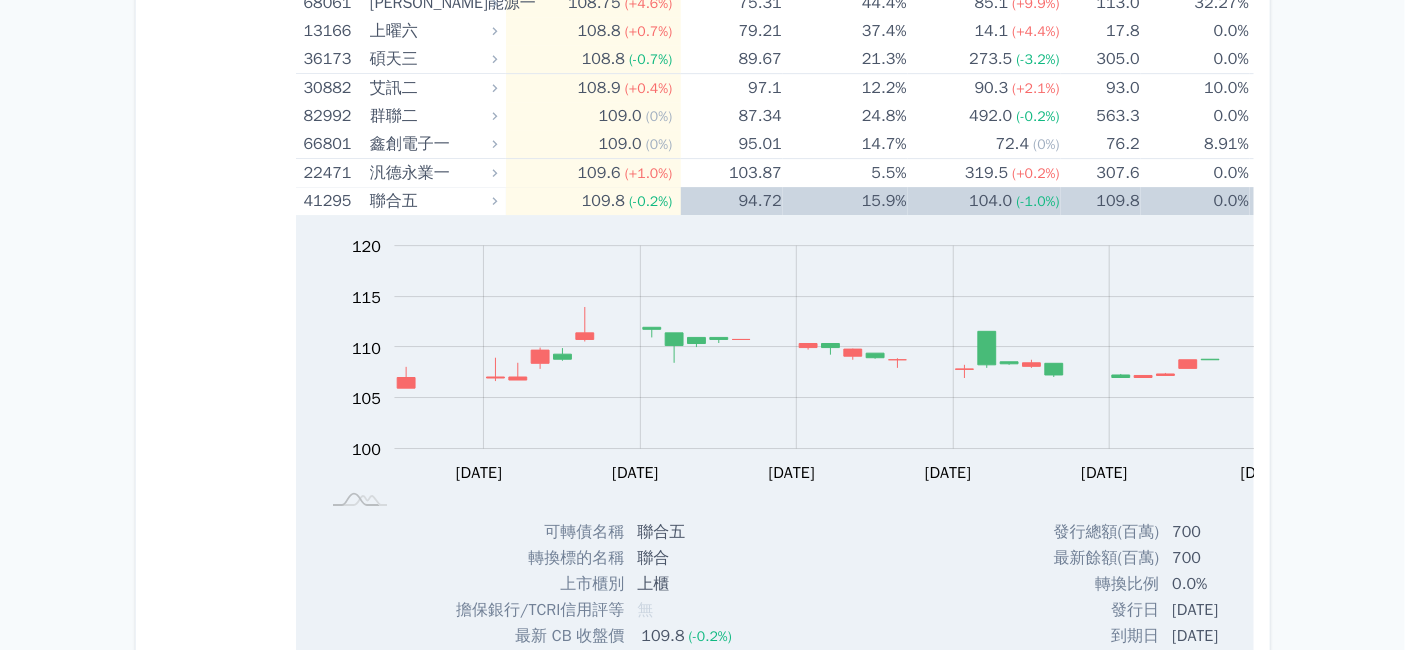 click on "107.5 (+0.5%)" at bounding box center [593, -2463] 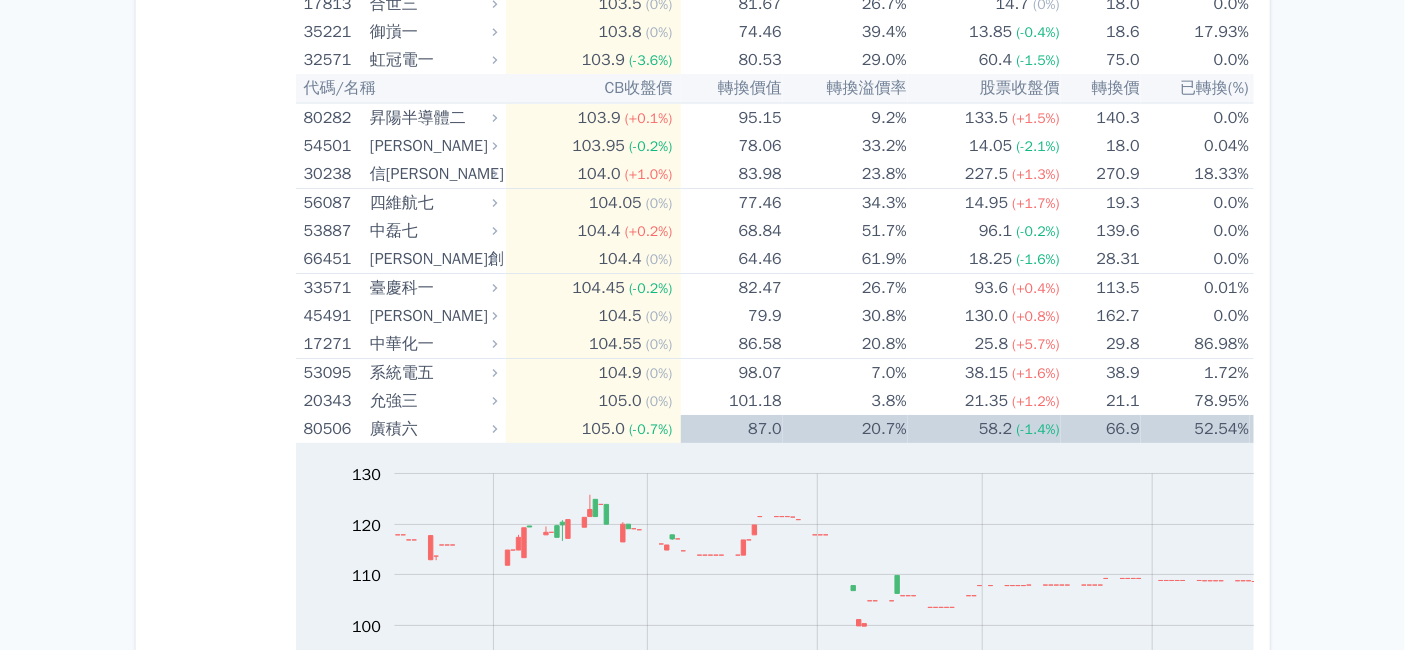 scroll, scrollTop: 14888, scrollLeft: 0, axis: vertical 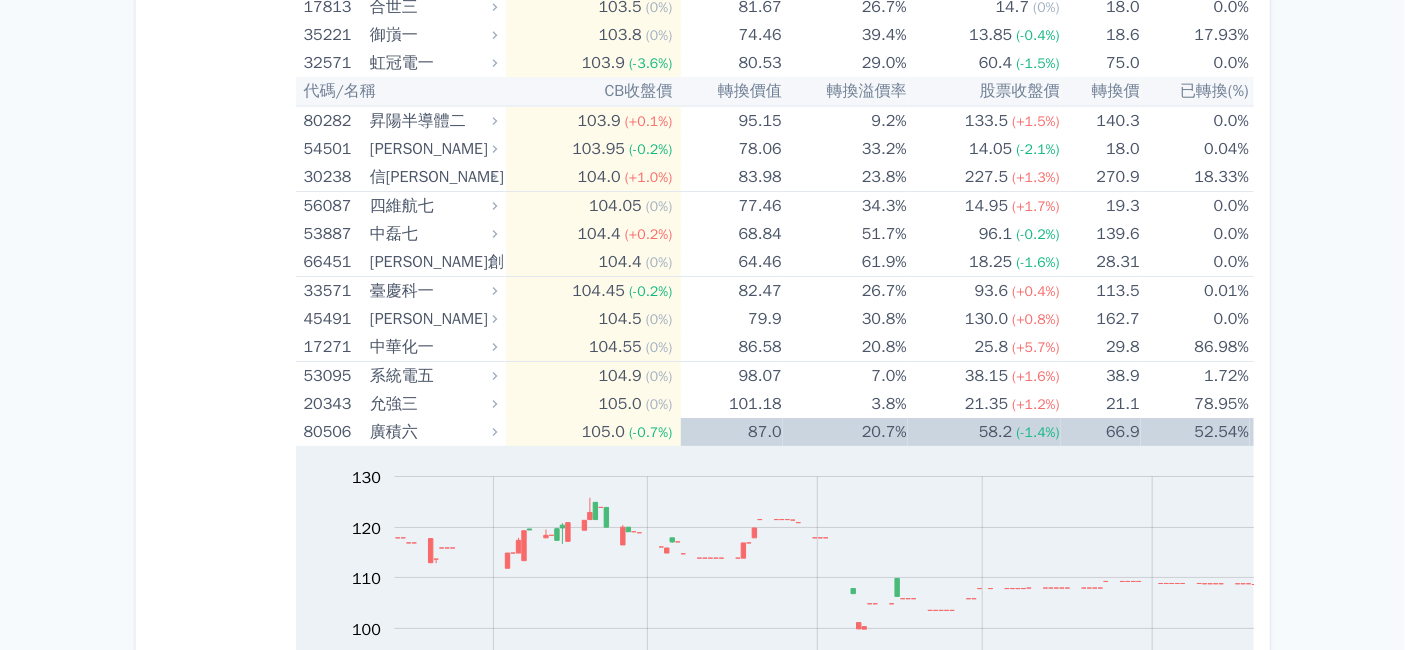 click on "皇將二" at bounding box center [431, -1731] 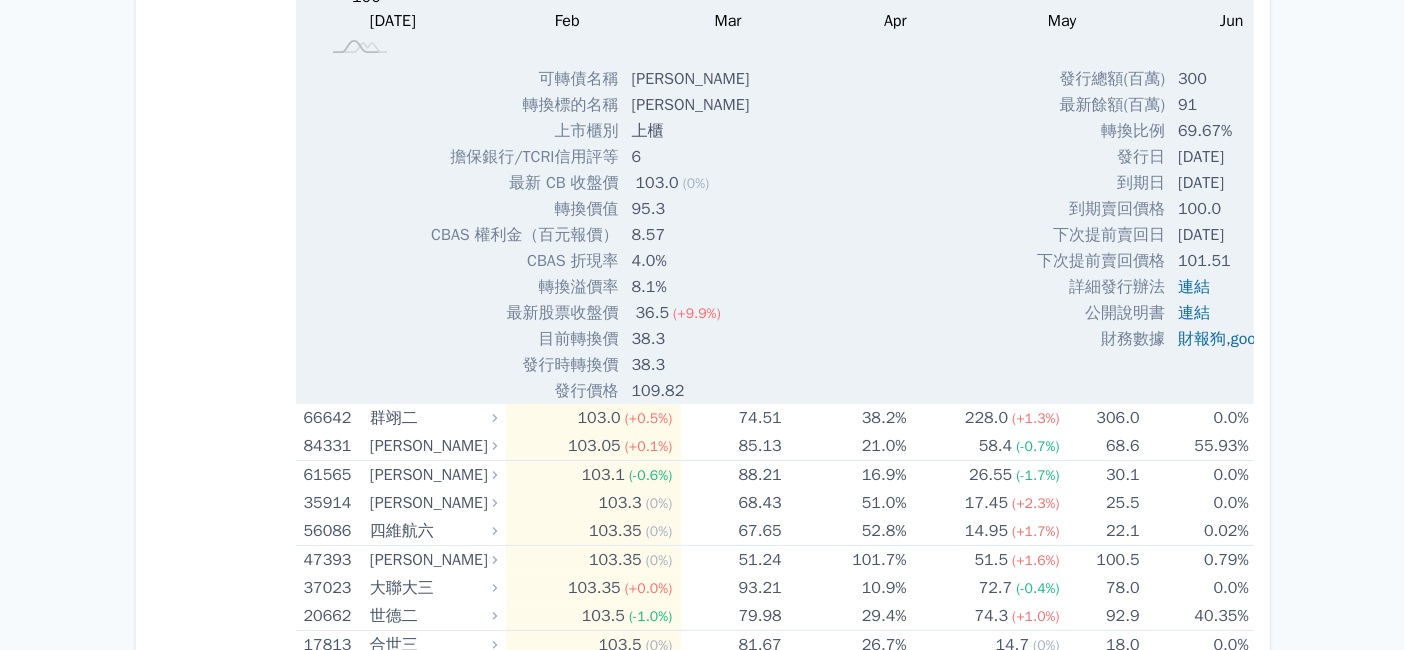 scroll, scrollTop: 14888, scrollLeft: 0, axis: vertical 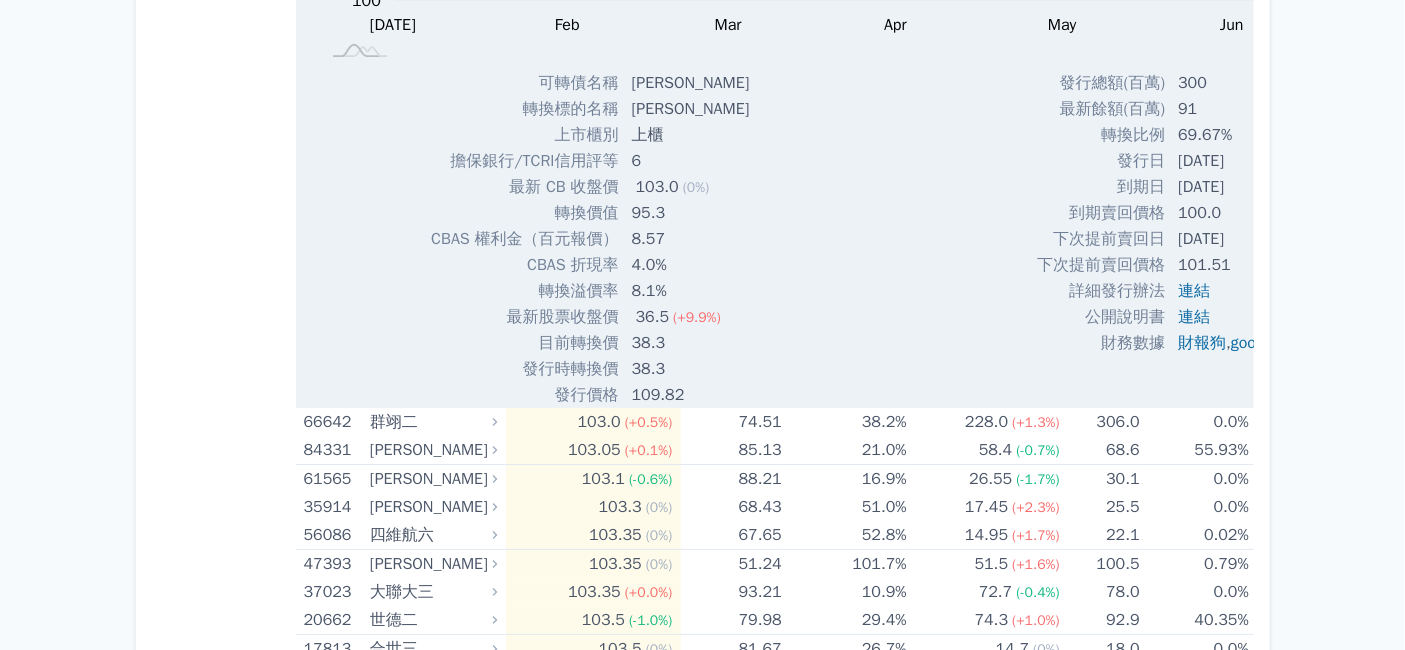 click on "皇將二" at bounding box center (431, -1731) 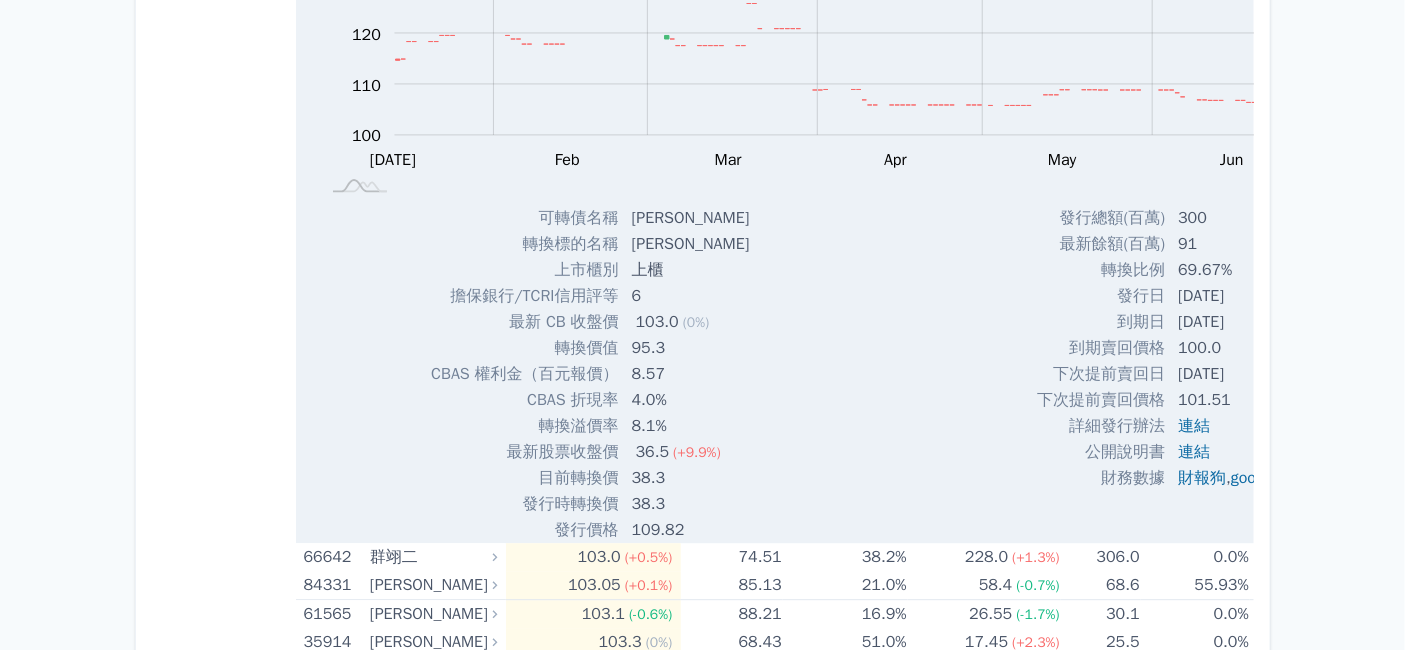 scroll, scrollTop: 14333, scrollLeft: 0, axis: vertical 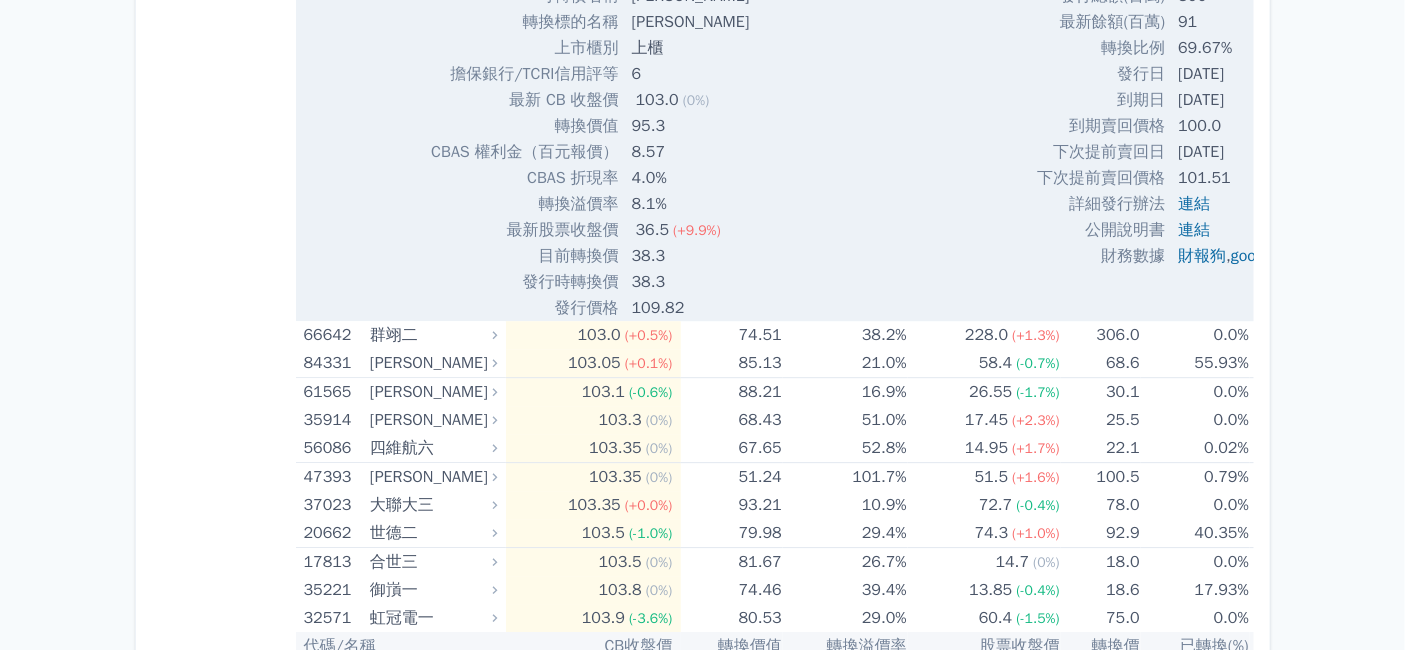 drag, startPoint x: 587, startPoint y: 268, endPoint x: 635, endPoint y: 270, distance: 48.04165 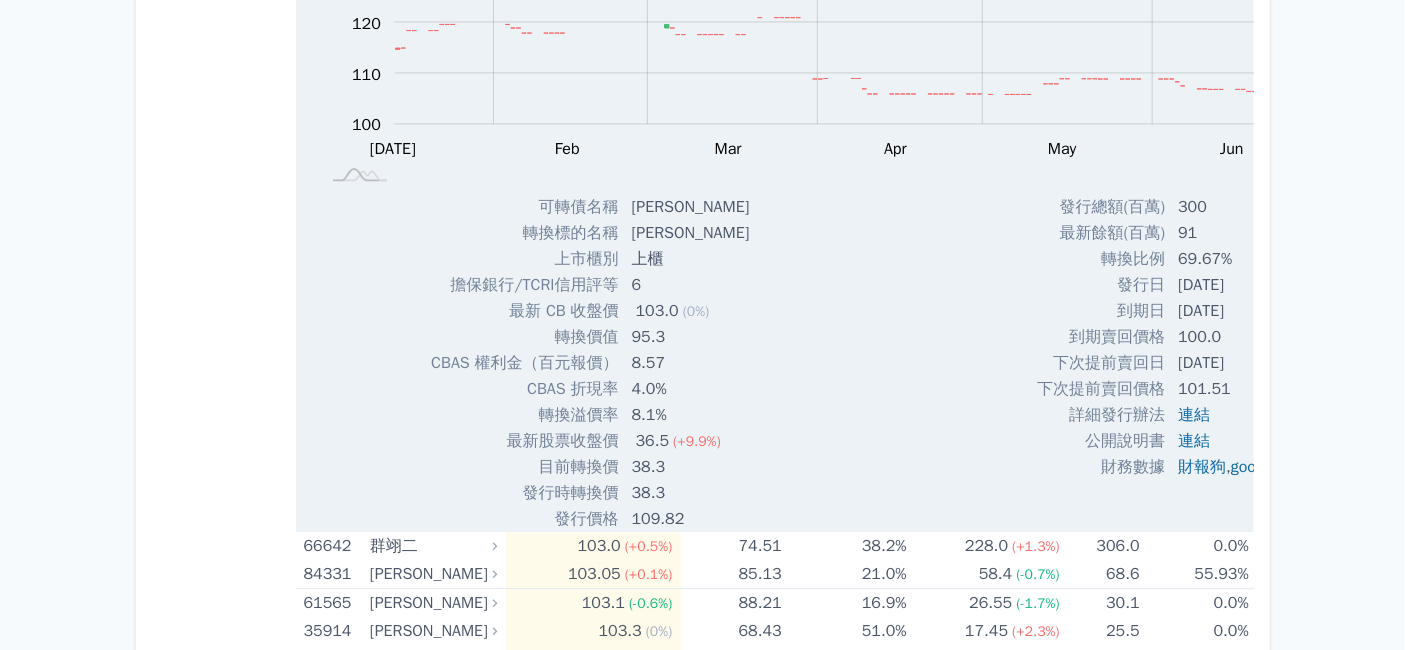 scroll, scrollTop: 14000, scrollLeft: 0, axis: vertical 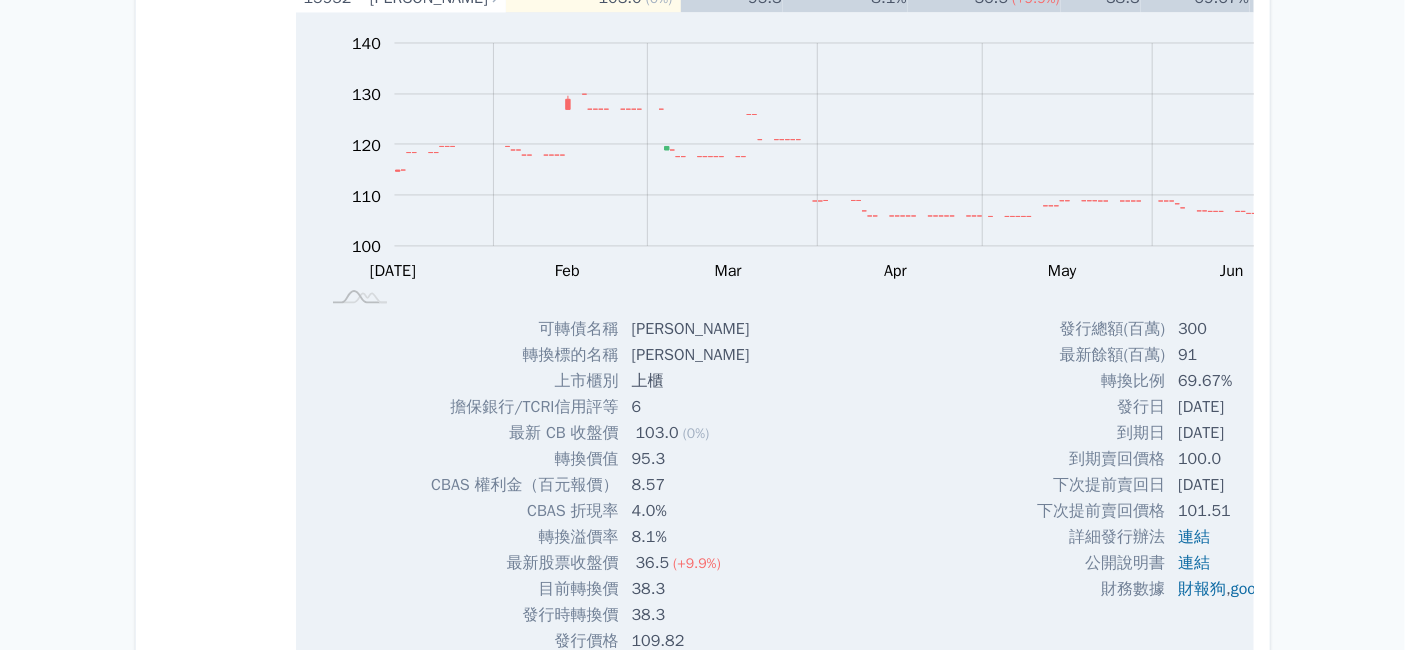 click on "昇貿五" at bounding box center (431, -1854) 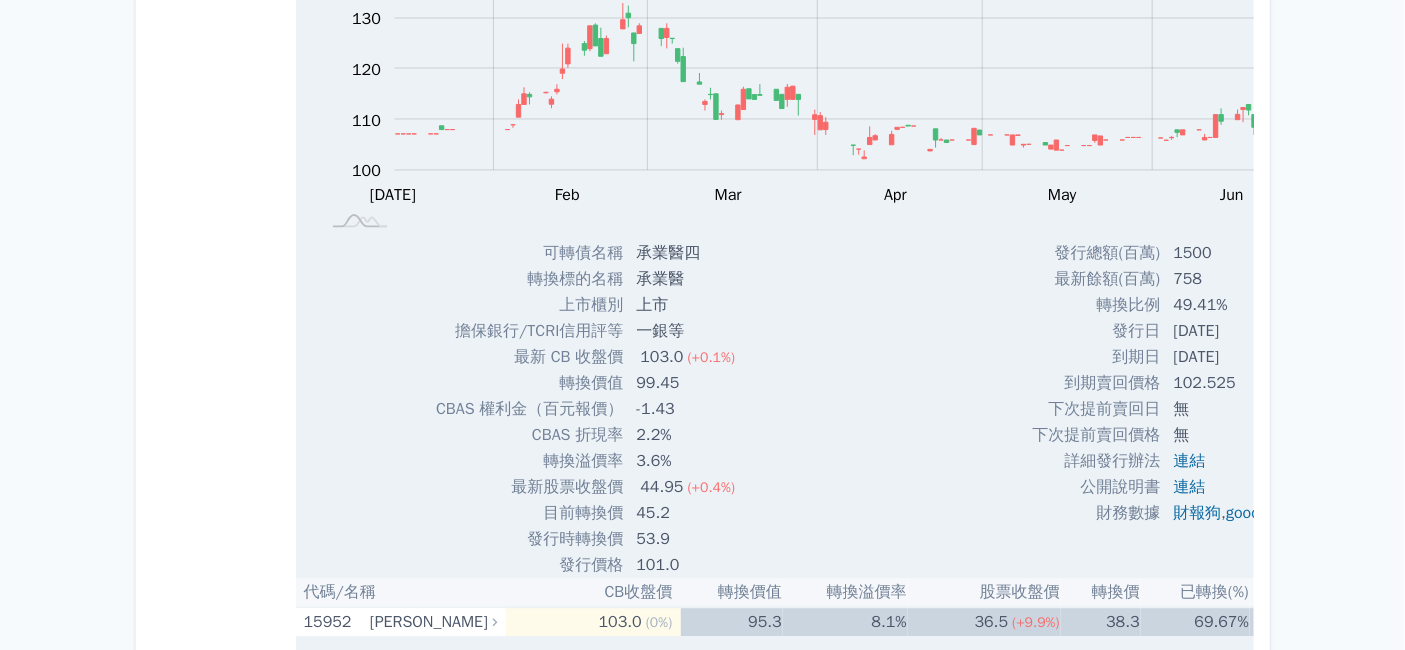 scroll, scrollTop: 14000, scrollLeft: 0, axis: vertical 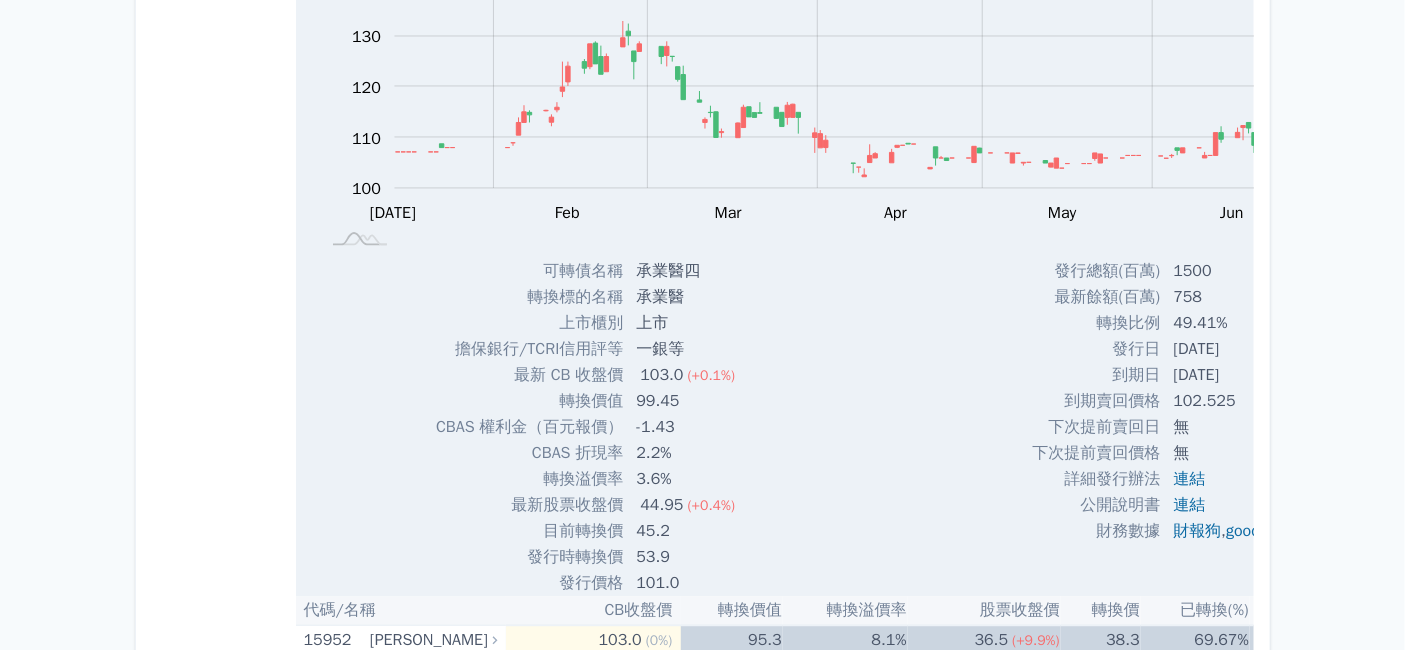 drag, startPoint x: 581, startPoint y: 497, endPoint x: 631, endPoint y: 500, distance: 50.08992 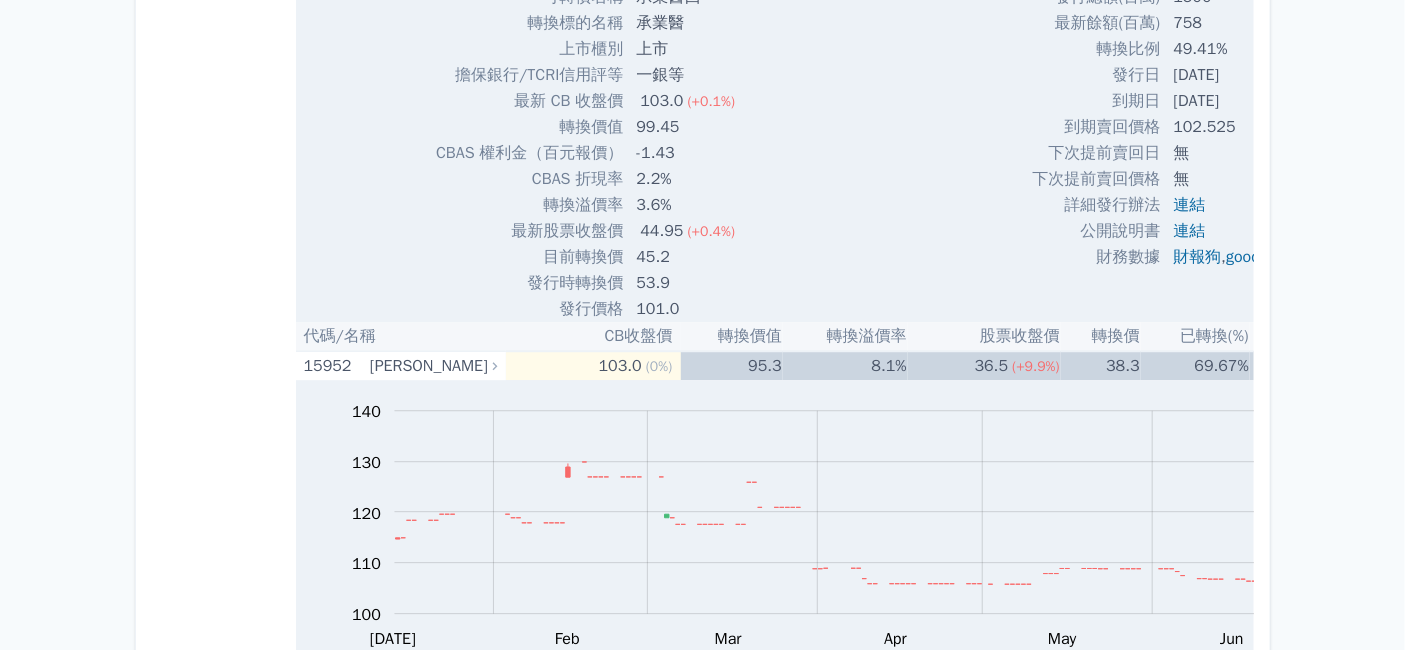 scroll, scrollTop: 14333, scrollLeft: 0, axis: vertical 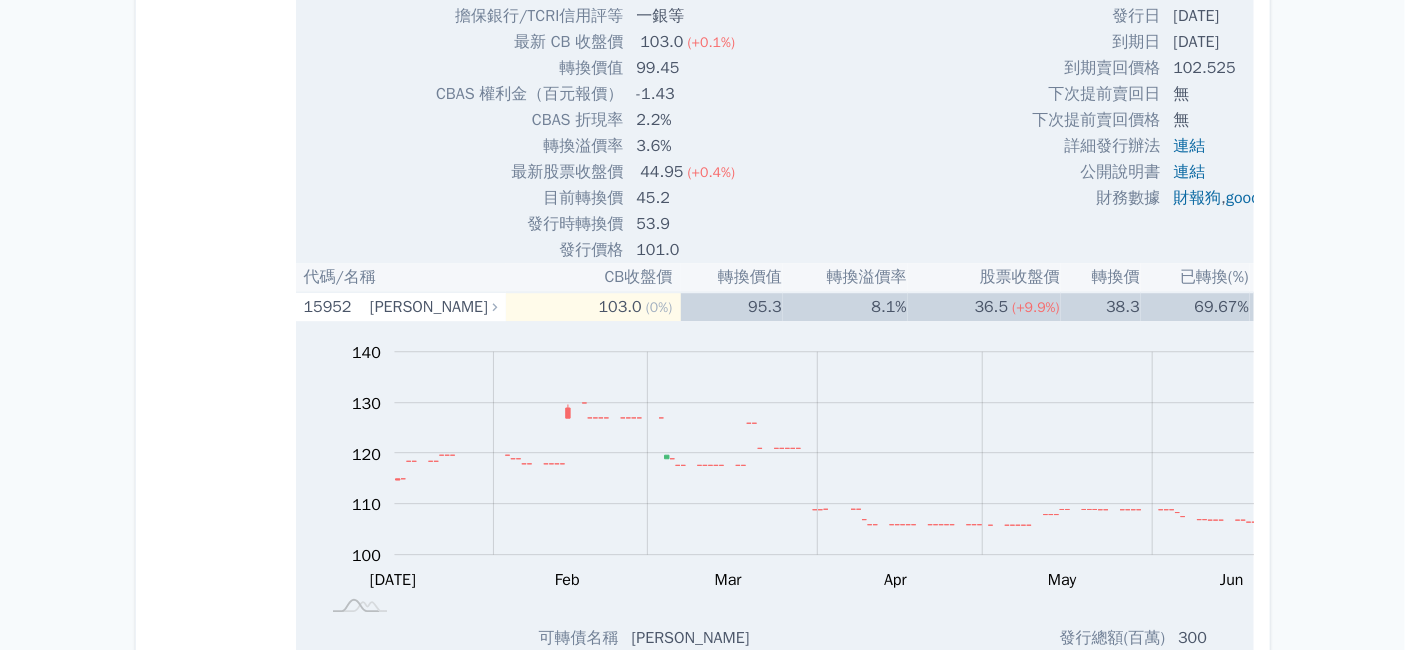 drag, startPoint x: 511, startPoint y: 488, endPoint x: 555, endPoint y: 491, distance: 44.102154 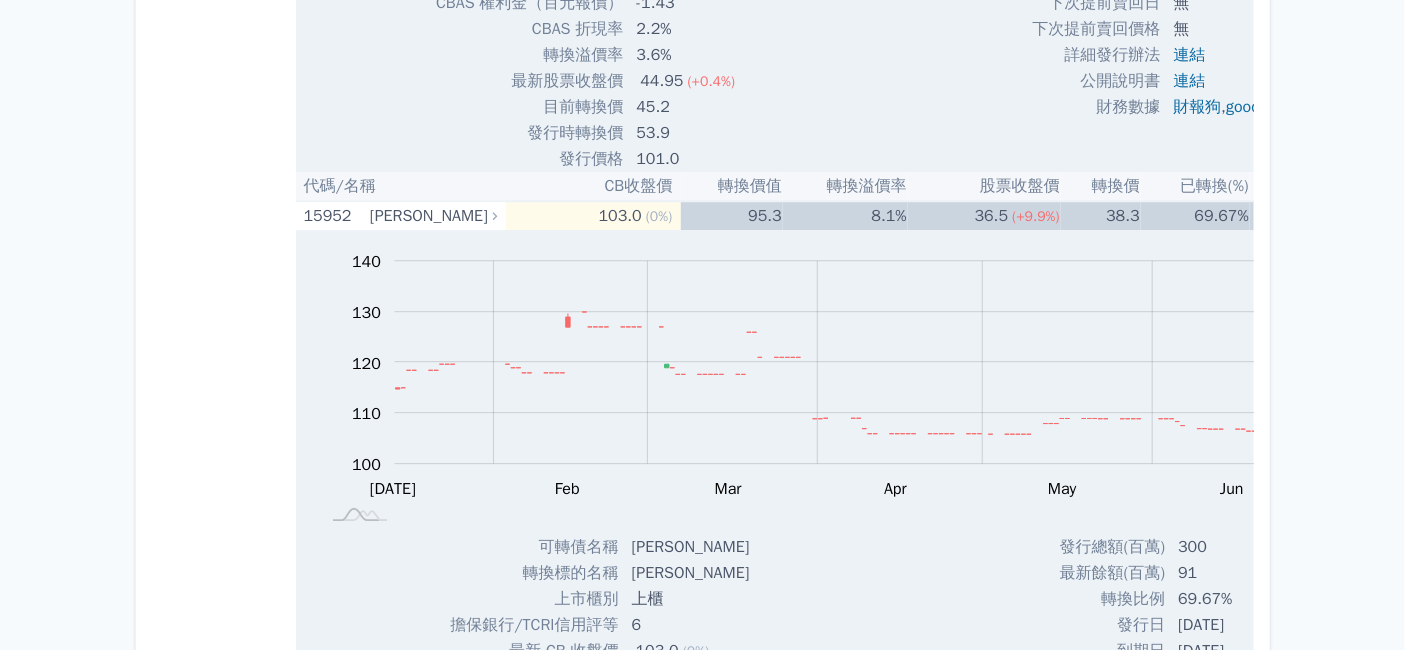 scroll, scrollTop: 14444, scrollLeft: 0, axis: vertical 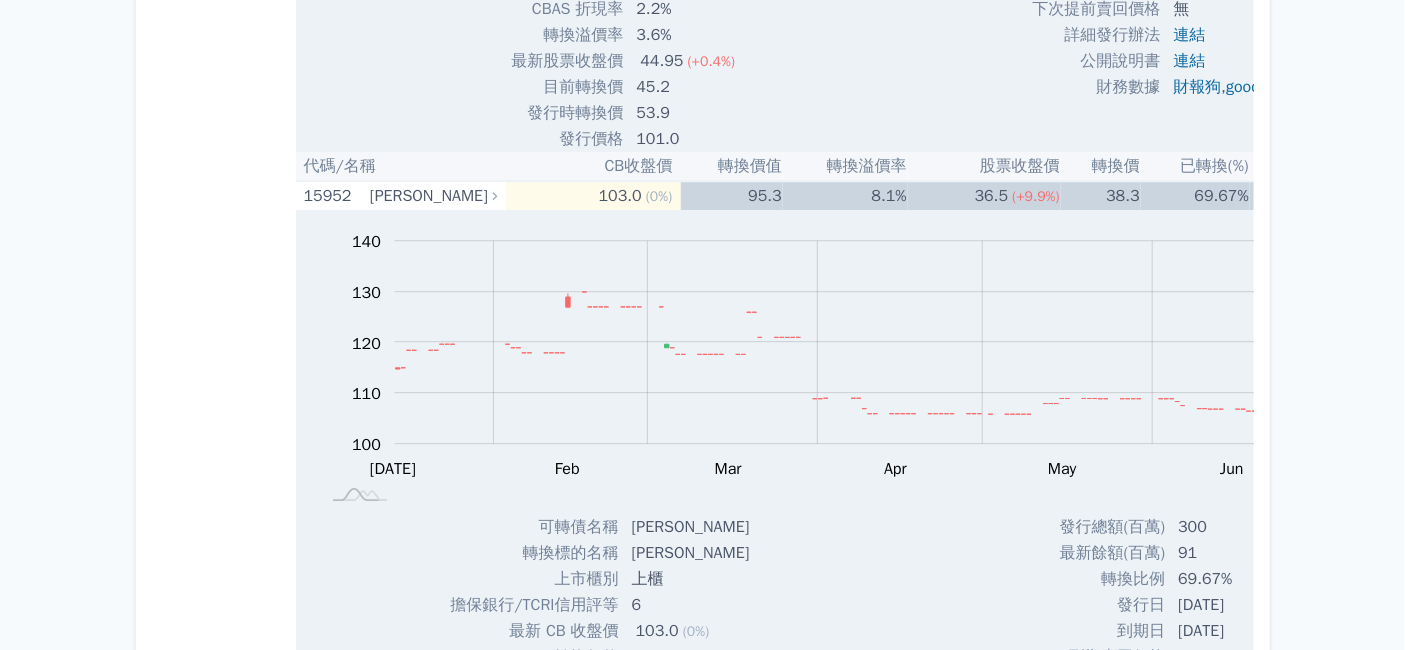 click on "Zoom Out 100 85 90 95 100 105 110 115 120 125 L [DATE] Feb Mar Apr May Jun [DATE] Aug 開: 110 高: 110 低: 110 收: 110 100% Chart created using amCharts library [DATE]
可轉債名稱
昇貿五
轉換標的名稱
昇貿
上市櫃別
上市
擔保銀行/TCRI信用評等 6 最新 CB 收盤價" at bounding box center [869, -1963] 